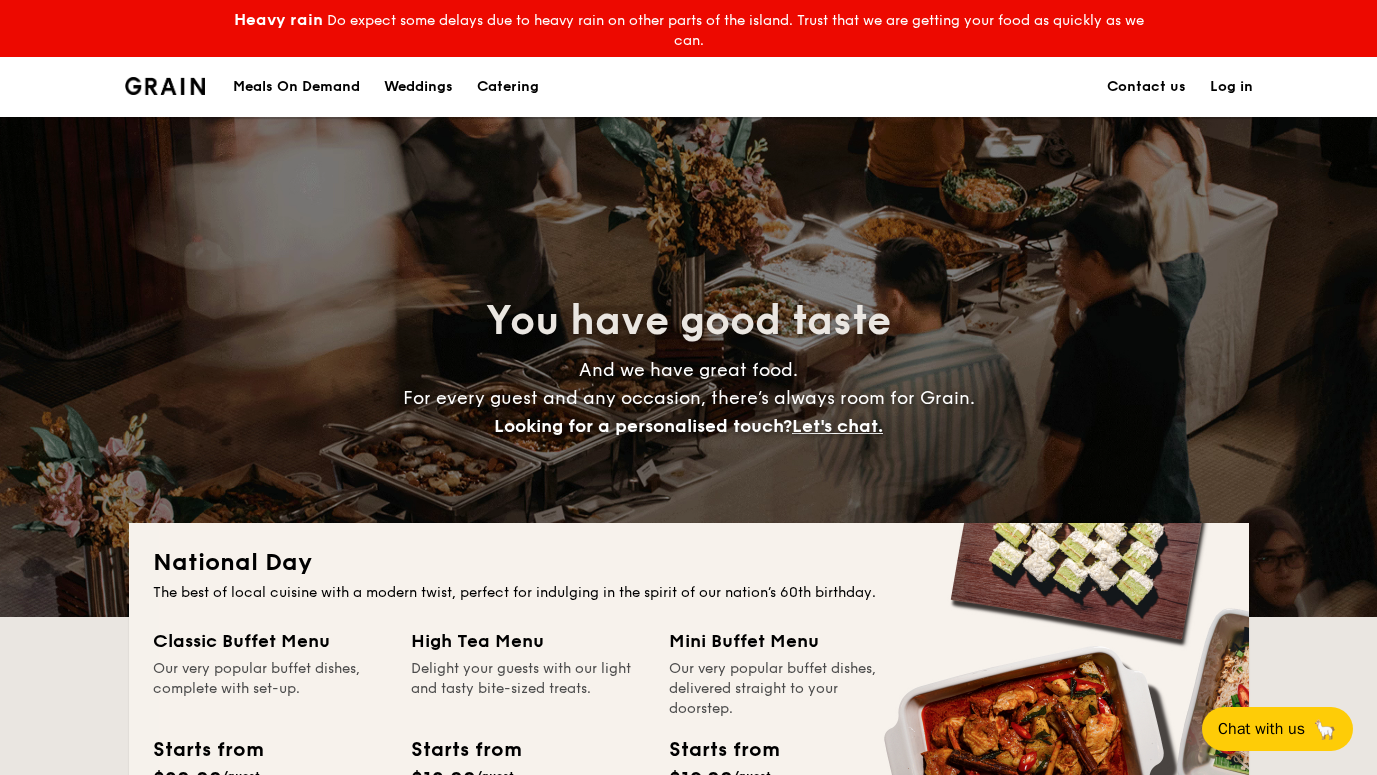 scroll, scrollTop: 0, scrollLeft: 0, axis: both 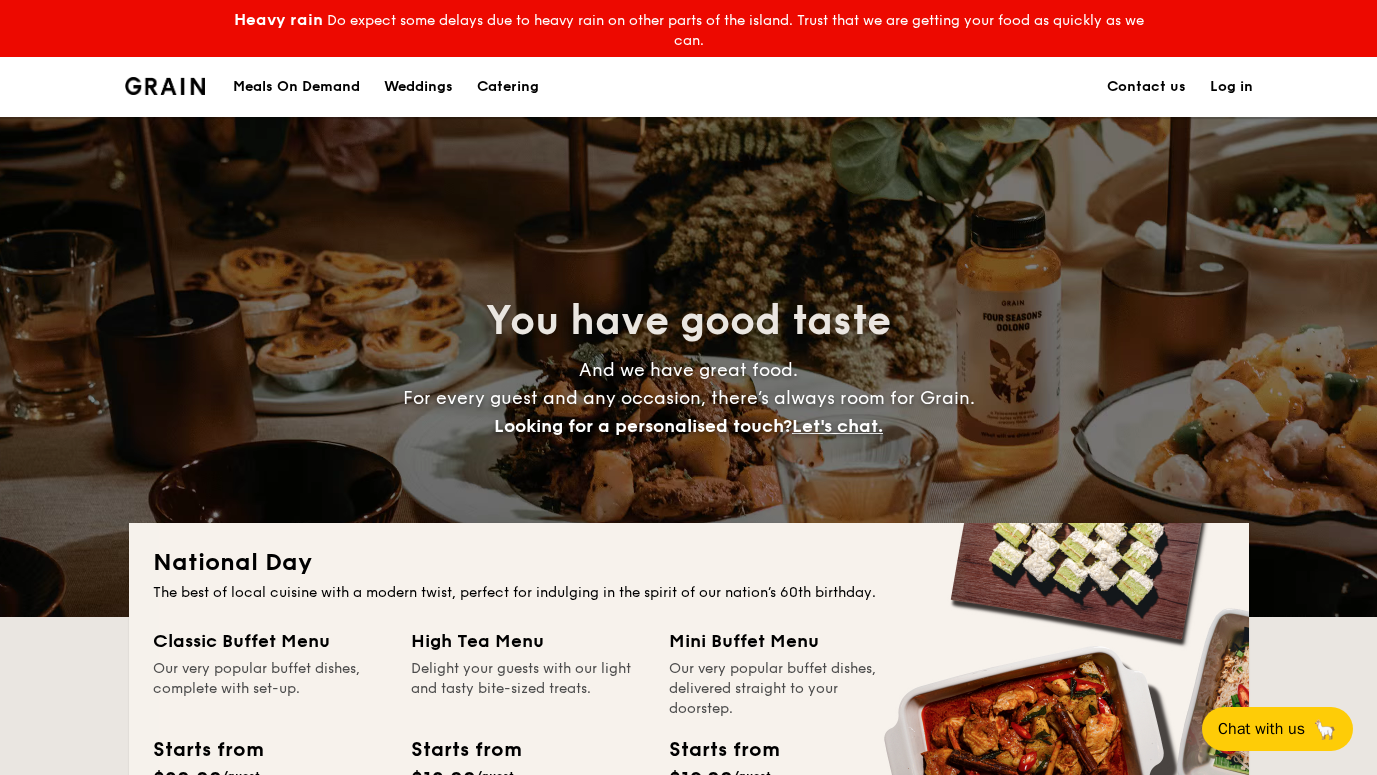 click on "Catering" at bounding box center [508, 87] 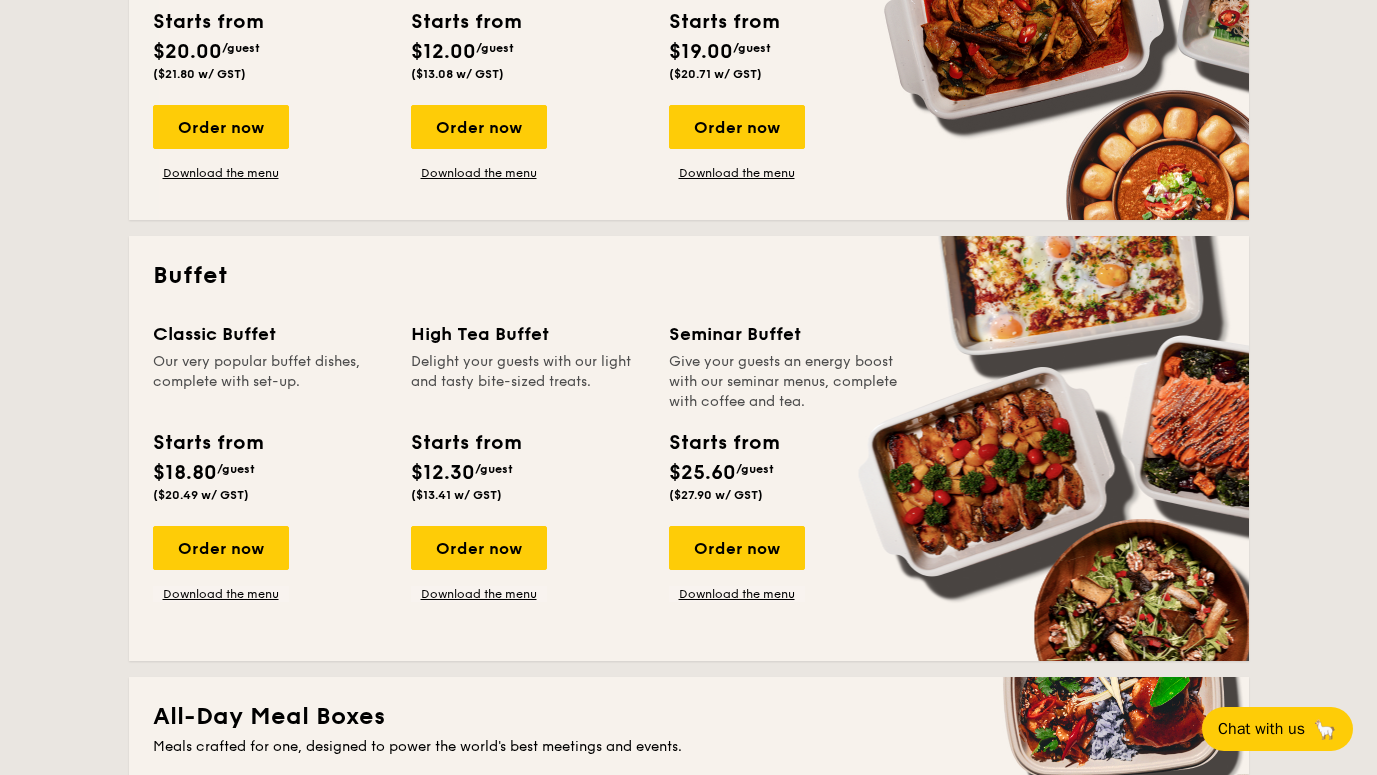 scroll, scrollTop: 731, scrollLeft: 0, axis: vertical 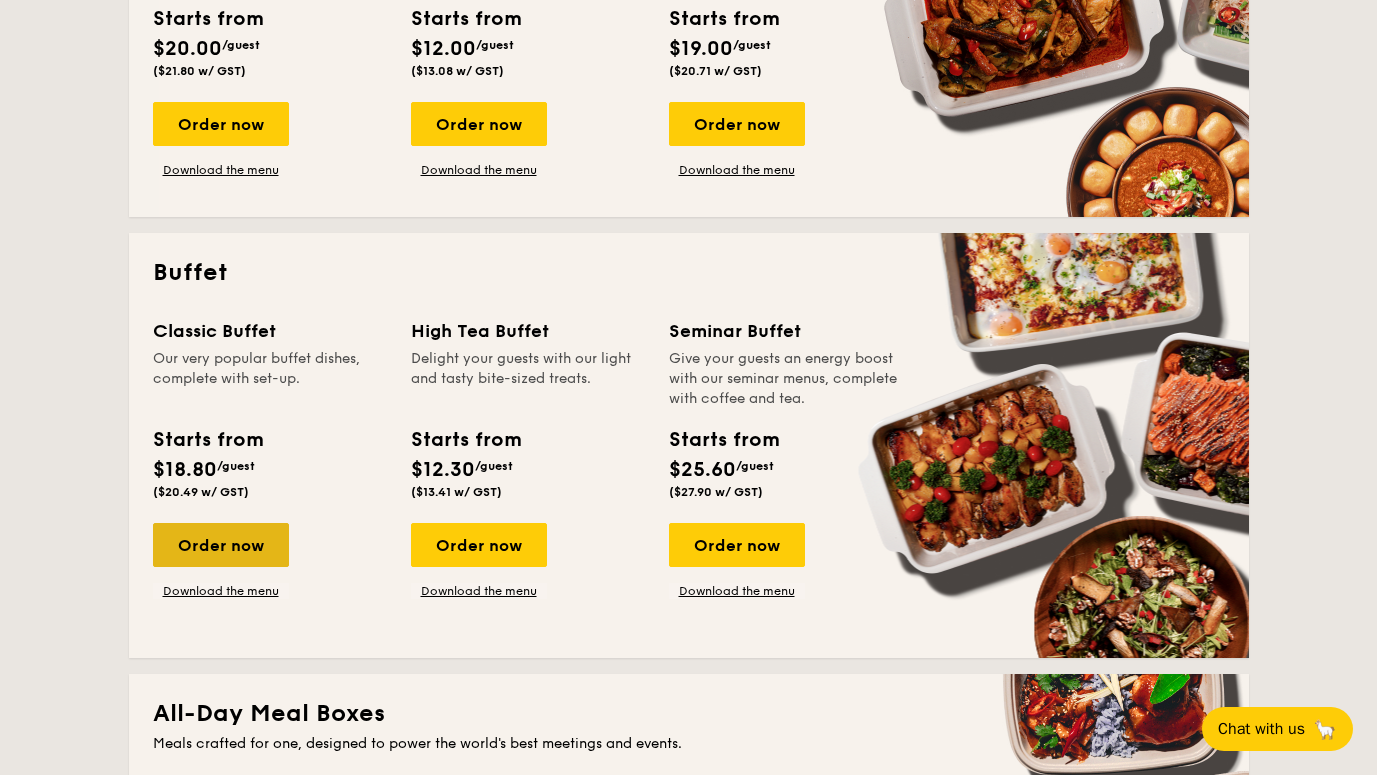 click on "Order now" at bounding box center (221, 545) 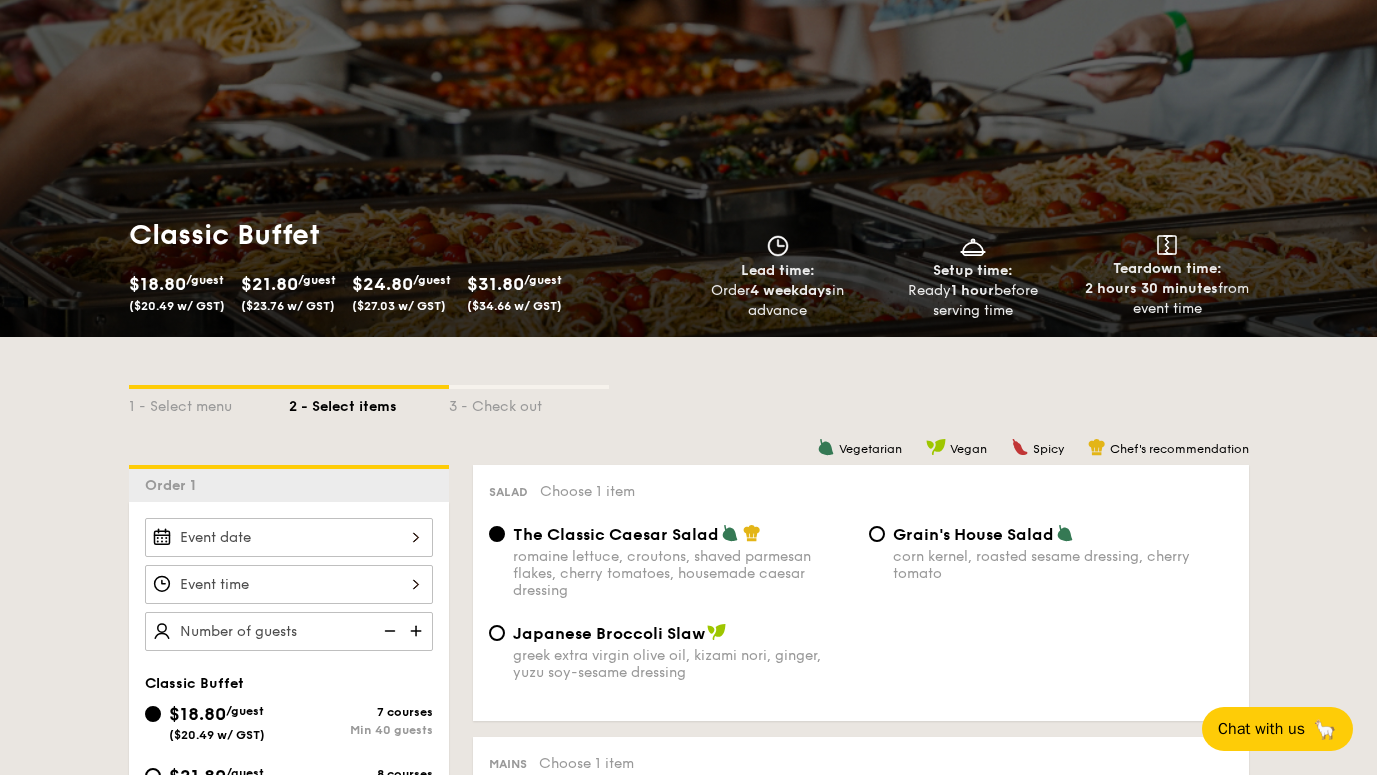 scroll, scrollTop: 200, scrollLeft: 0, axis: vertical 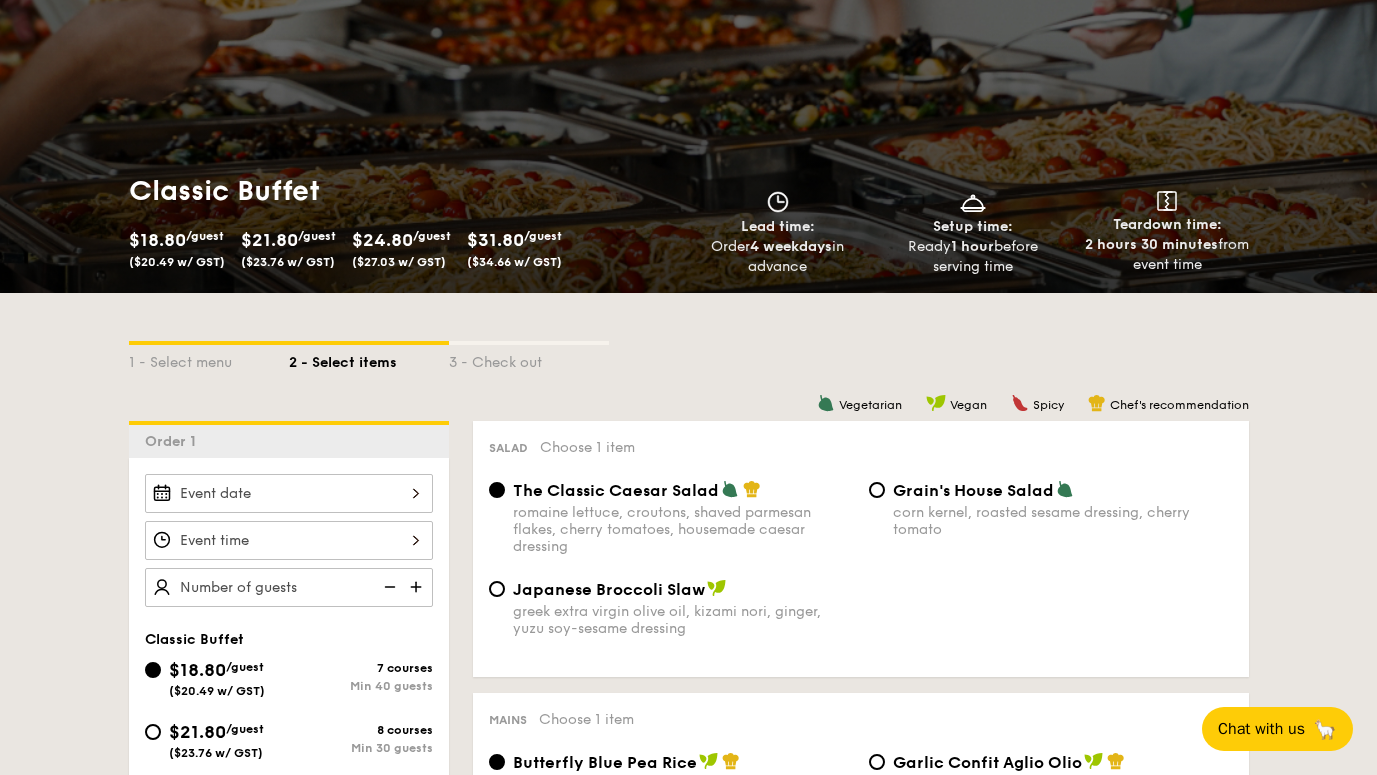 click at bounding box center [289, 493] 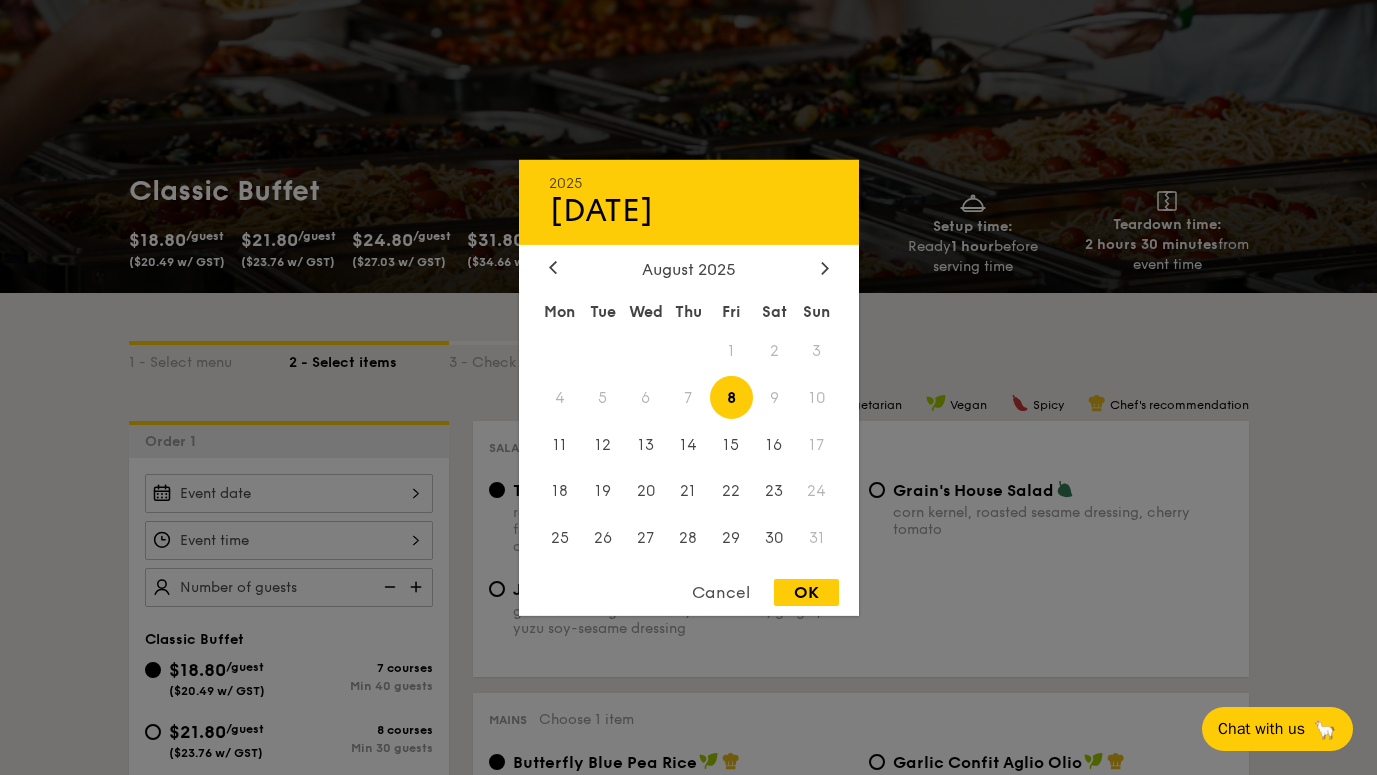 click on "8" at bounding box center (731, 397) 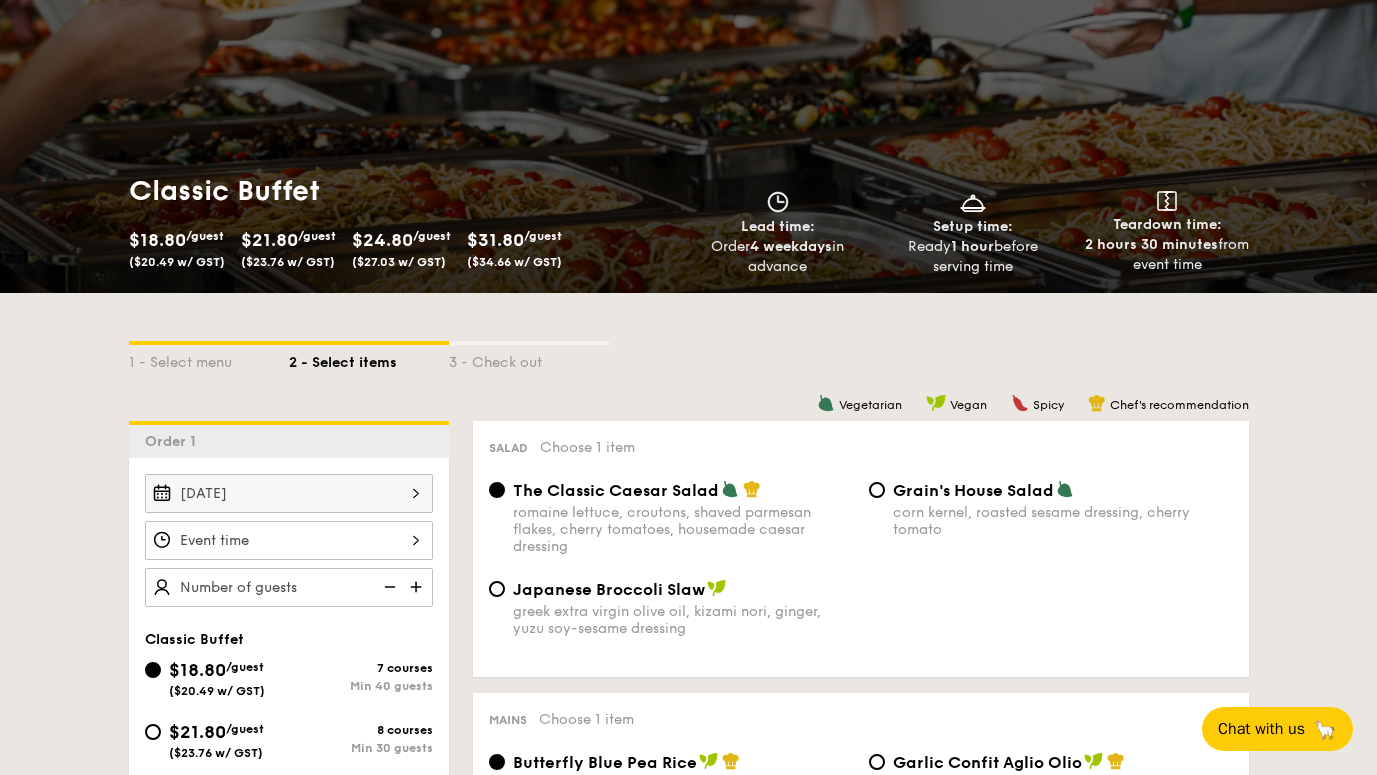 click at bounding box center [289, 540] 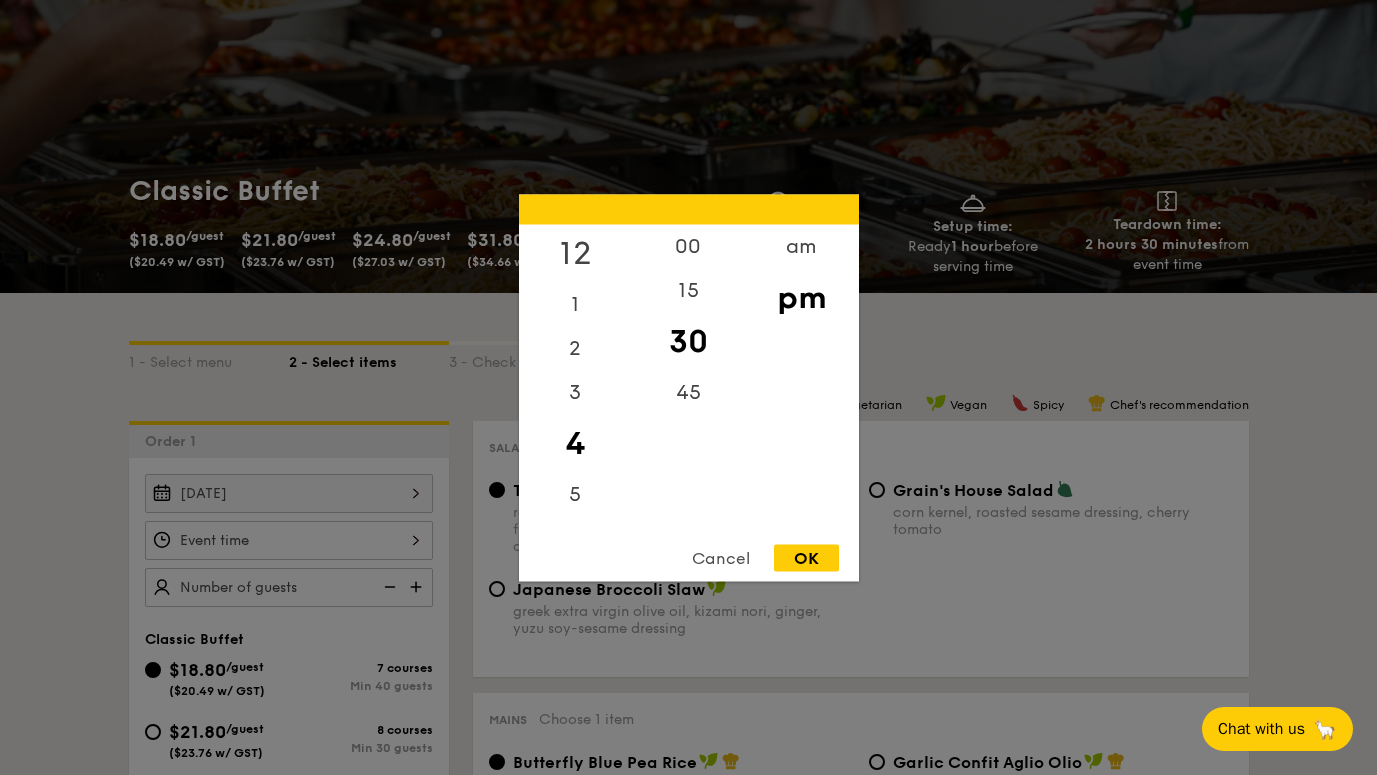 click on "12" at bounding box center (575, 253) 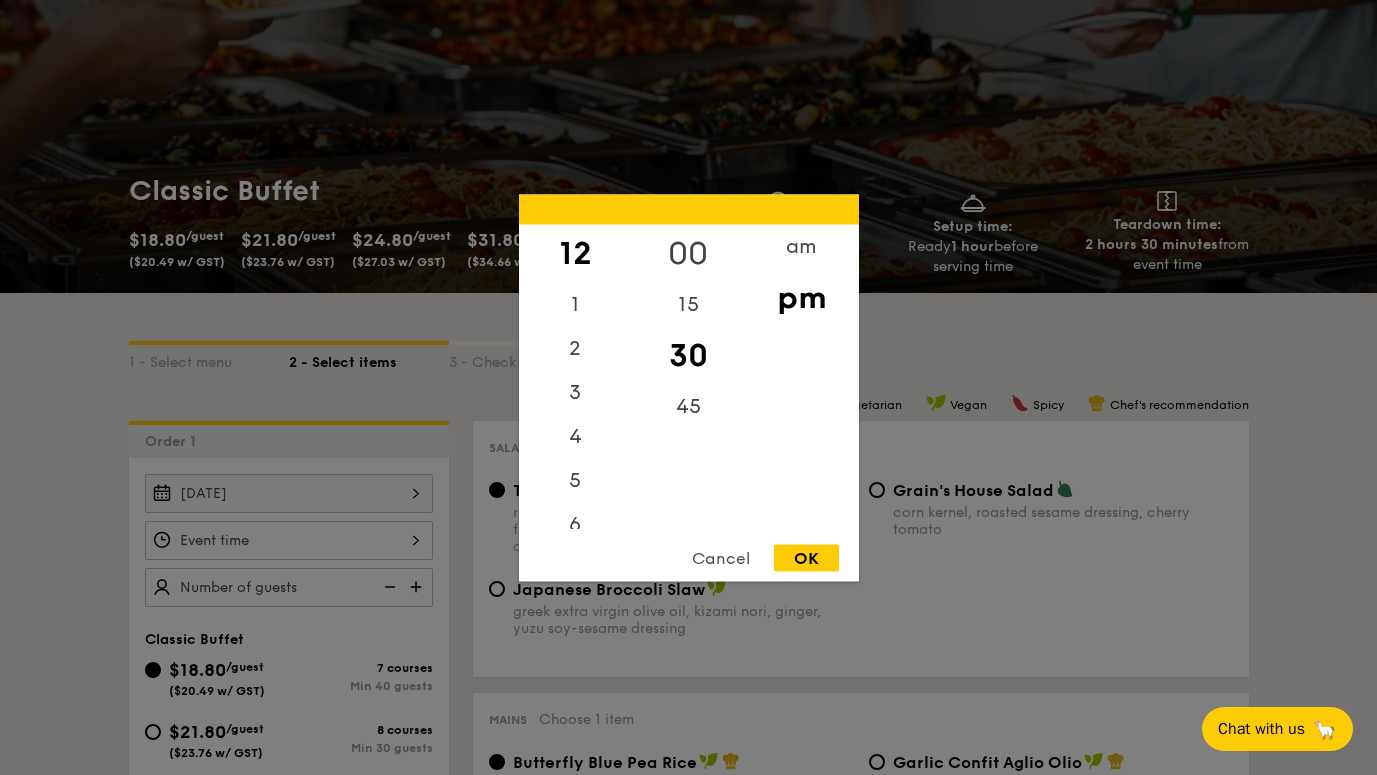 click on "00" at bounding box center [688, 253] 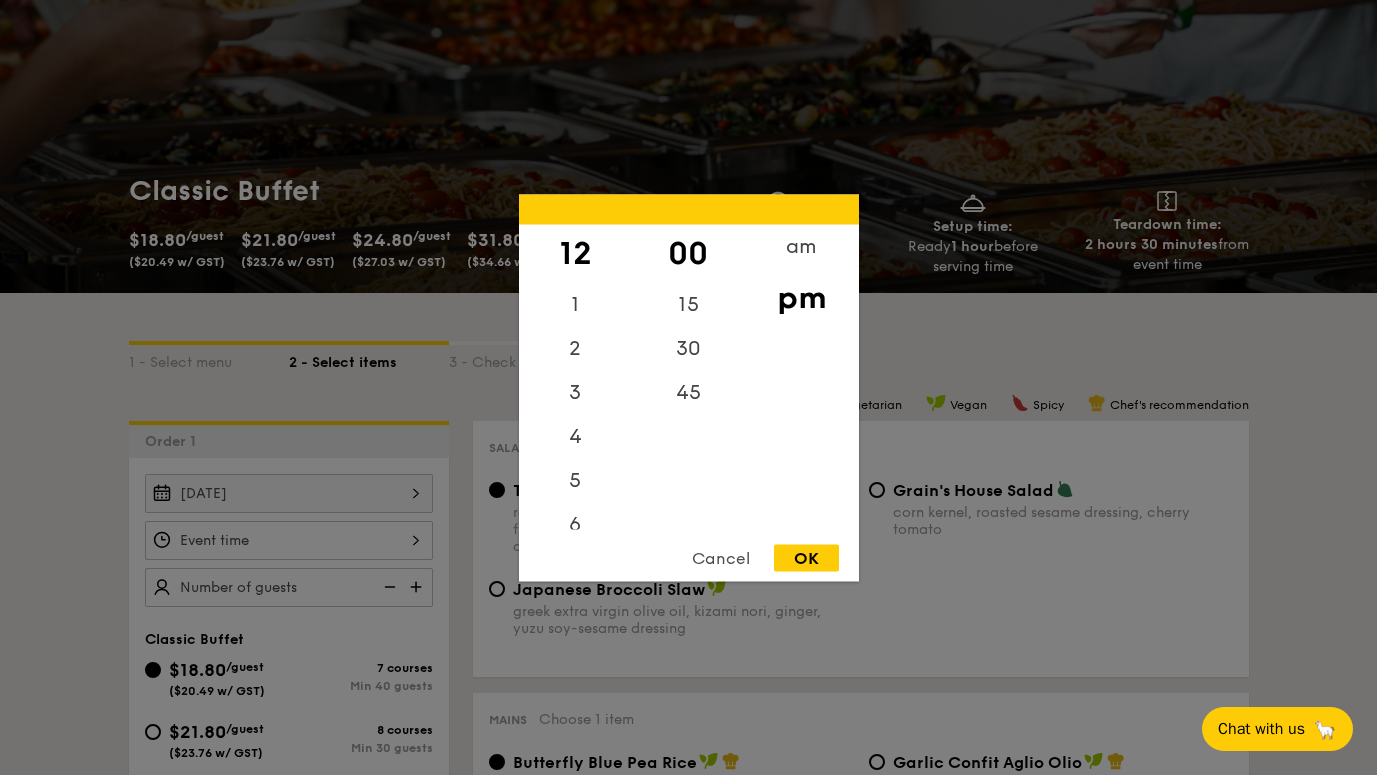 click on "OK" at bounding box center (806, 557) 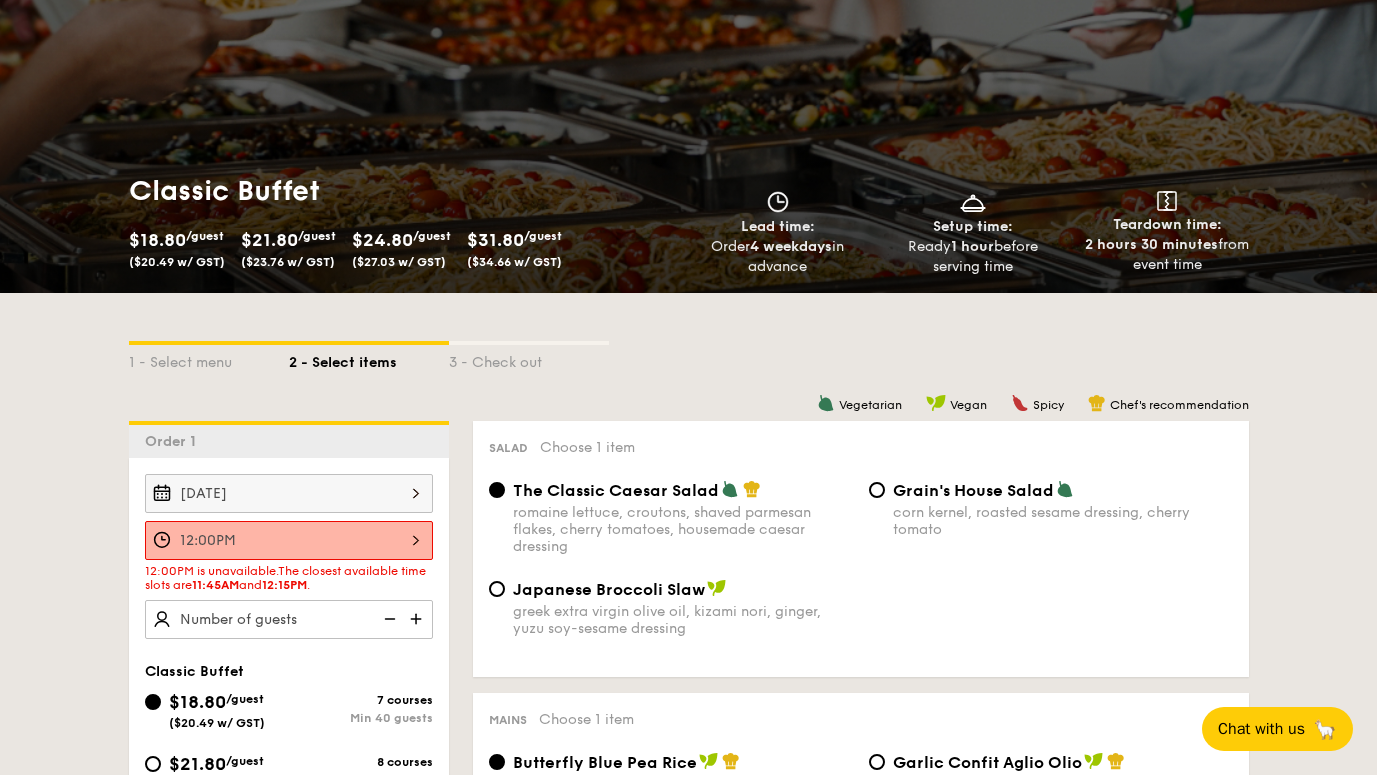 click on "12:00PM" at bounding box center (289, 540) 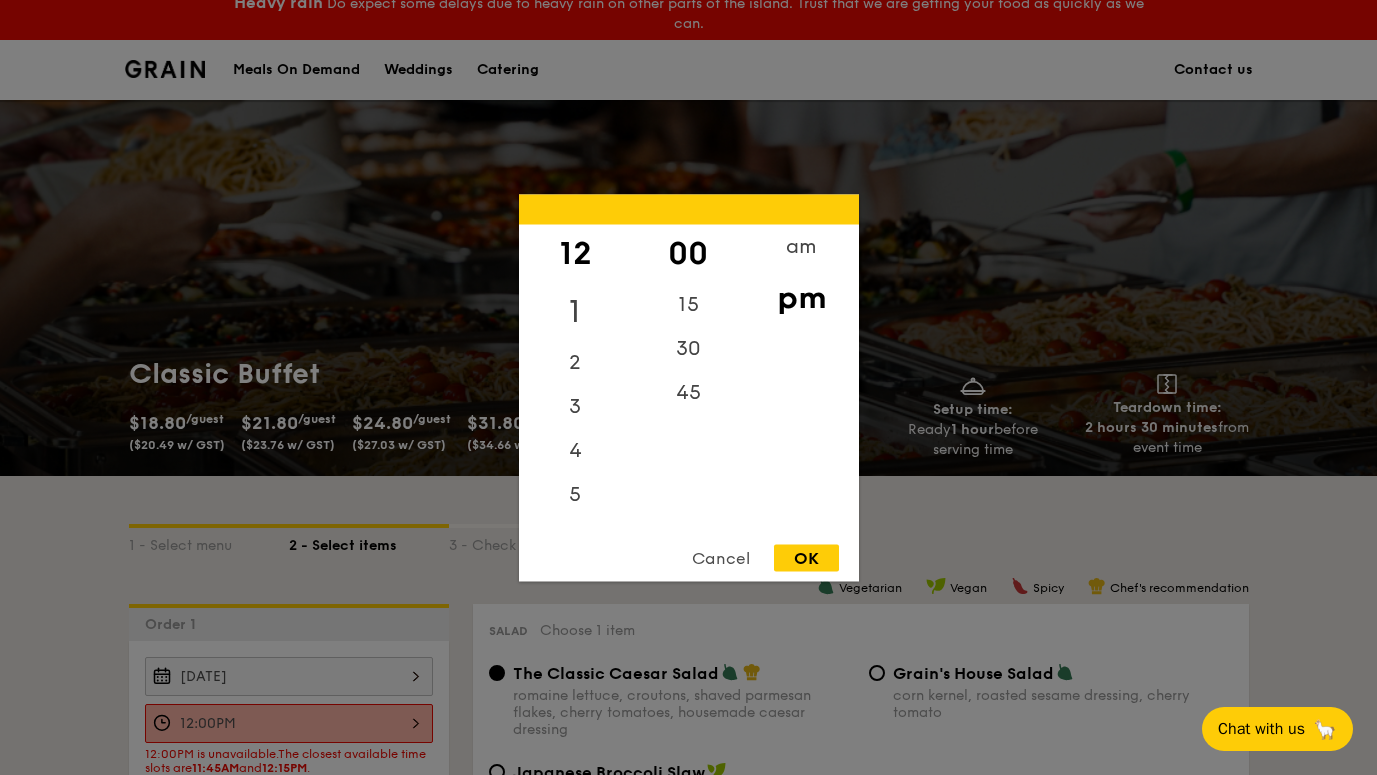 scroll, scrollTop: 3, scrollLeft: 0, axis: vertical 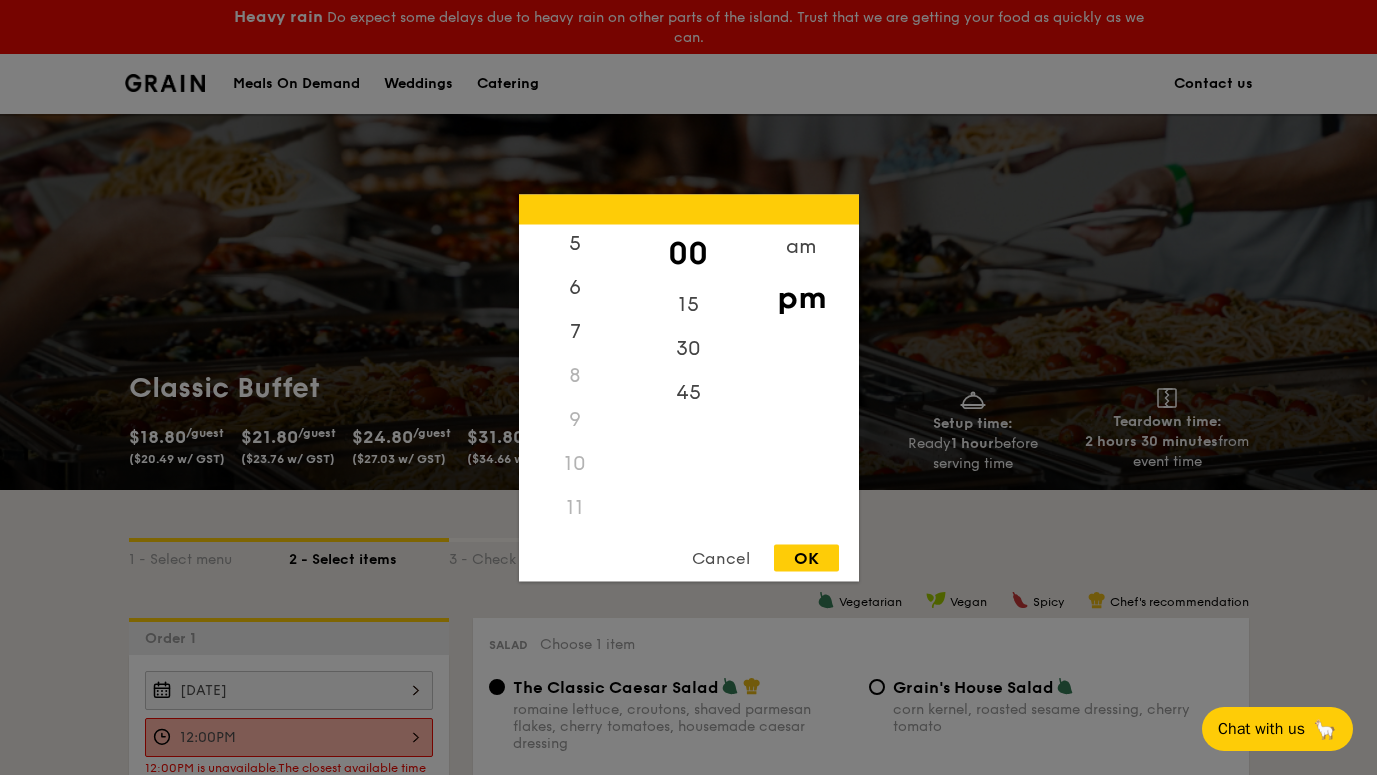 click on "11" at bounding box center [575, 507] 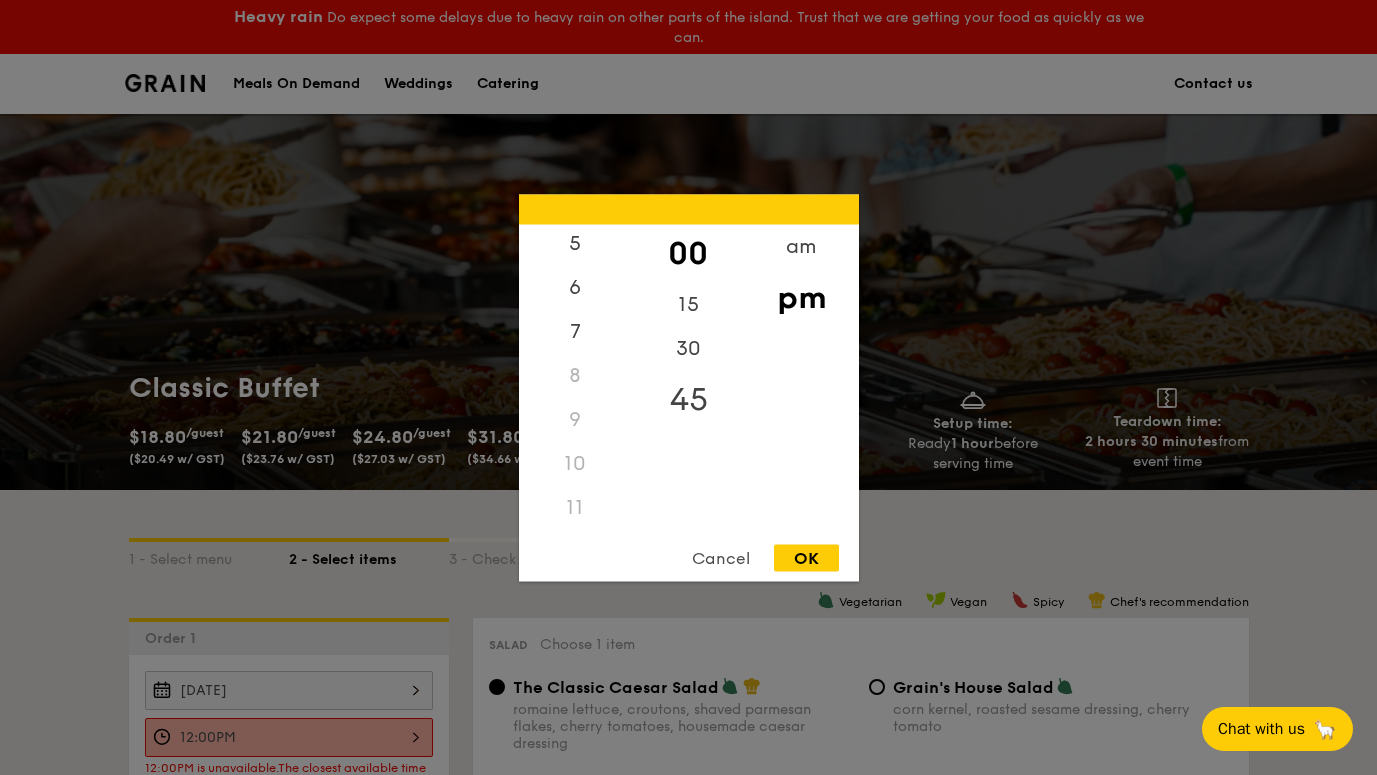 click on "45" at bounding box center [688, 399] 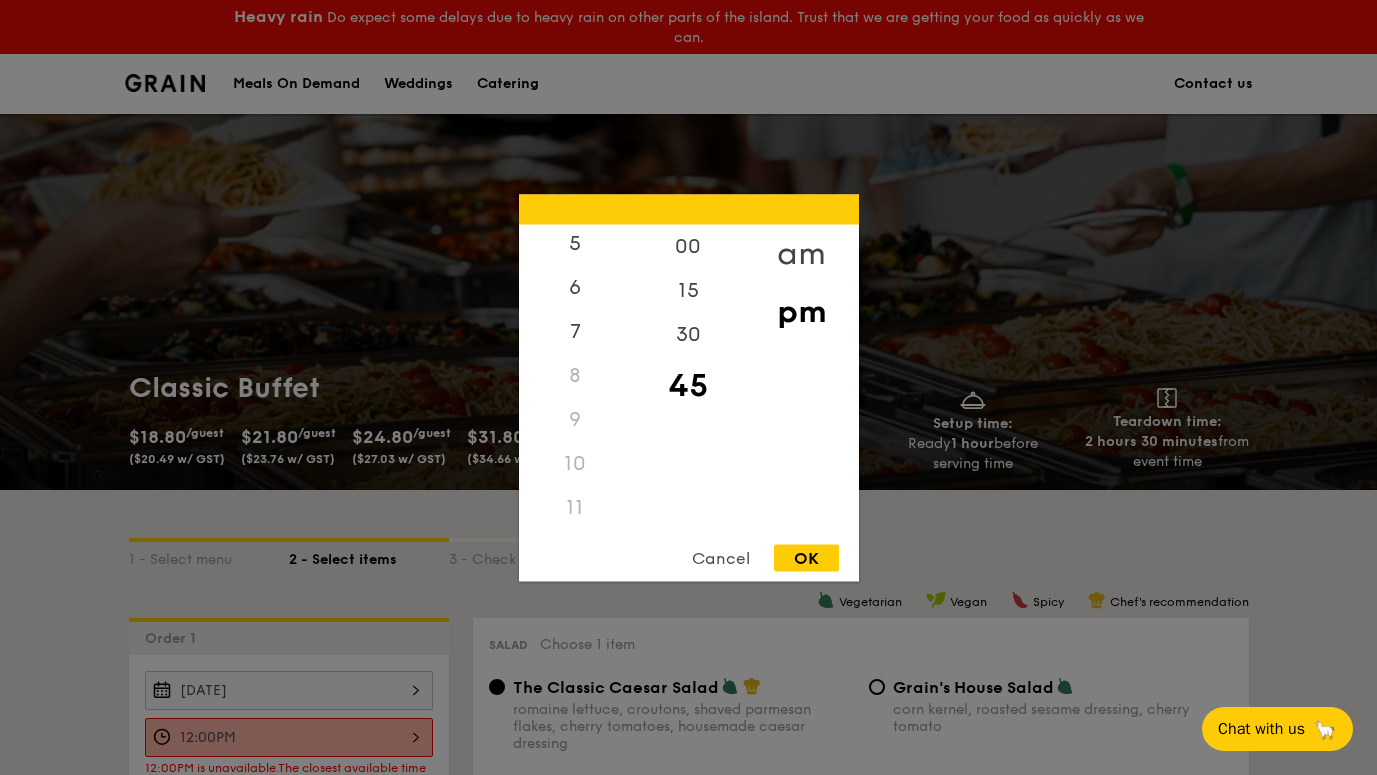 click on "am" at bounding box center (801, 253) 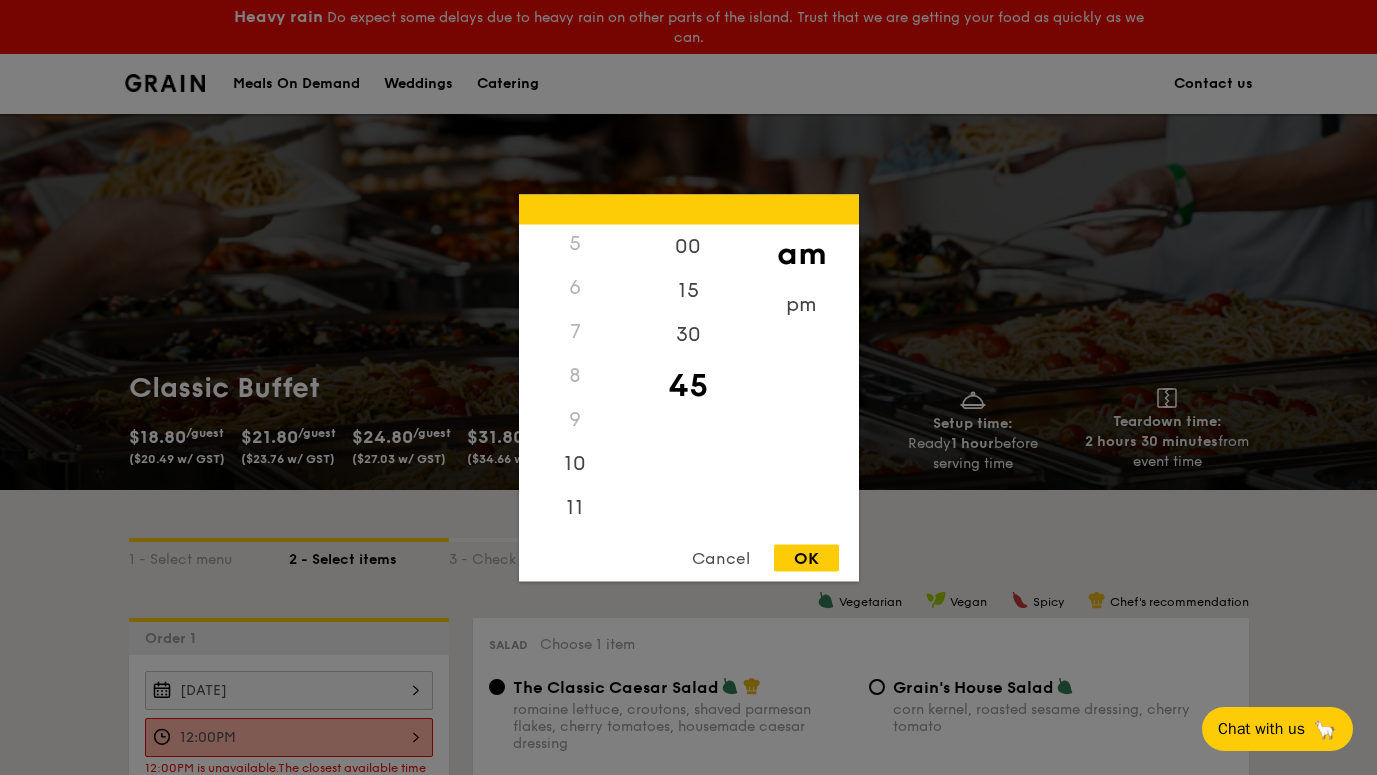 scroll, scrollTop: 223, scrollLeft: 0, axis: vertical 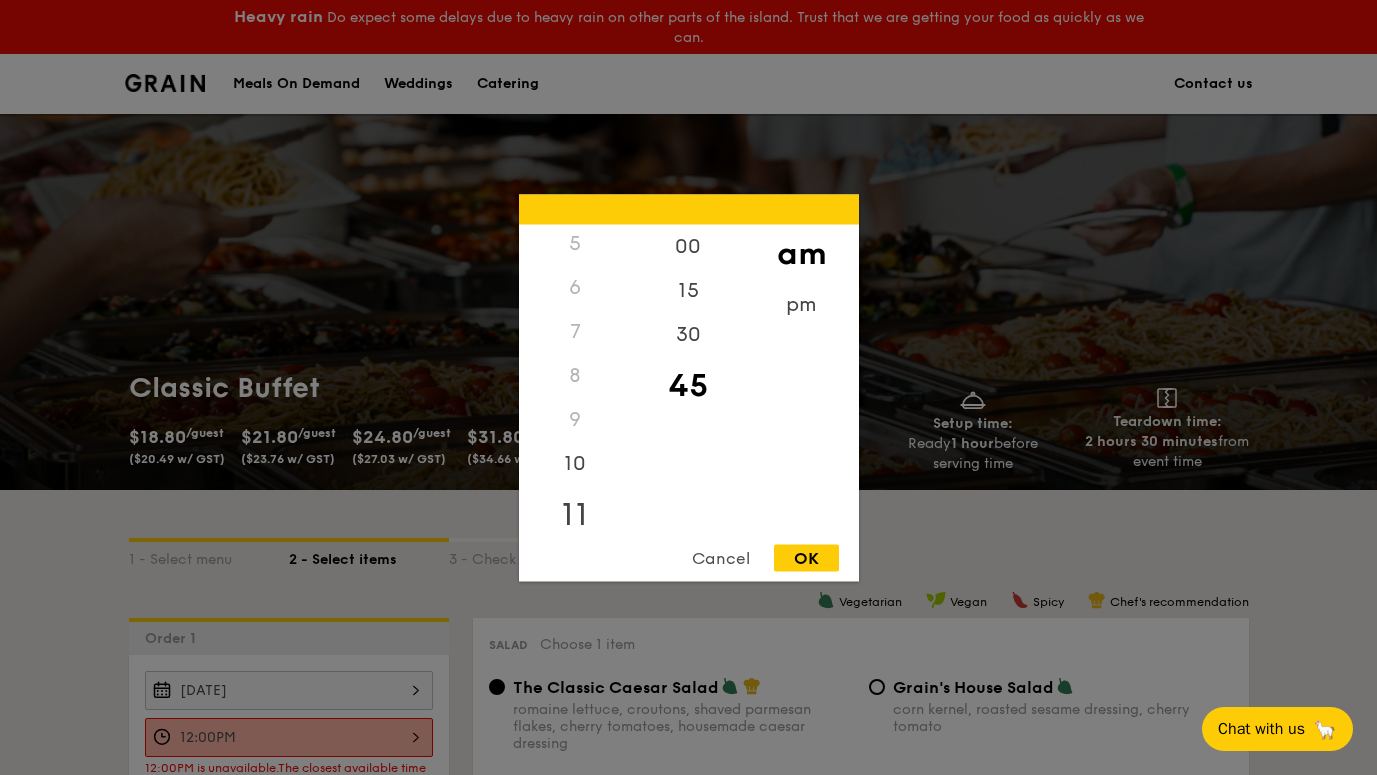 click on "11" at bounding box center [575, 514] 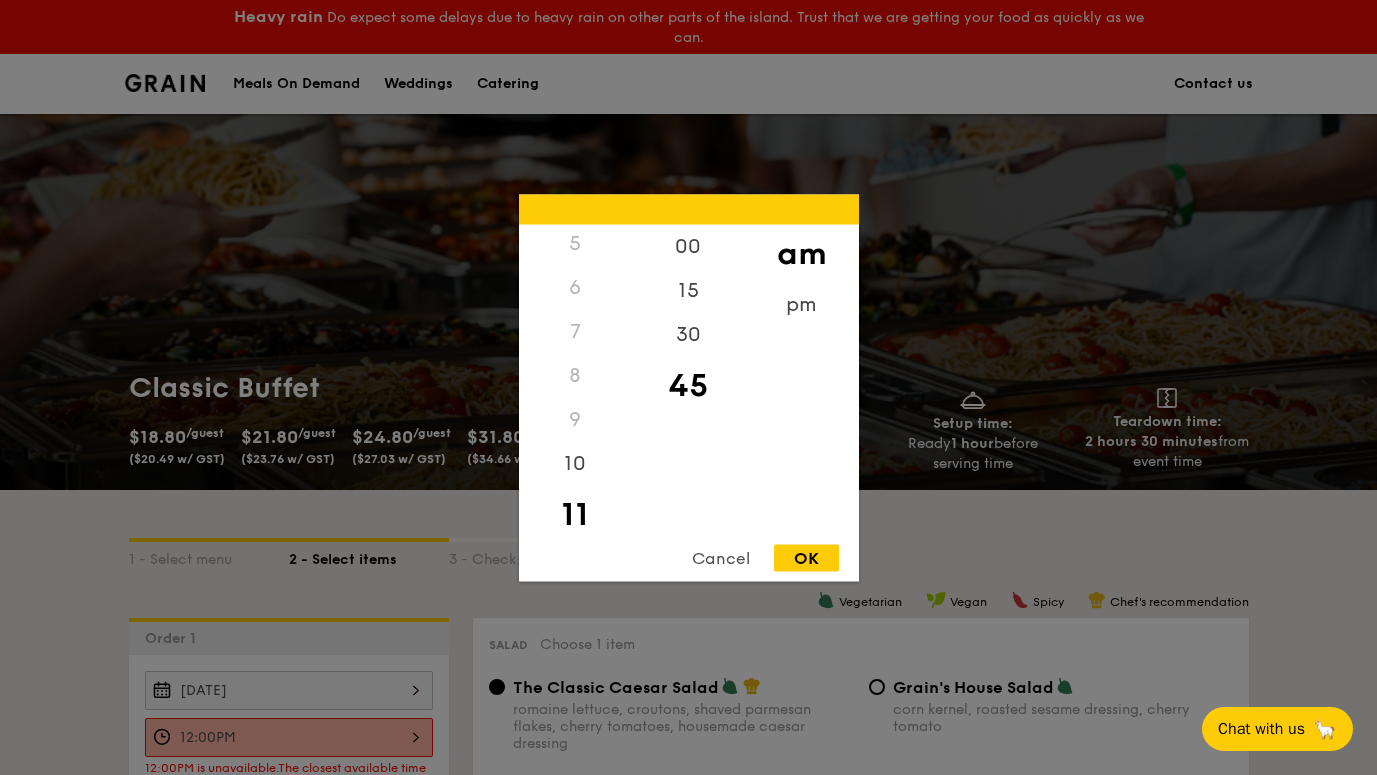 click on "OK" at bounding box center [806, 557] 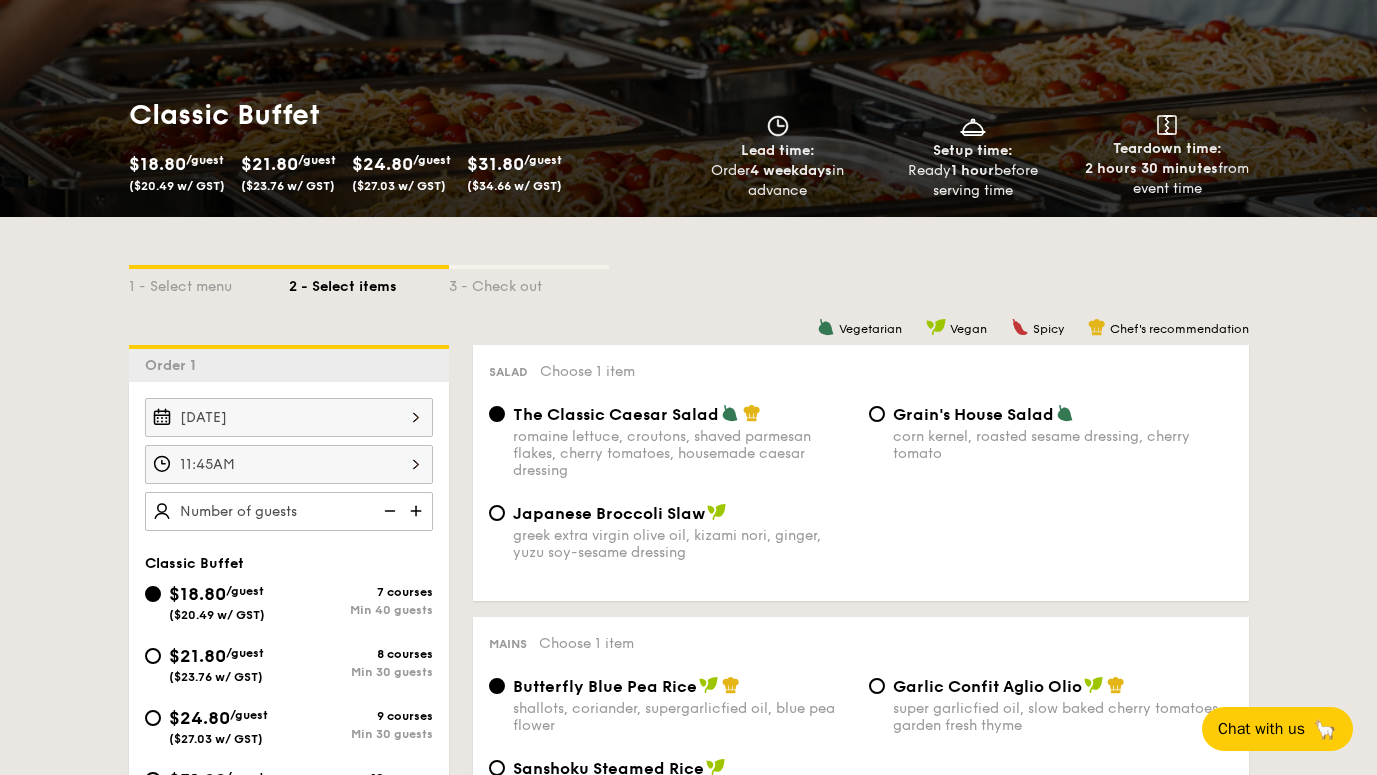 scroll, scrollTop: 279, scrollLeft: 0, axis: vertical 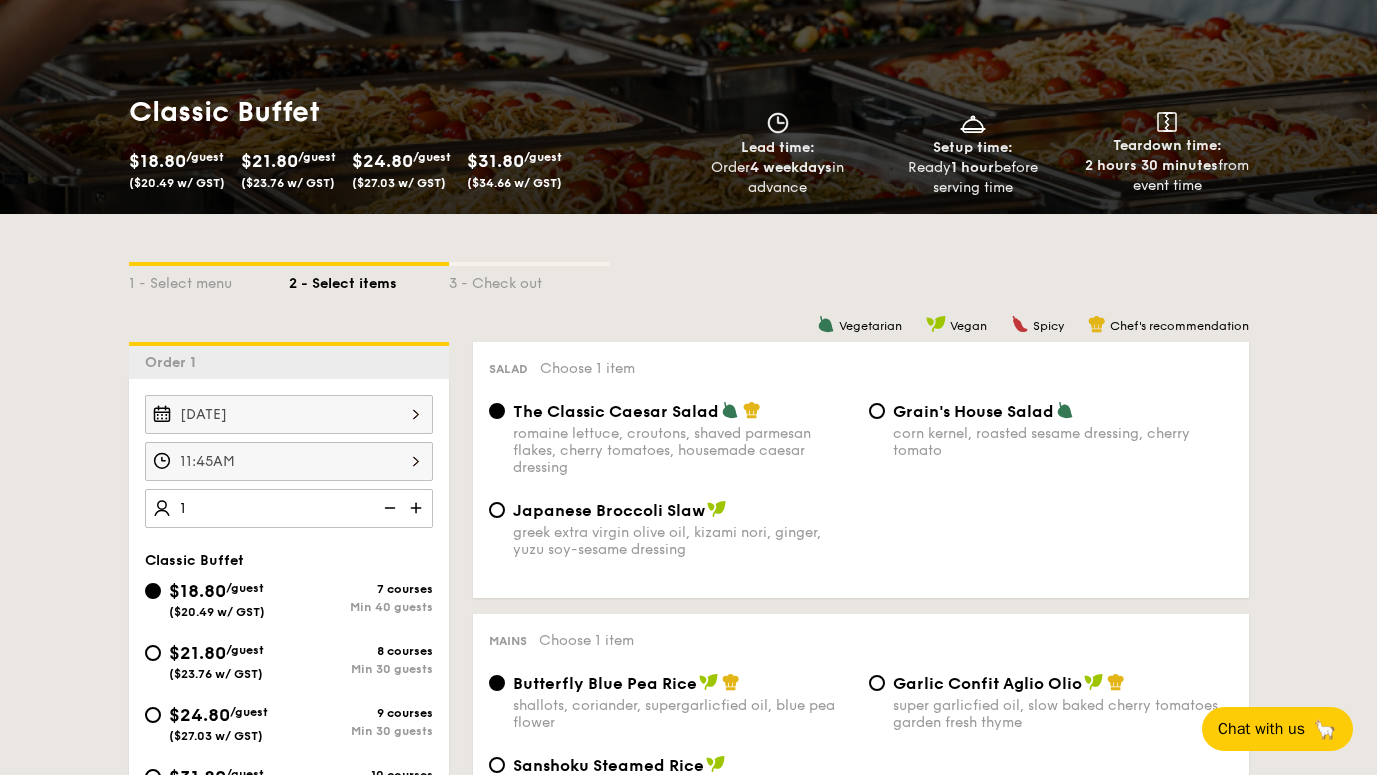 type on "15" 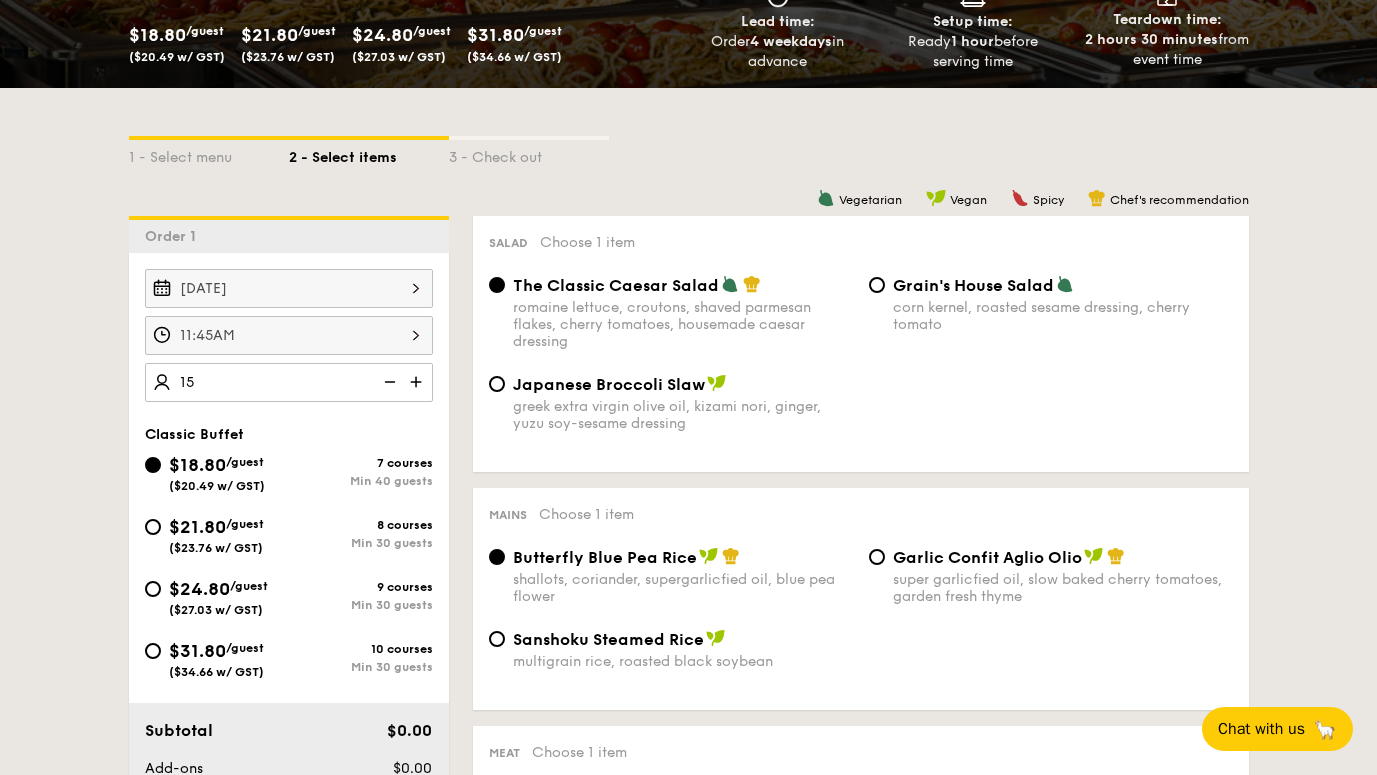 scroll, scrollTop: 443, scrollLeft: 0, axis: vertical 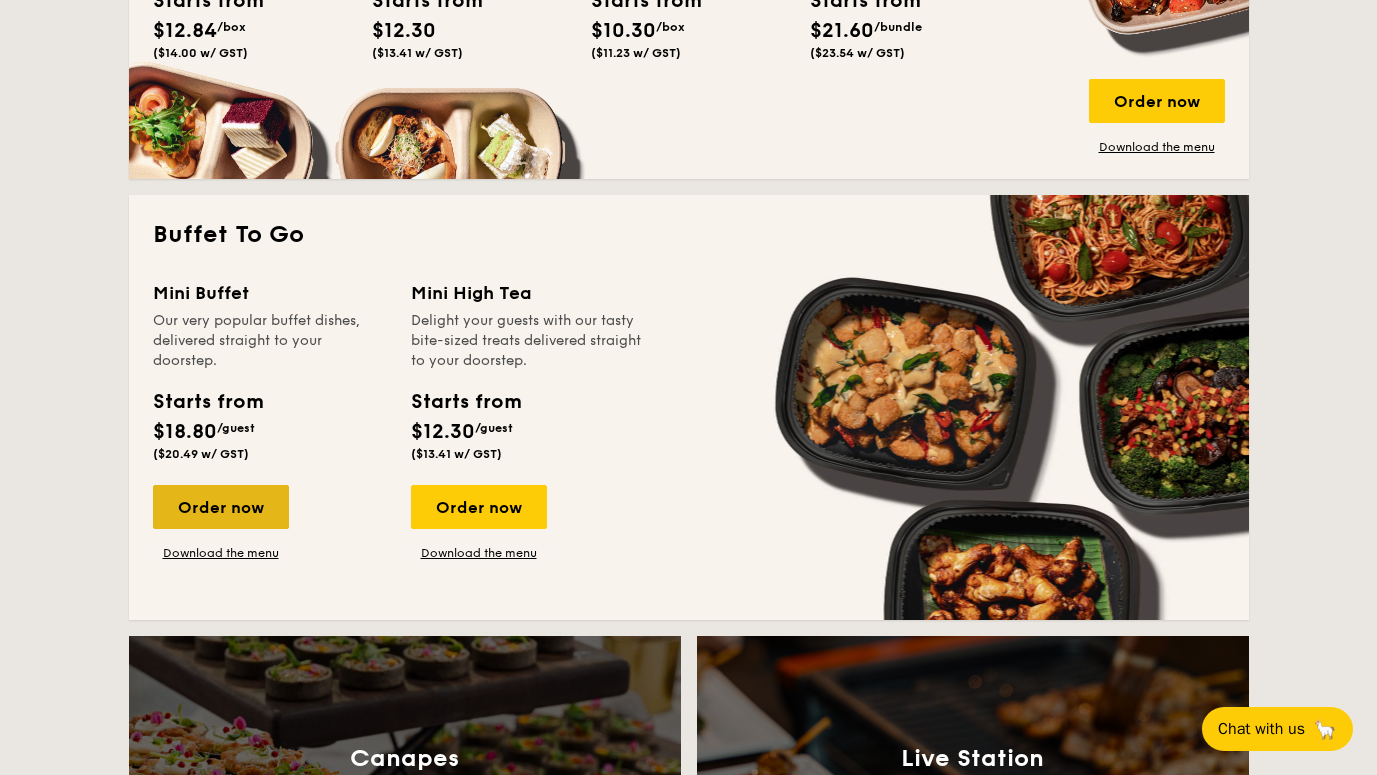 click on "Order now" at bounding box center (221, 507) 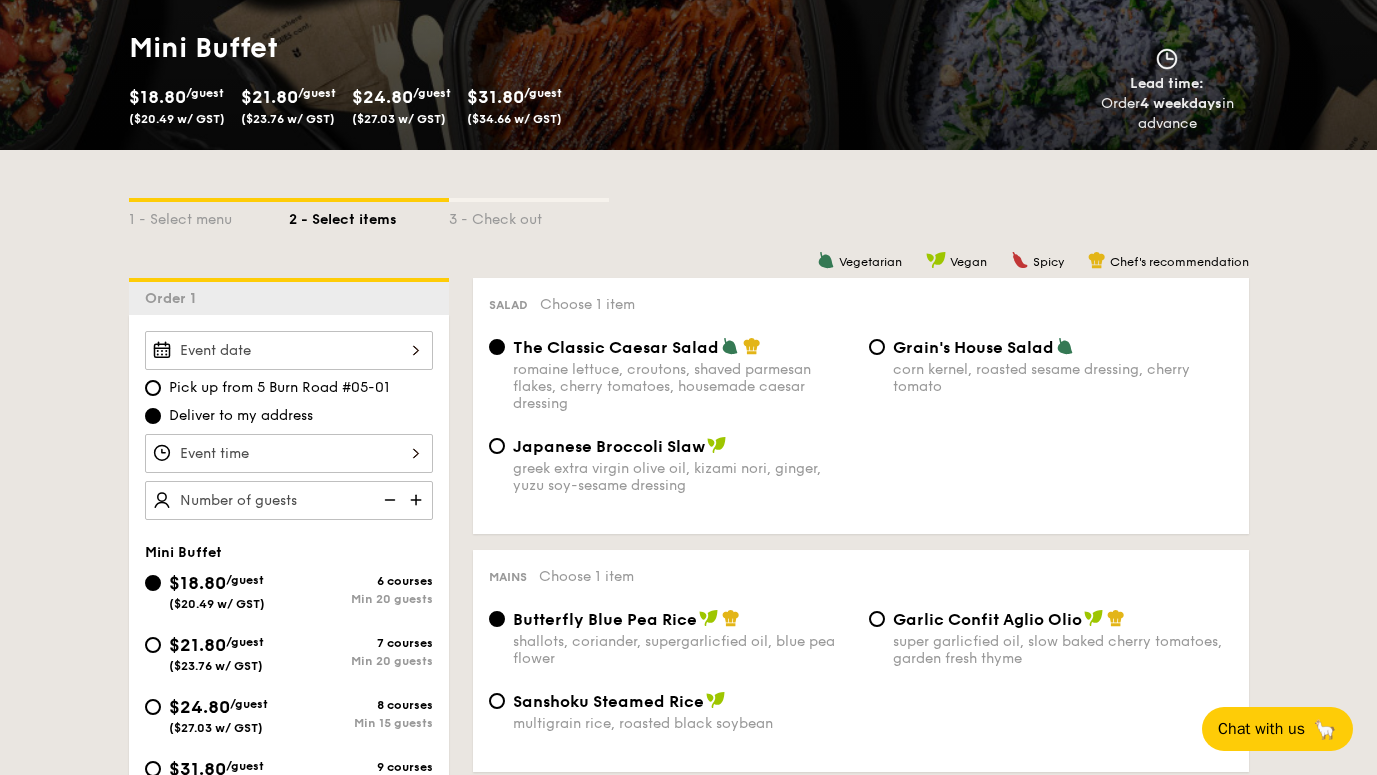 scroll, scrollTop: 344, scrollLeft: 0, axis: vertical 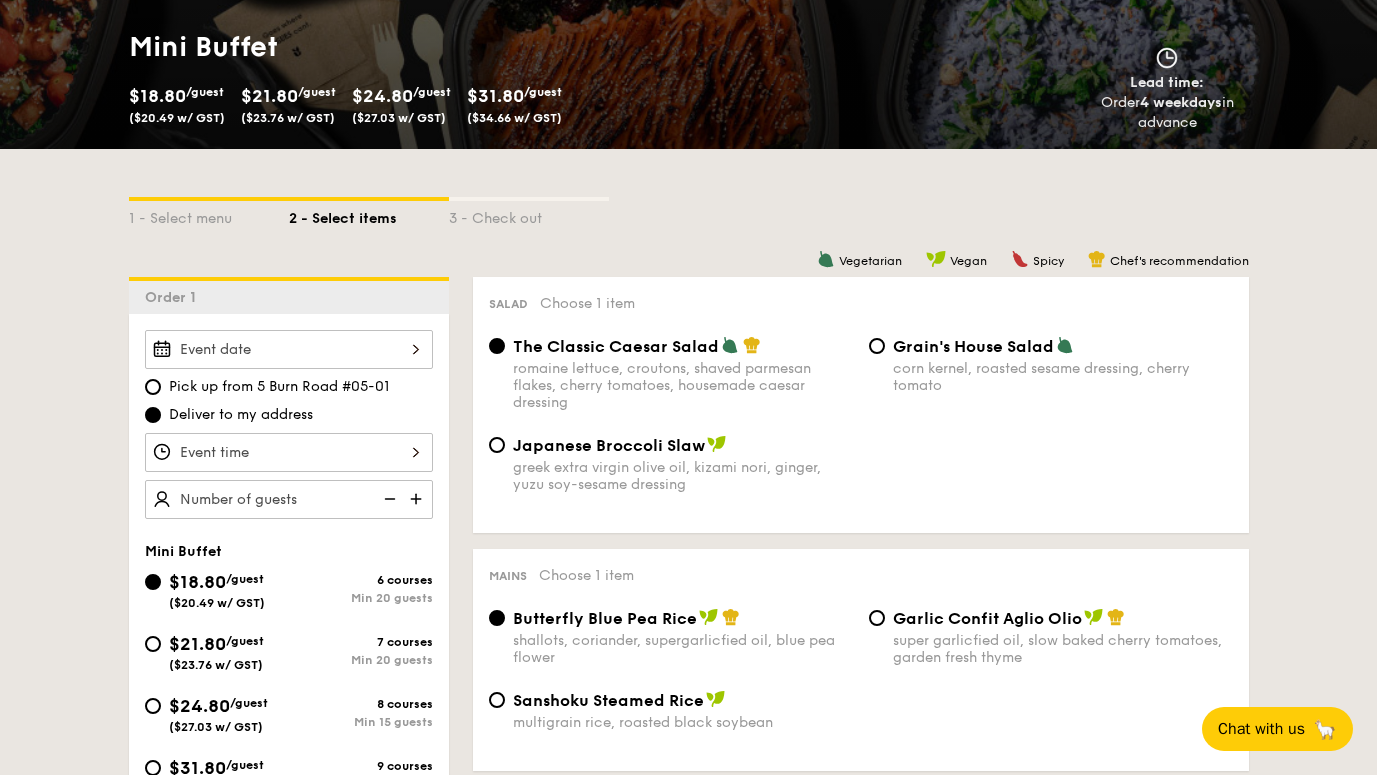 click at bounding box center (289, 349) 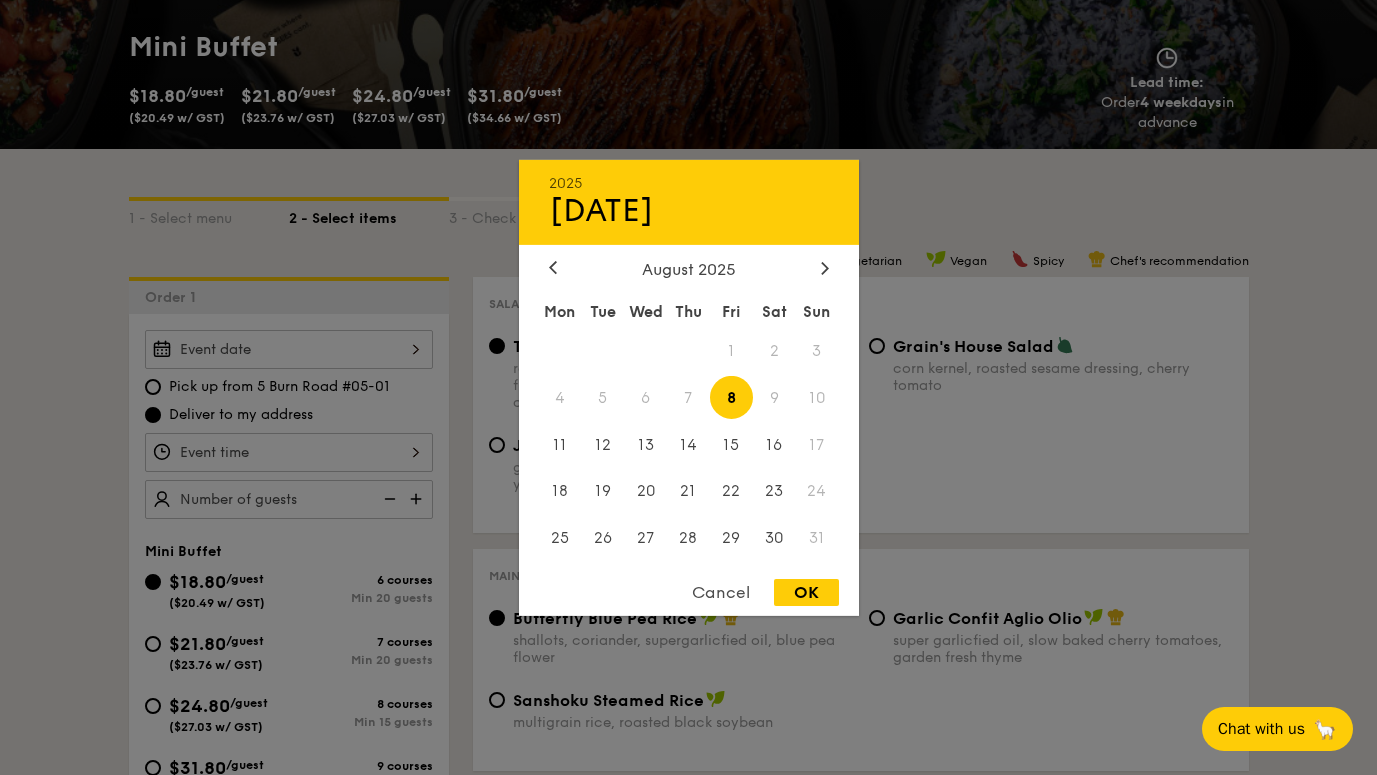 click on "OK" at bounding box center (806, 592) 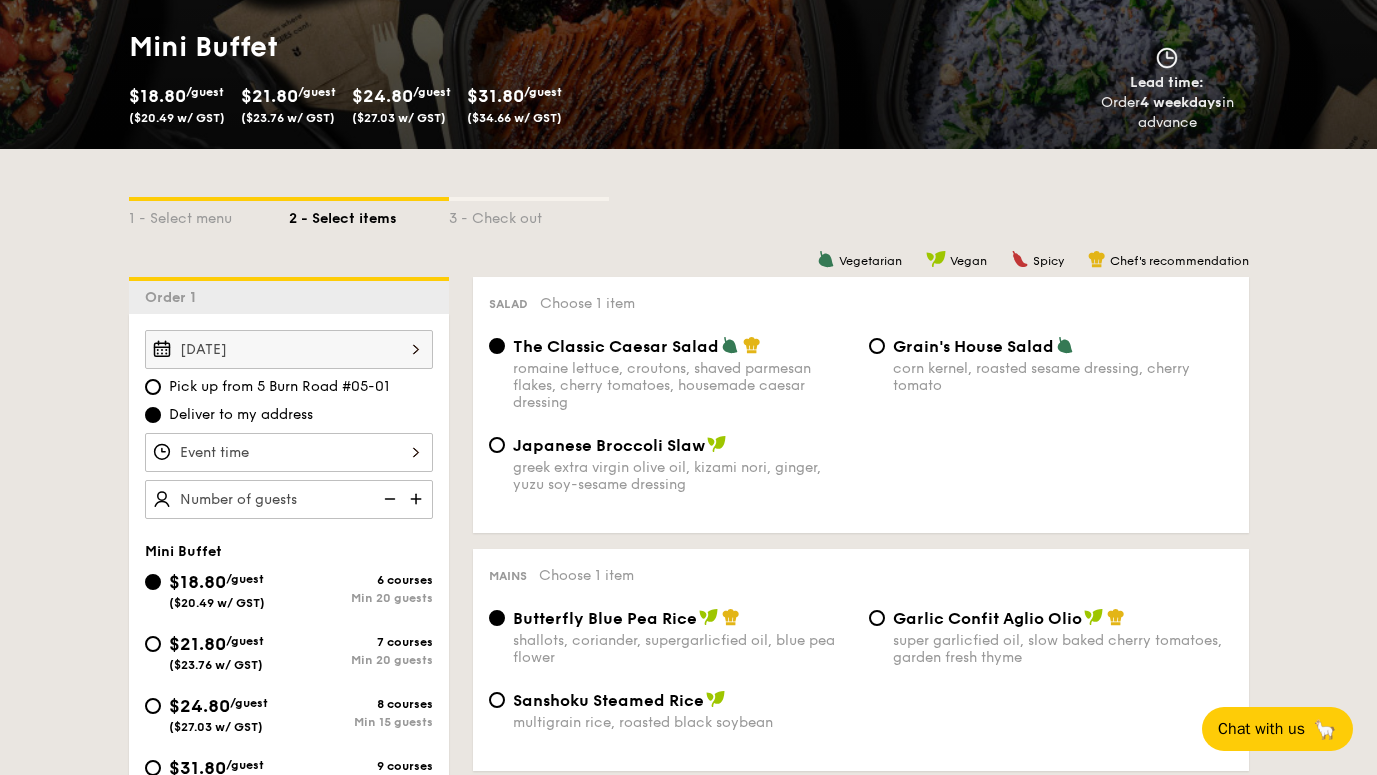 click at bounding box center (289, 452) 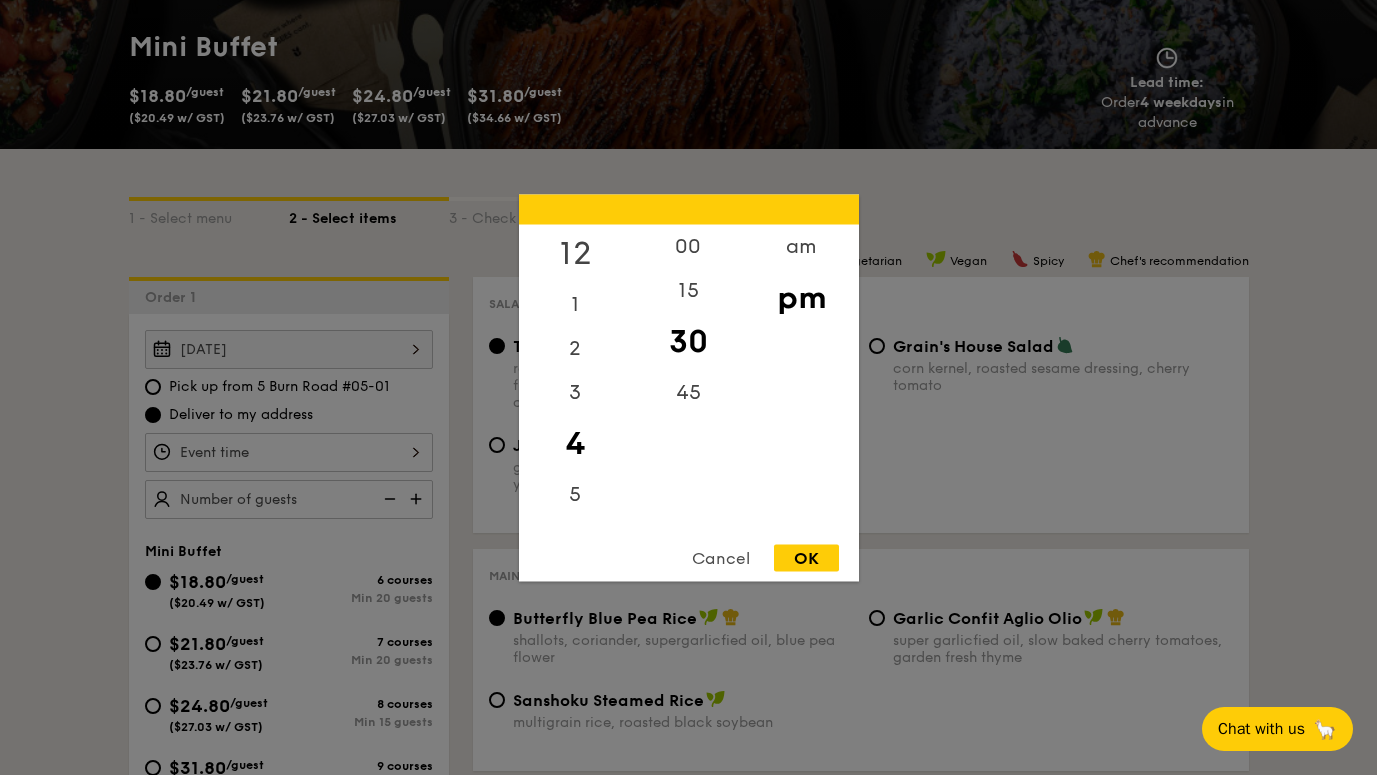 click on "12" at bounding box center [575, 253] 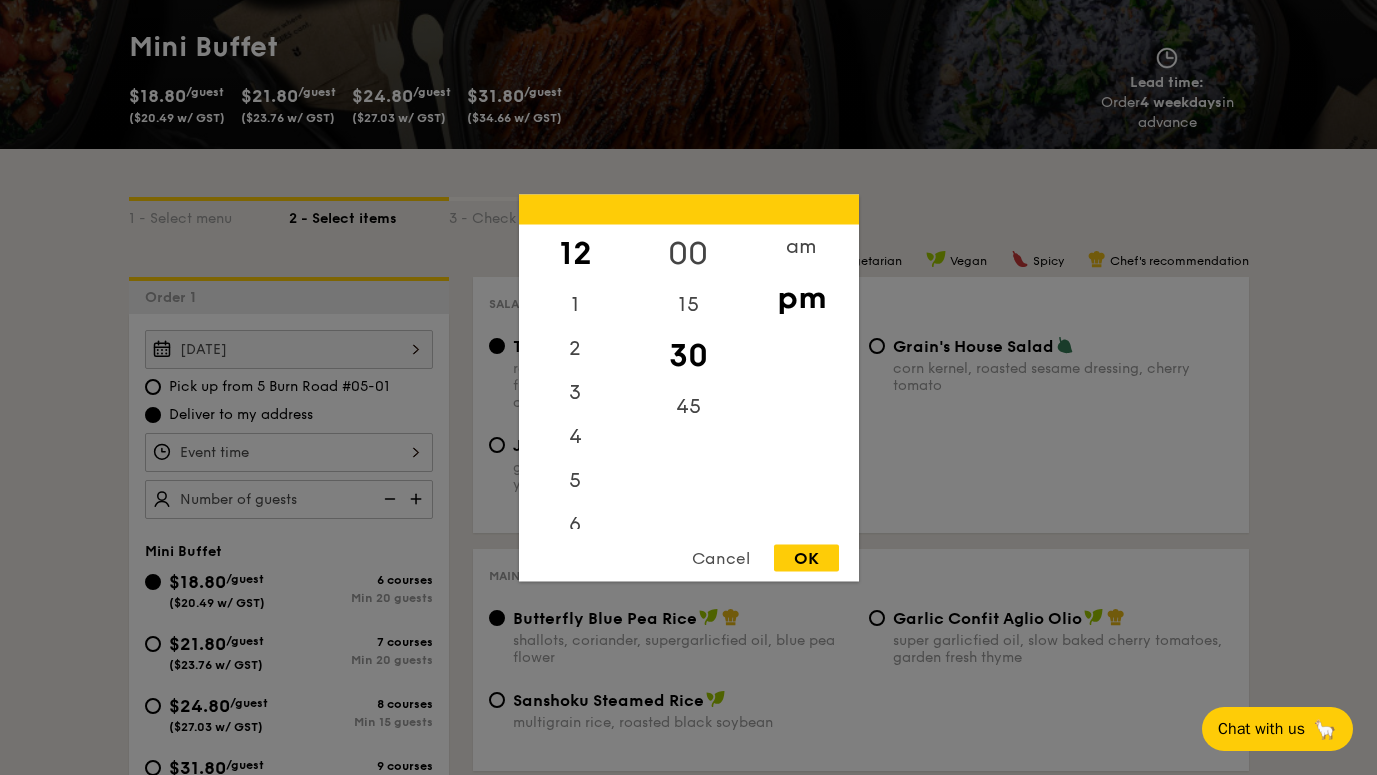 click on "00" at bounding box center (688, 253) 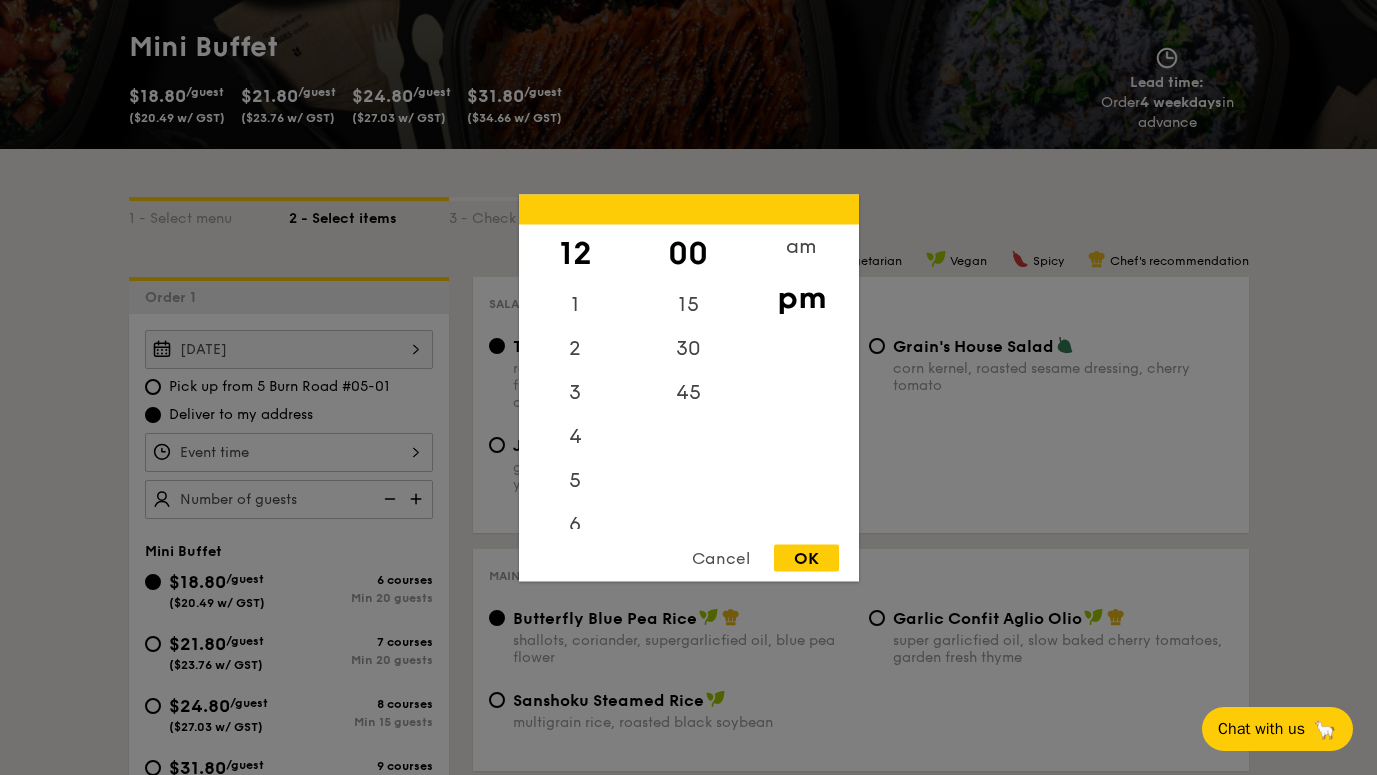 click on "OK" at bounding box center [806, 557] 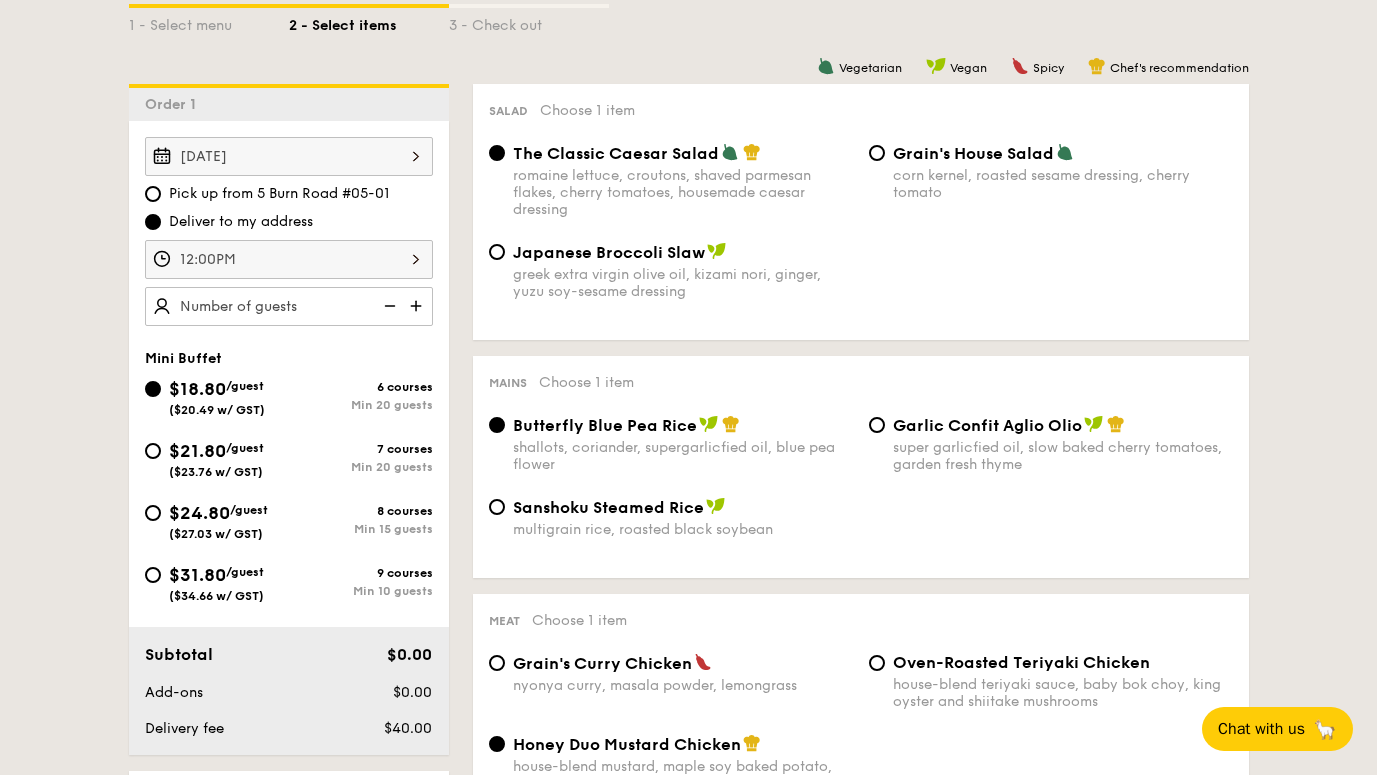 scroll, scrollTop: 556, scrollLeft: 0, axis: vertical 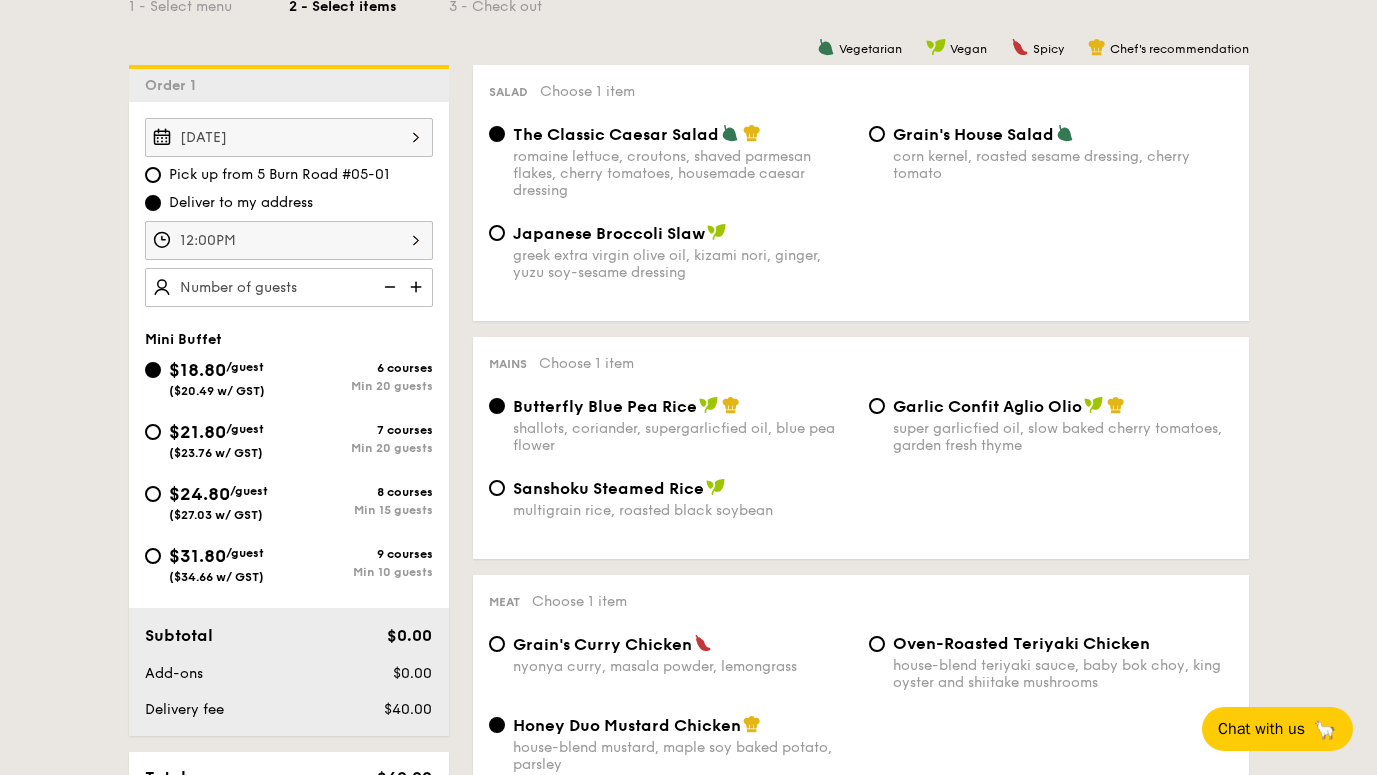 click on "($27.03 w/ GST)" at bounding box center (216, 515) 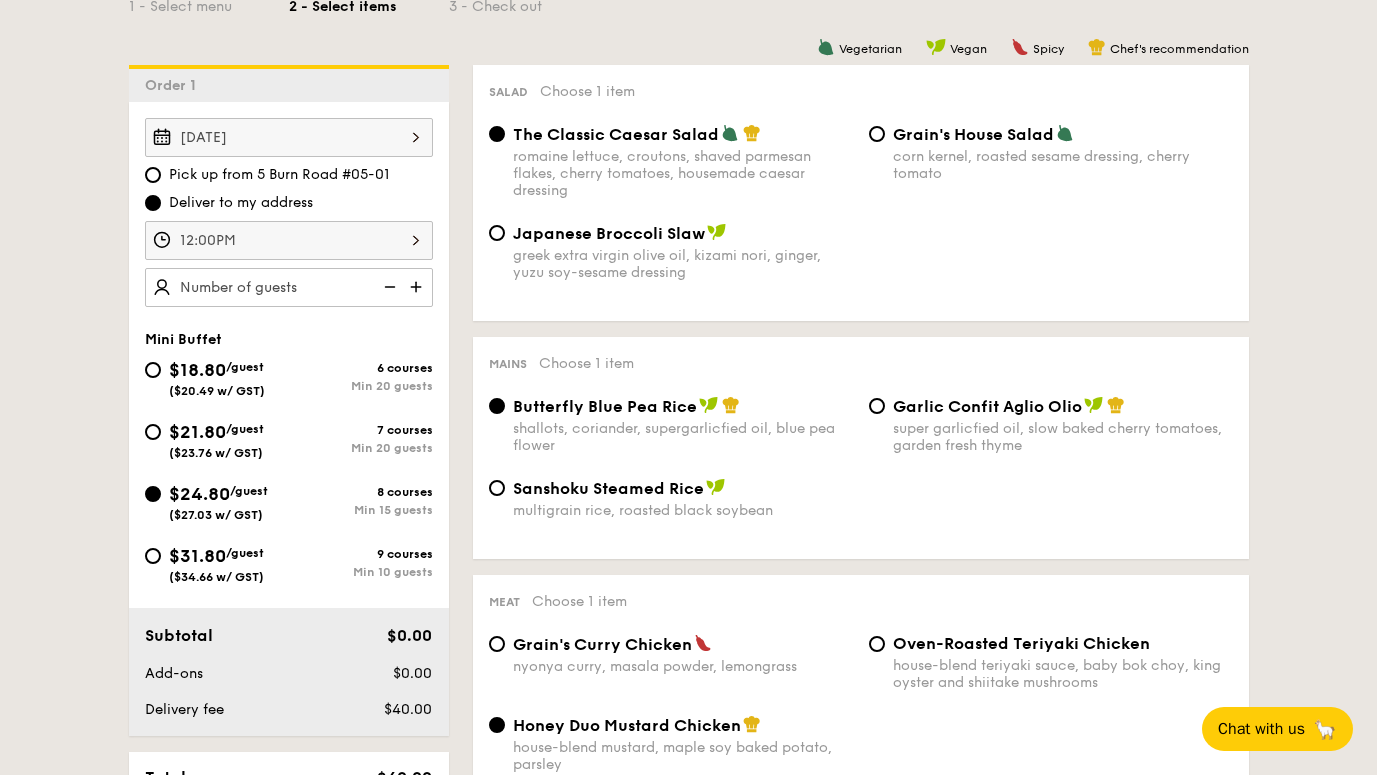 radio on "true" 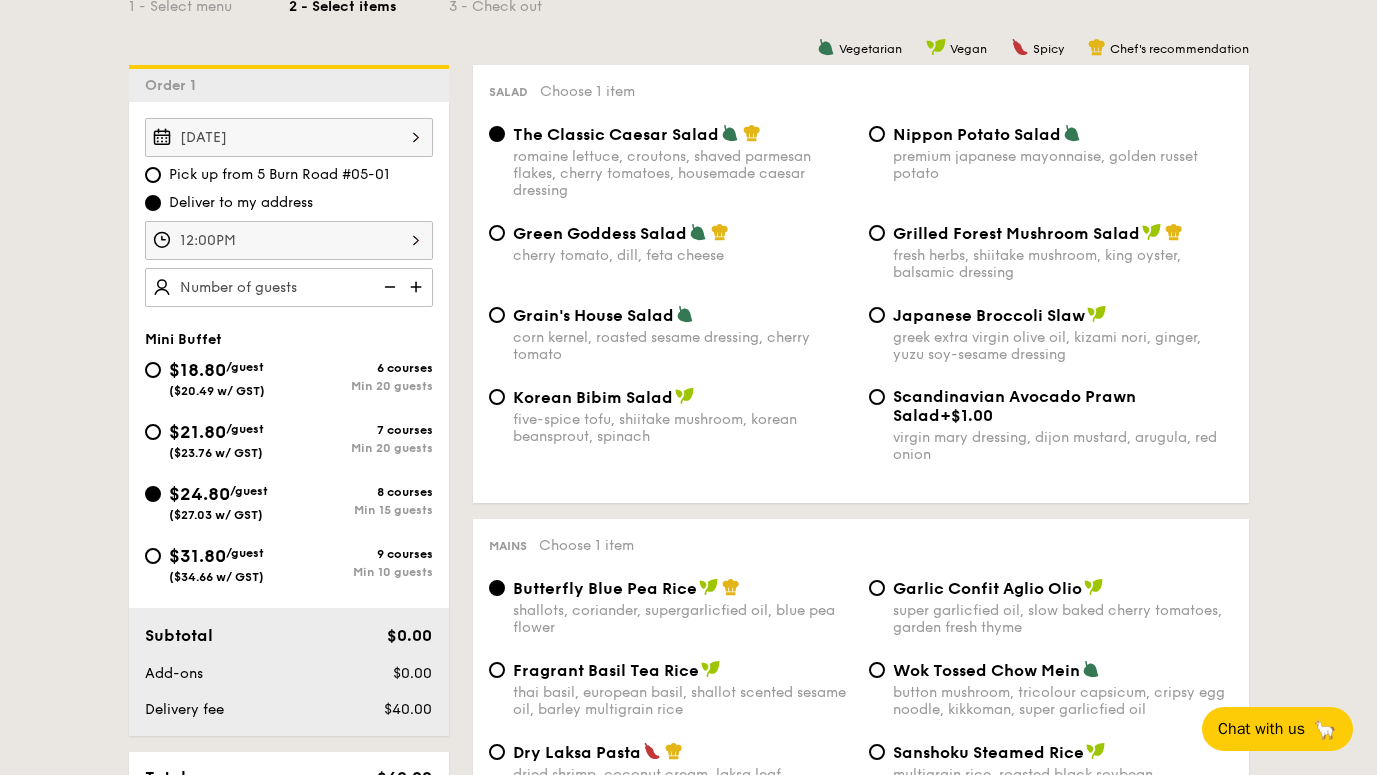 click on "Nippon Potato Salad" at bounding box center (977, 134) 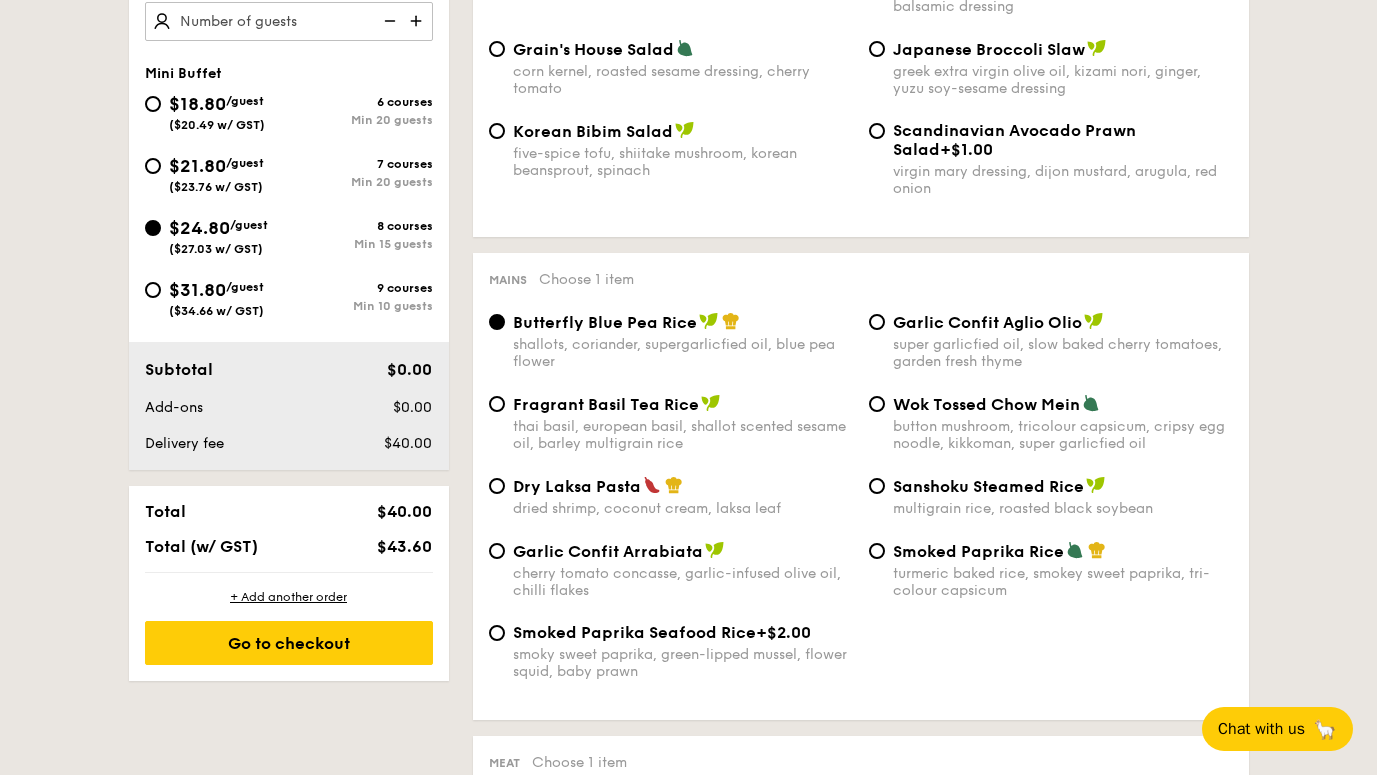scroll, scrollTop: 825, scrollLeft: 0, axis: vertical 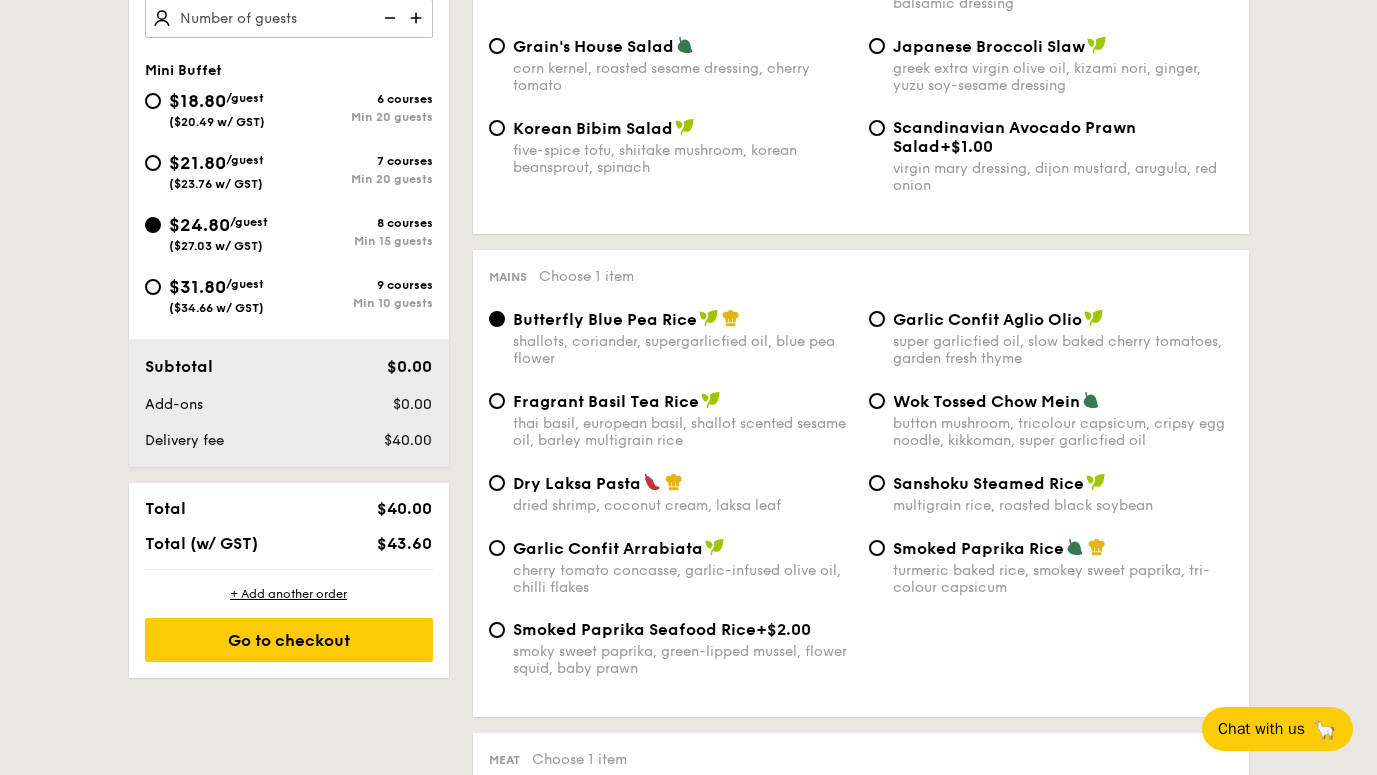 click on "thai basil, european basil, shallot scented sesame oil, barley multigrain rice" at bounding box center [683, 432] 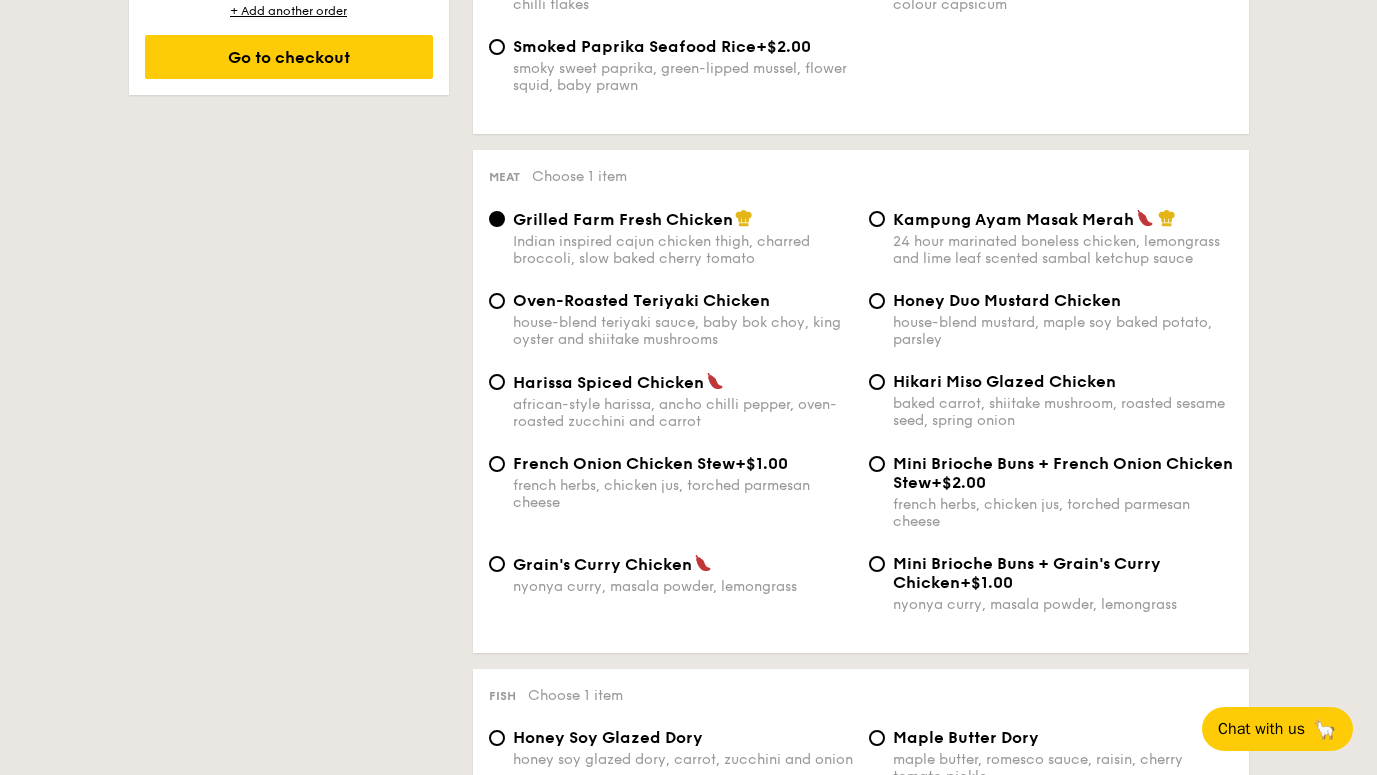 scroll, scrollTop: 1410, scrollLeft: 0, axis: vertical 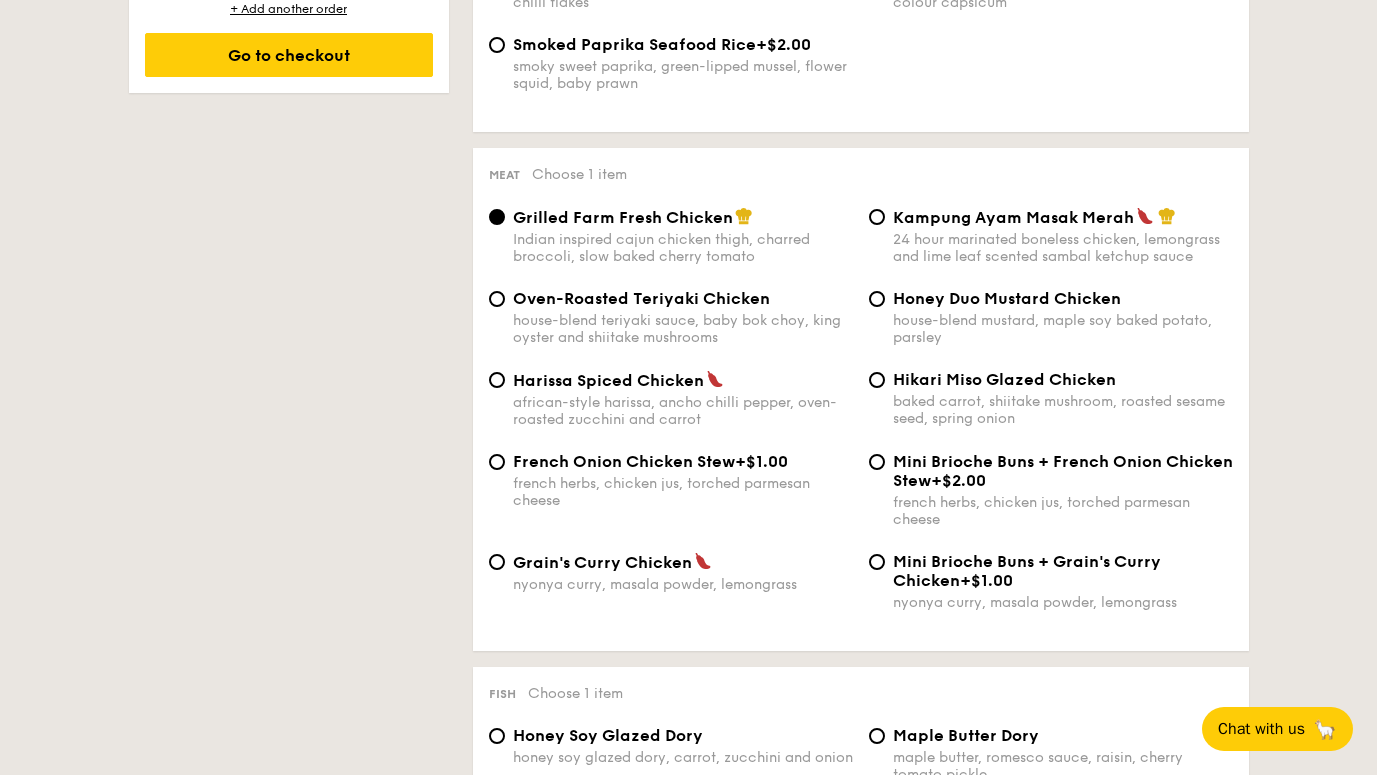 click on "24 hour marinated boneless chicken, lemongrass and lime leaf scented sambal ketchup sauce" at bounding box center [1063, 248] 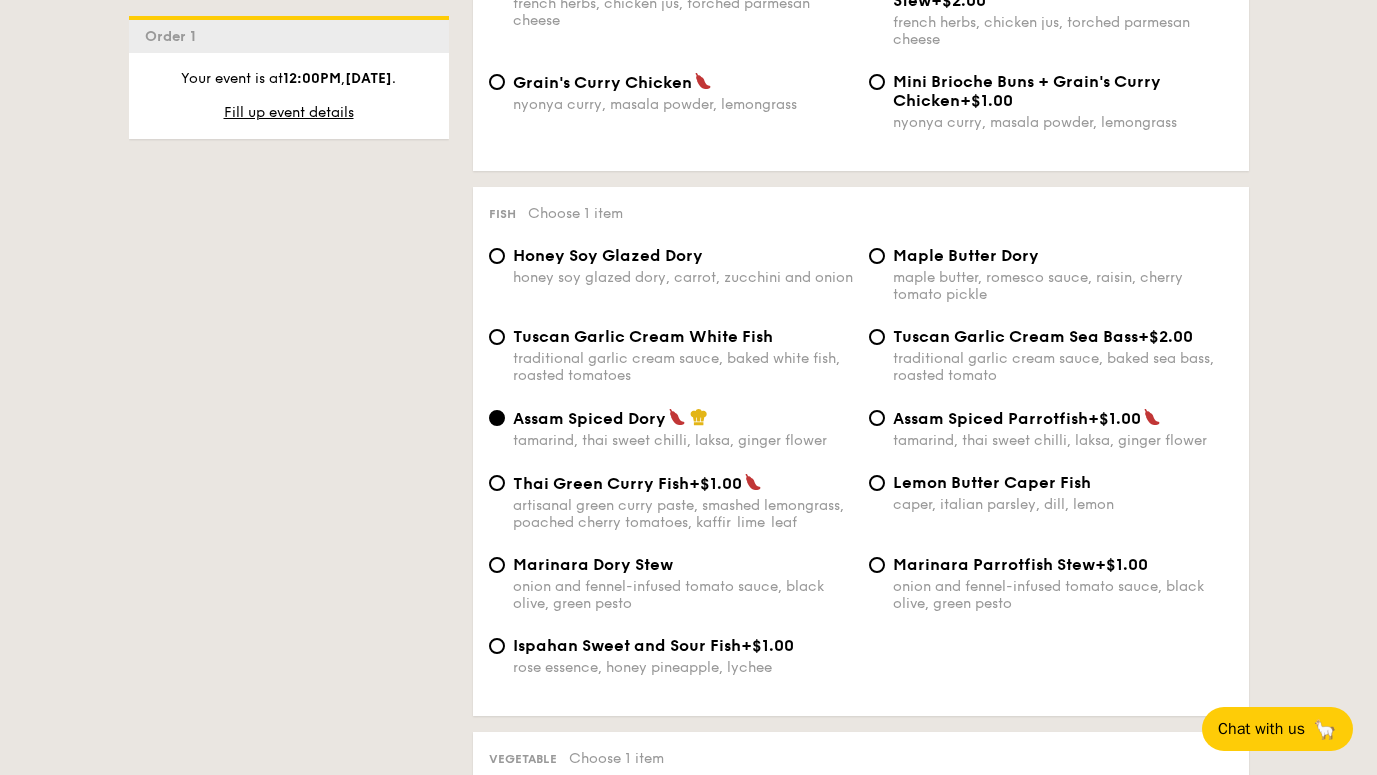 scroll, scrollTop: 1898, scrollLeft: 0, axis: vertical 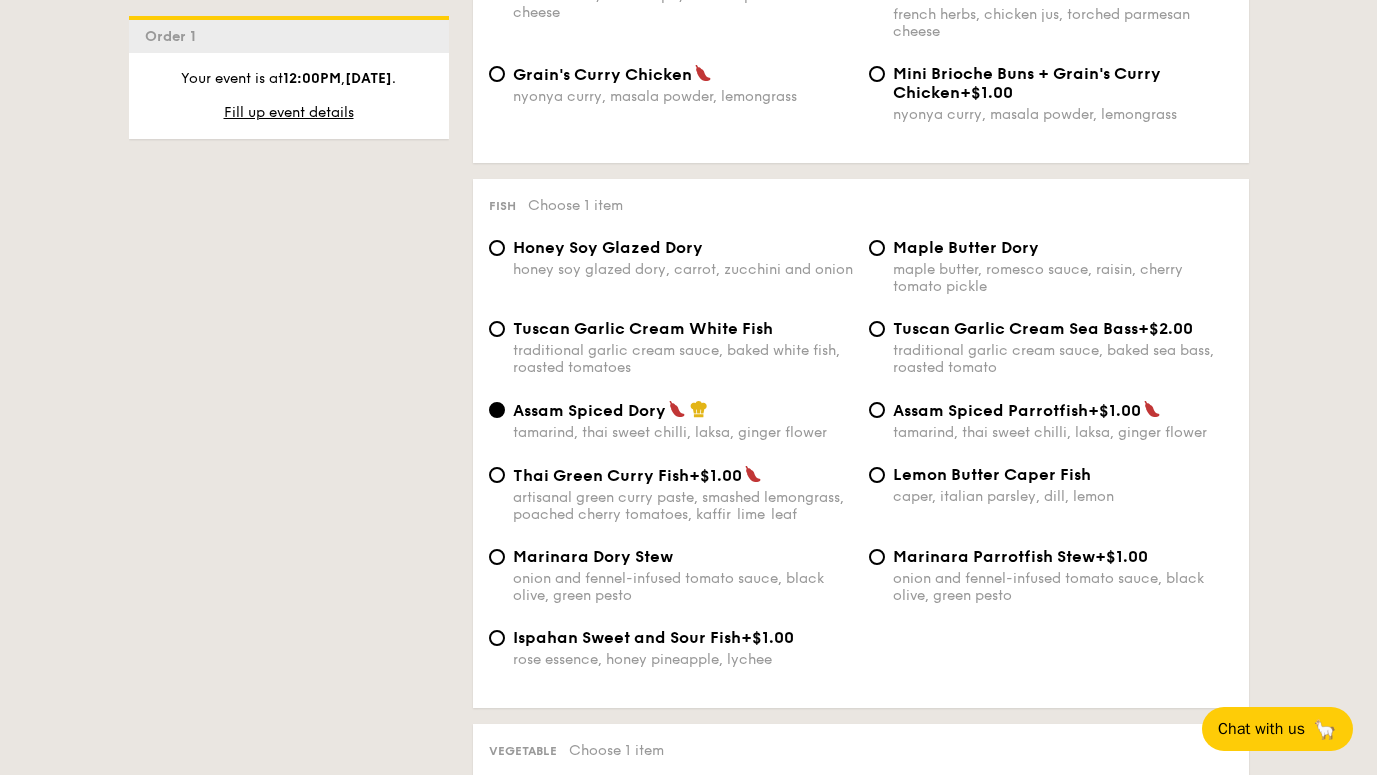 click on "Maple Butter Dory" at bounding box center (966, 247) 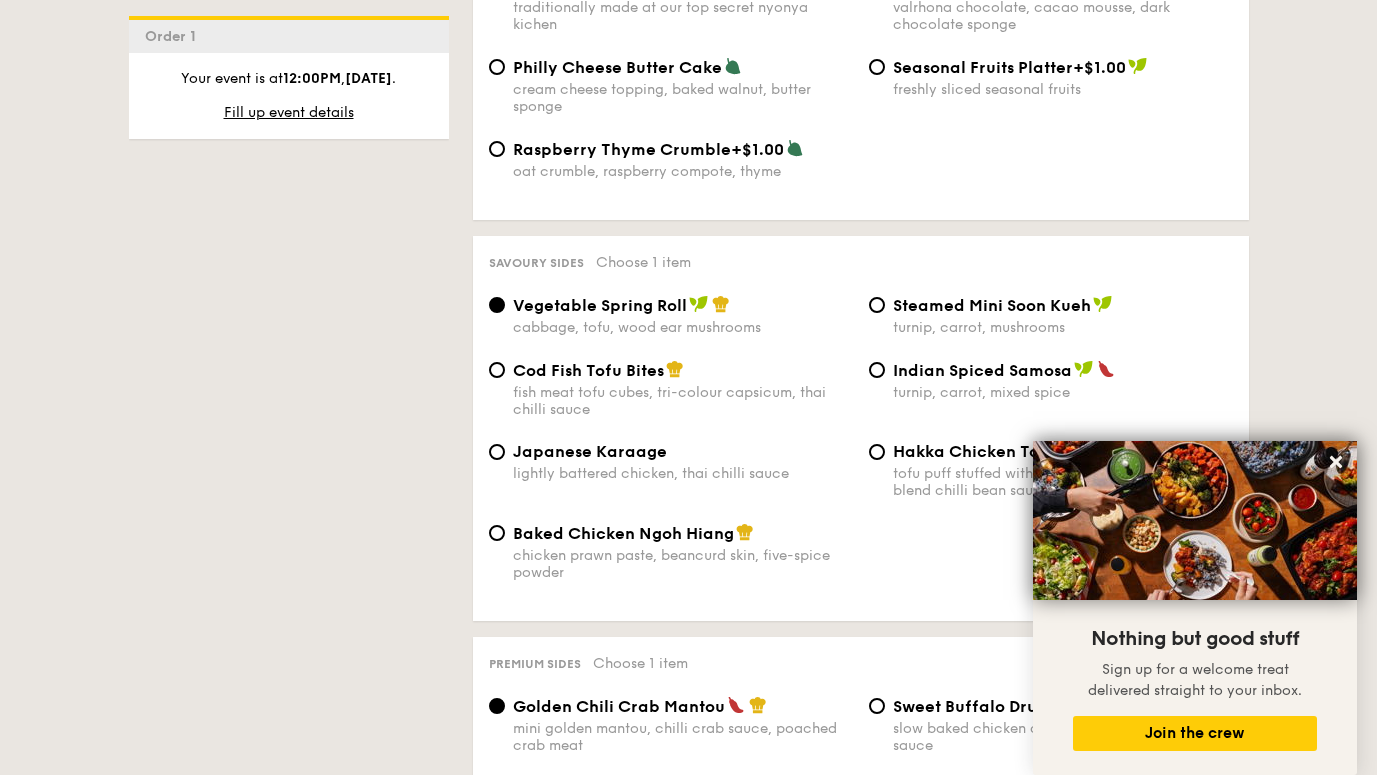 scroll, scrollTop: 3321, scrollLeft: 0, axis: vertical 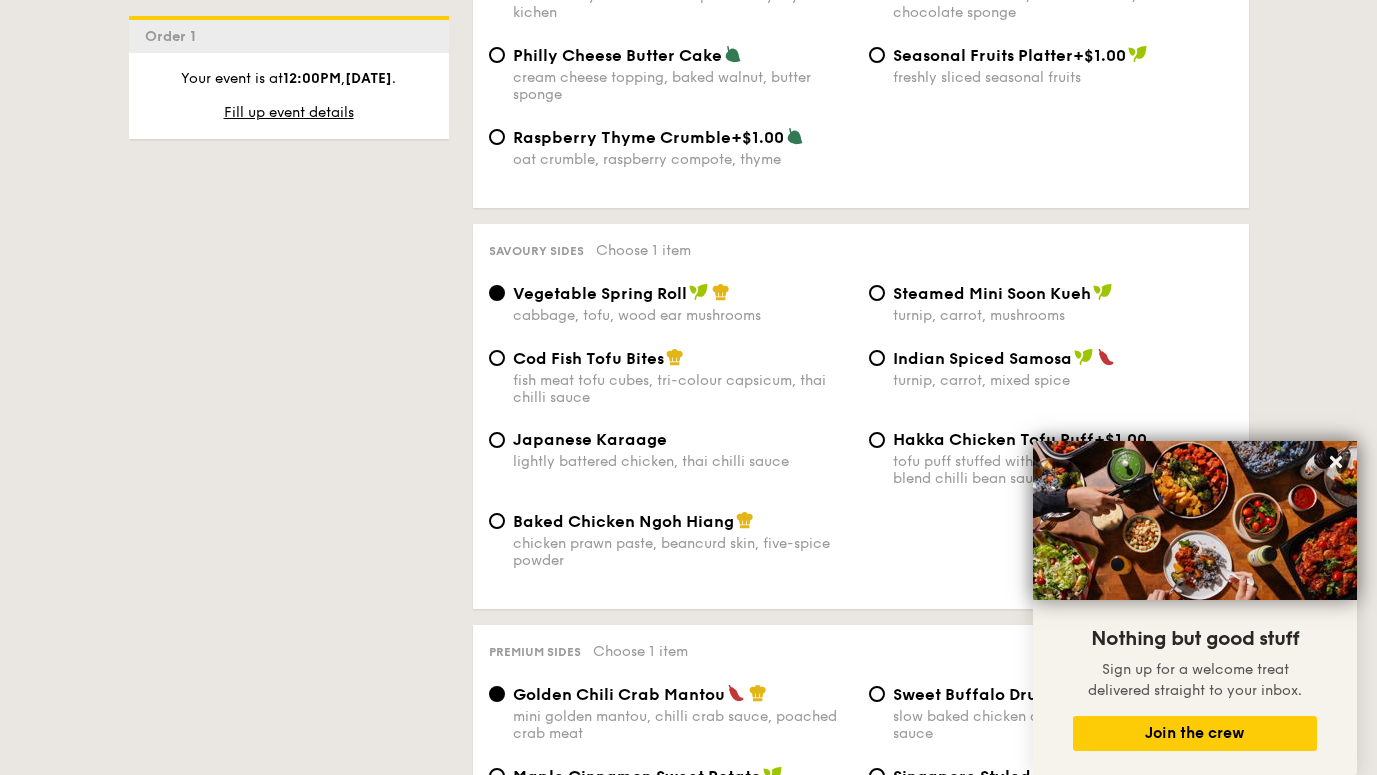 click on "Cod Fish Tofu Bites" at bounding box center (588, 358) 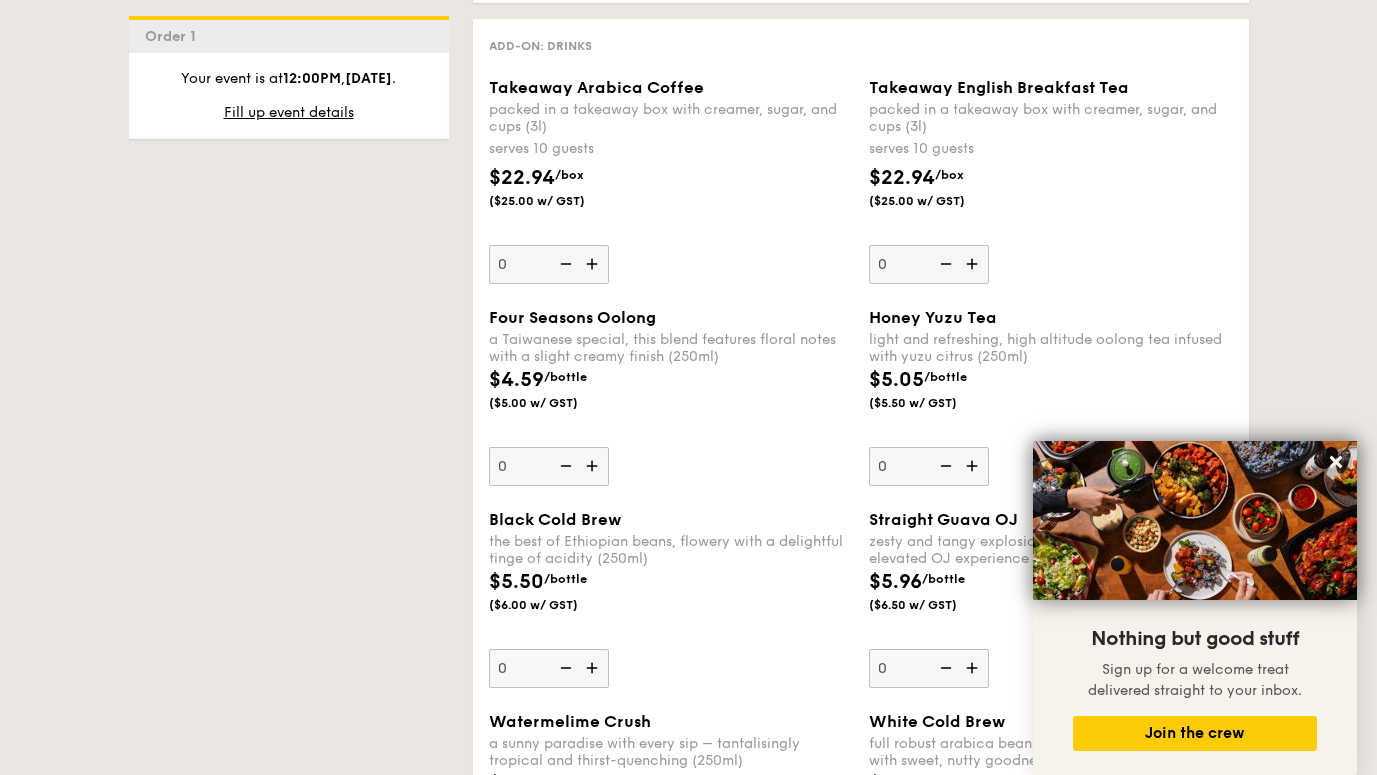 scroll, scrollTop: 4880, scrollLeft: 0, axis: vertical 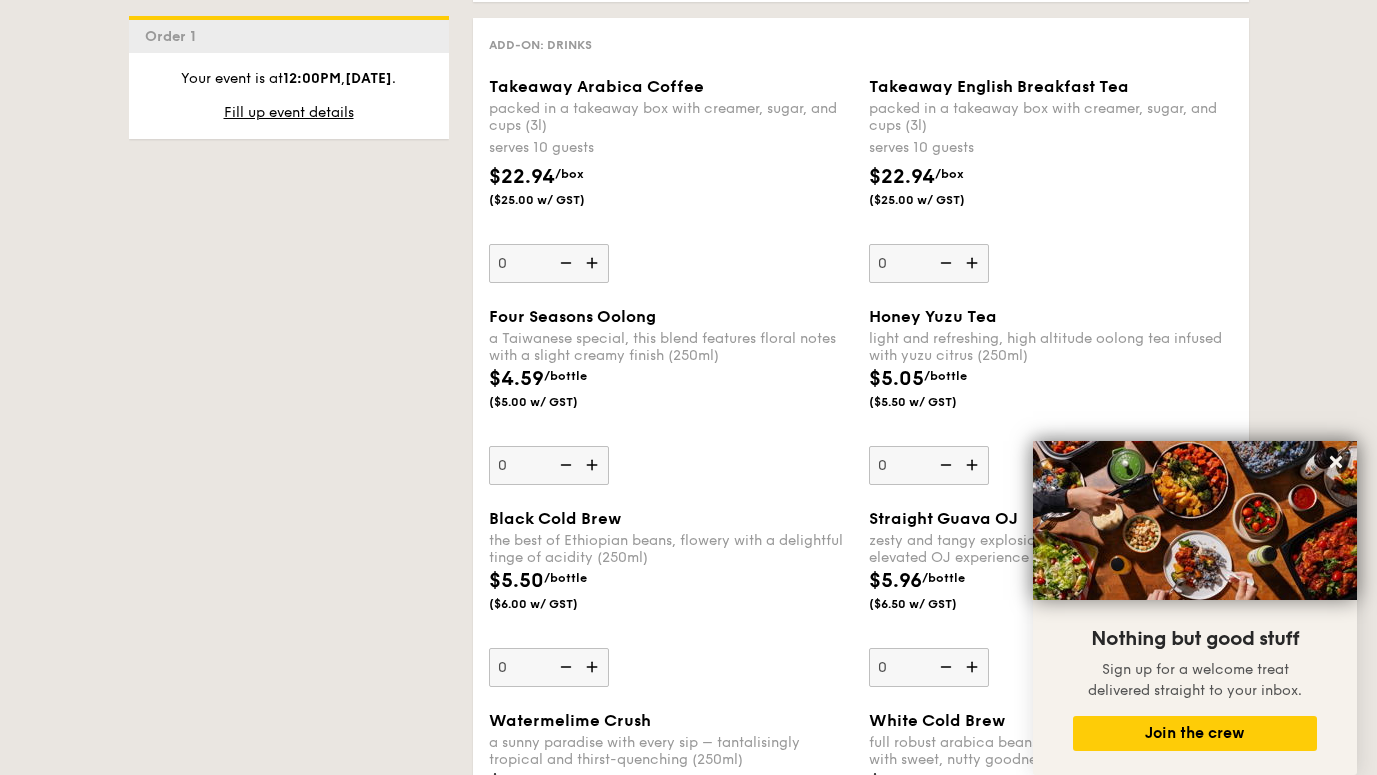 click at bounding box center (594, 263) 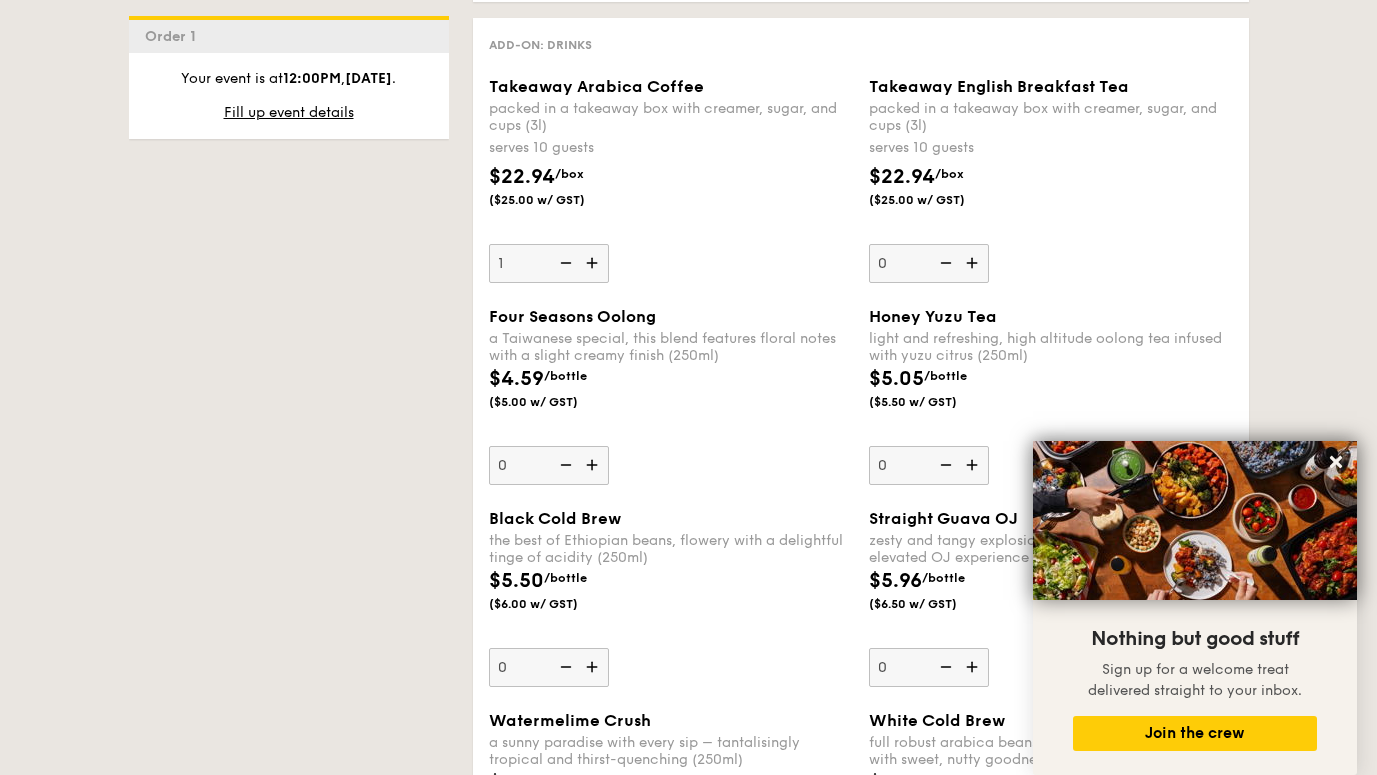 click at bounding box center (974, 263) 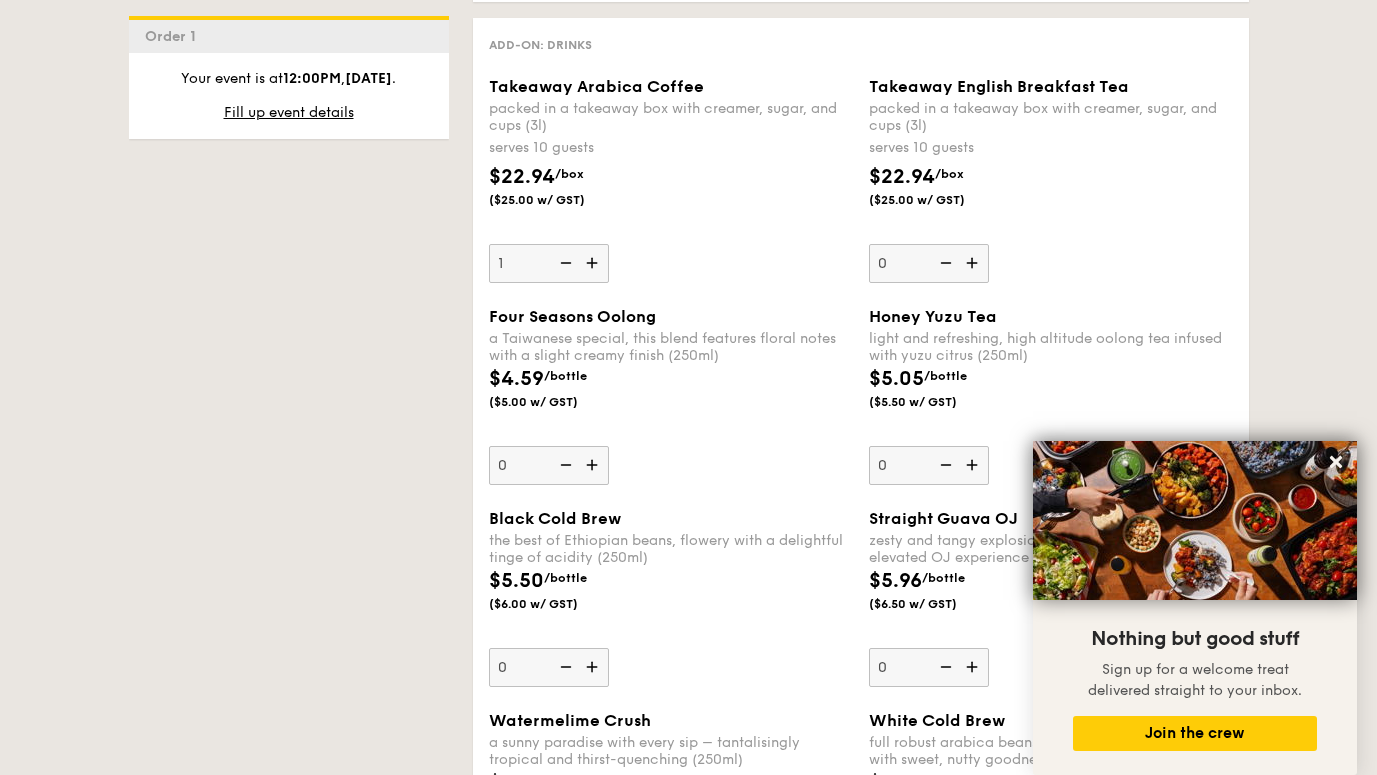 type on "1" 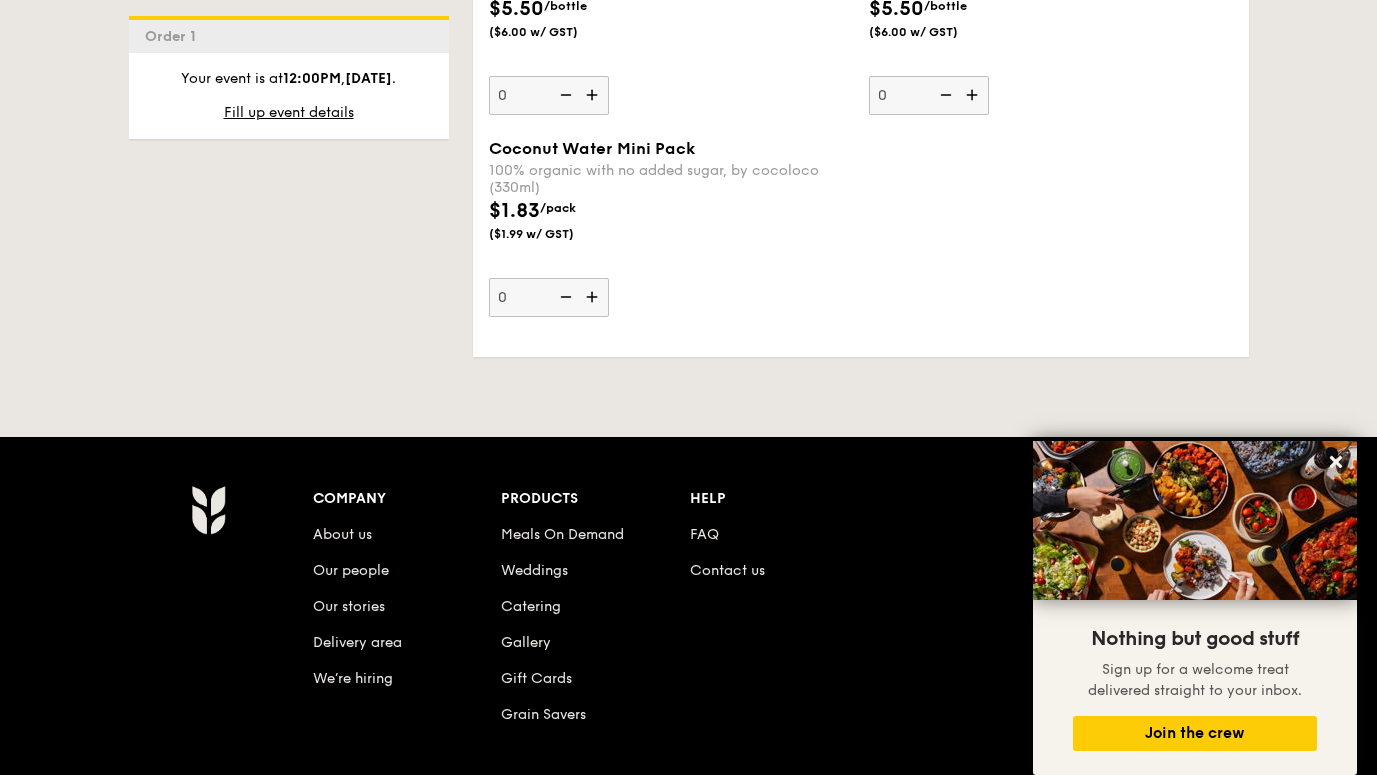 scroll, scrollTop: 6352, scrollLeft: 0, axis: vertical 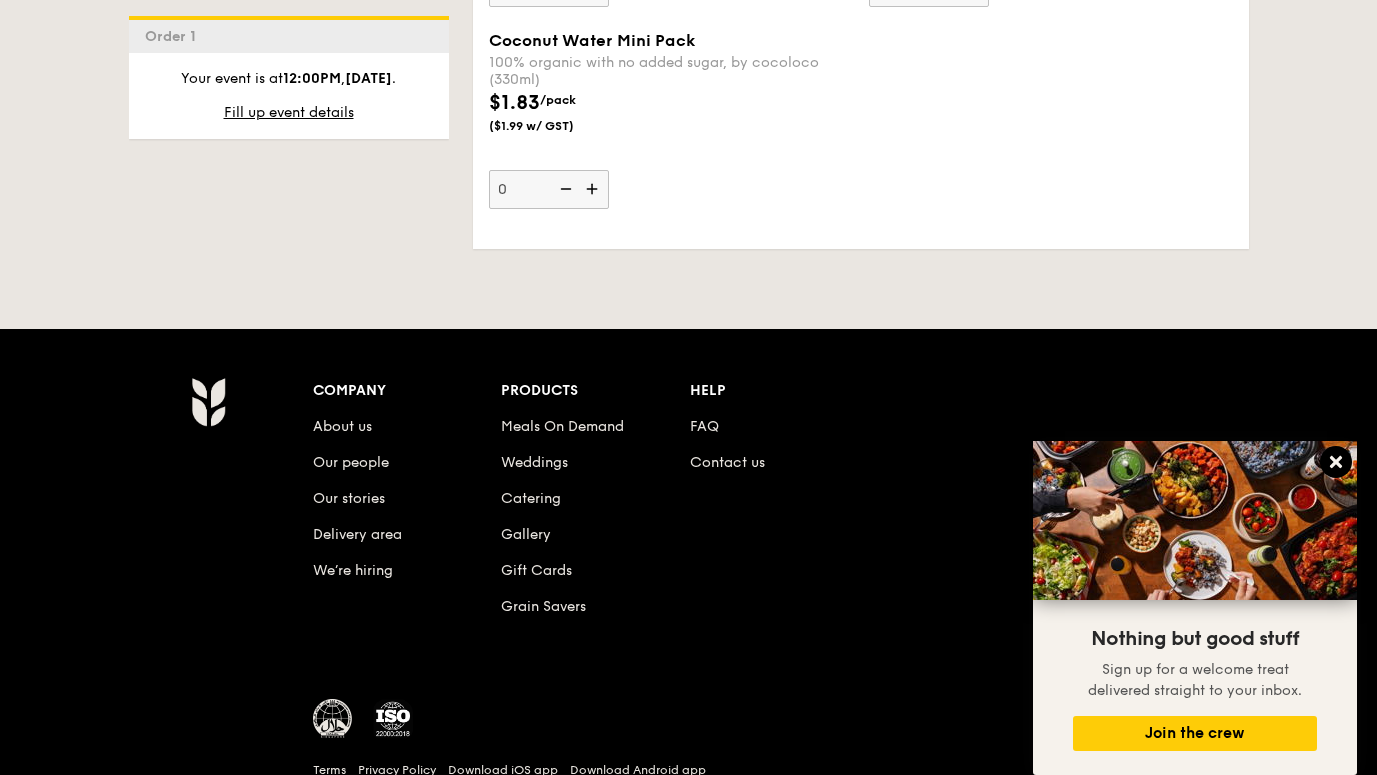 click 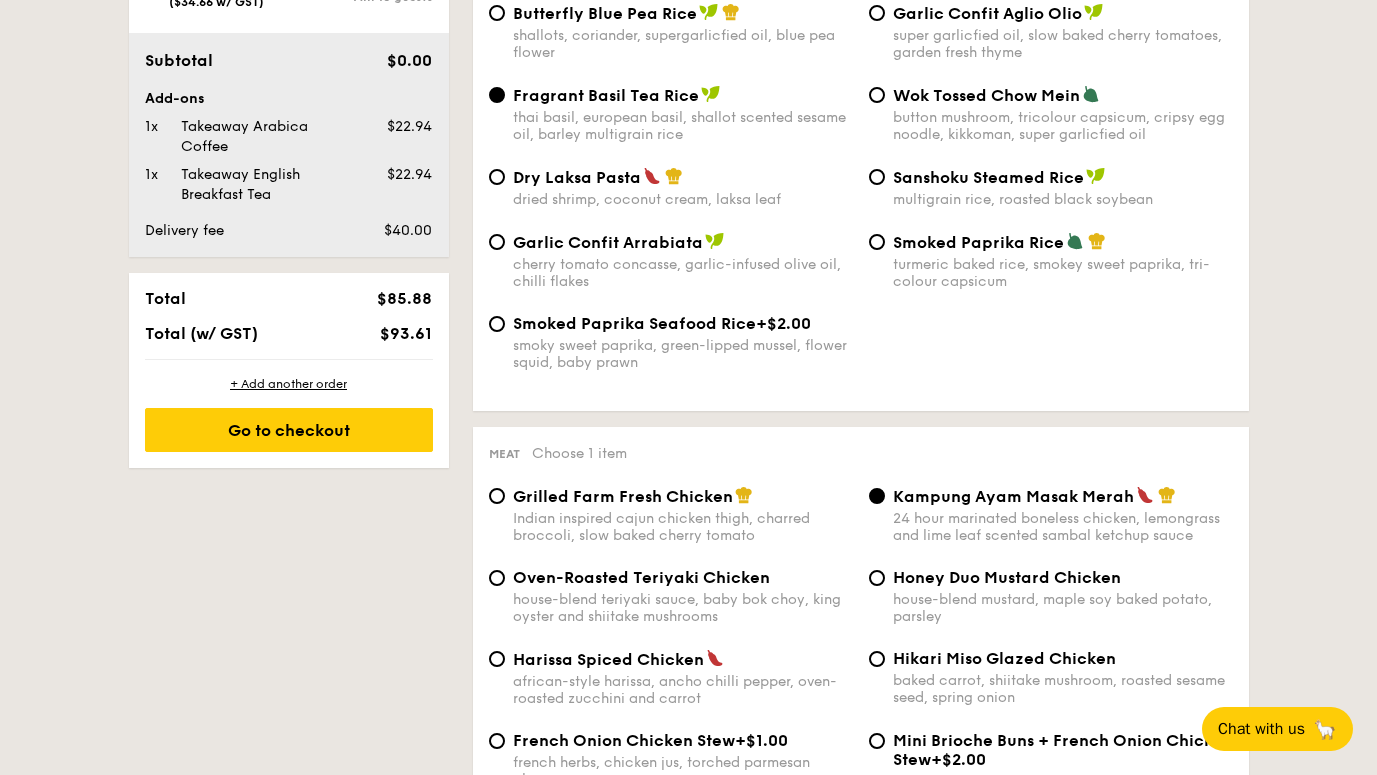 scroll, scrollTop: 1127, scrollLeft: 0, axis: vertical 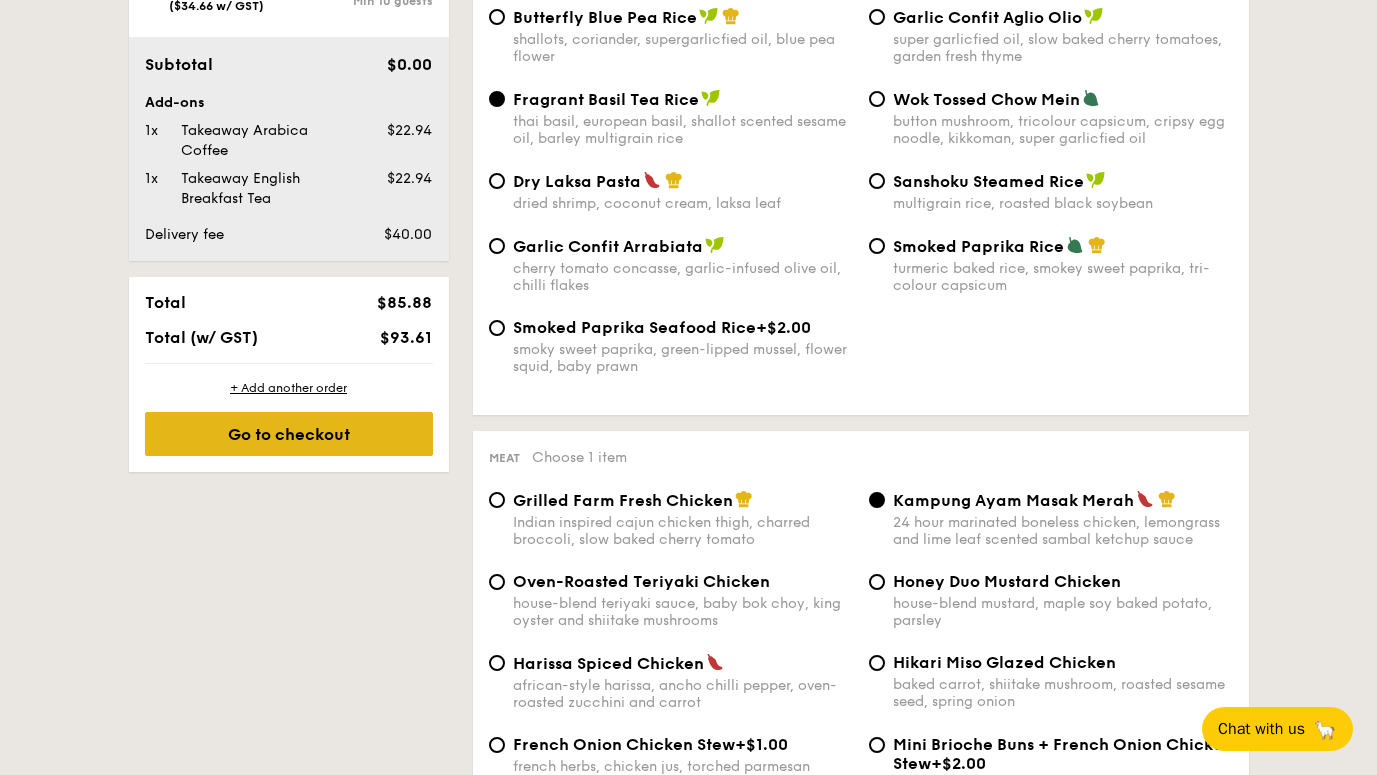 click on "Go to checkout" at bounding box center (289, 434) 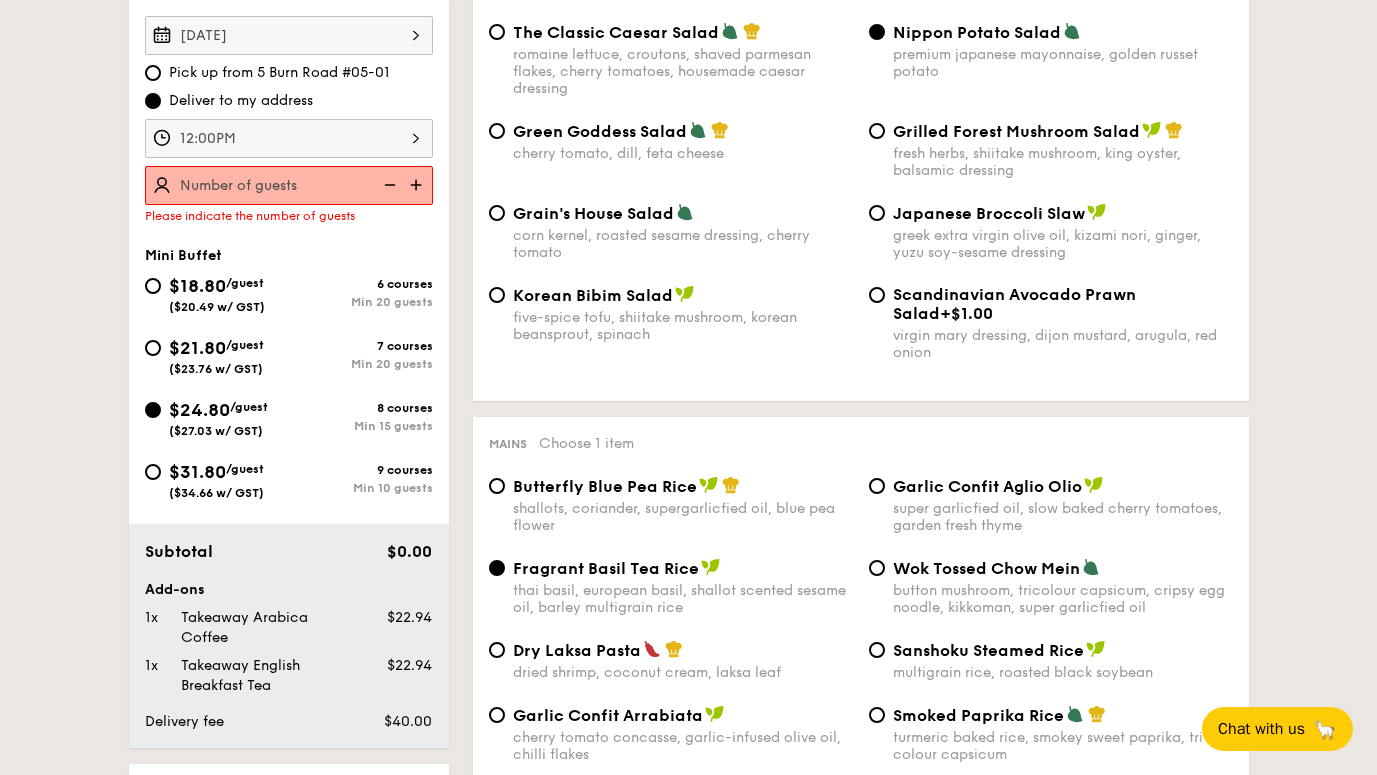 scroll, scrollTop: 591, scrollLeft: 0, axis: vertical 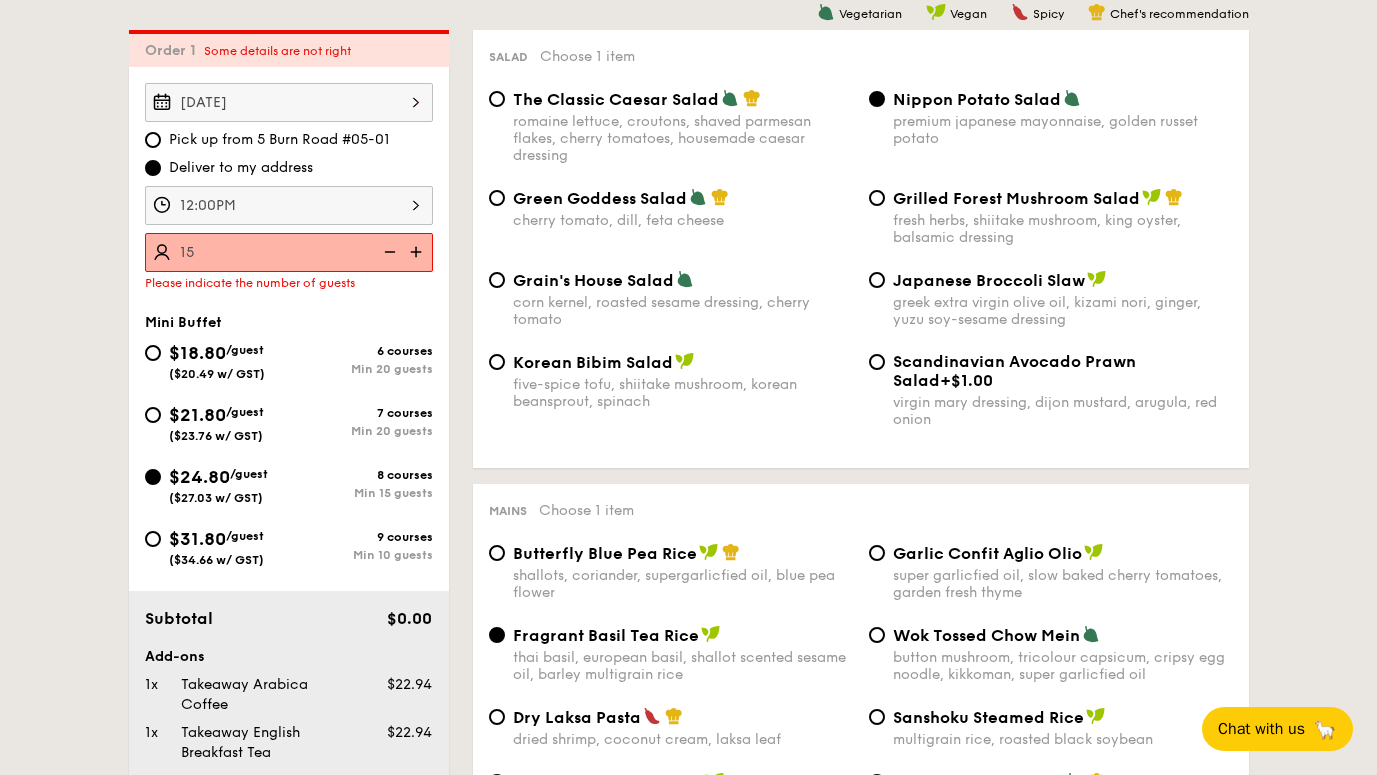 type on "15 guests" 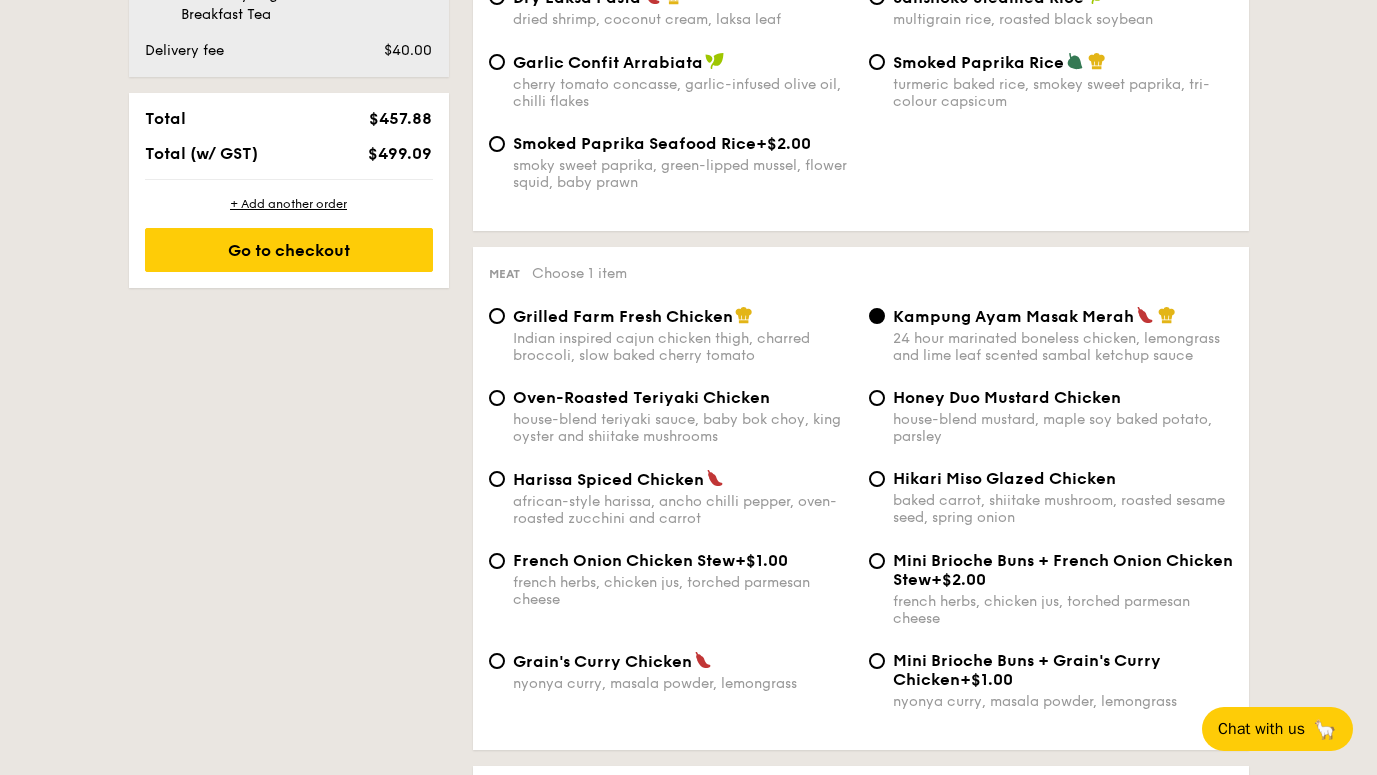 scroll, scrollTop: 1317, scrollLeft: 0, axis: vertical 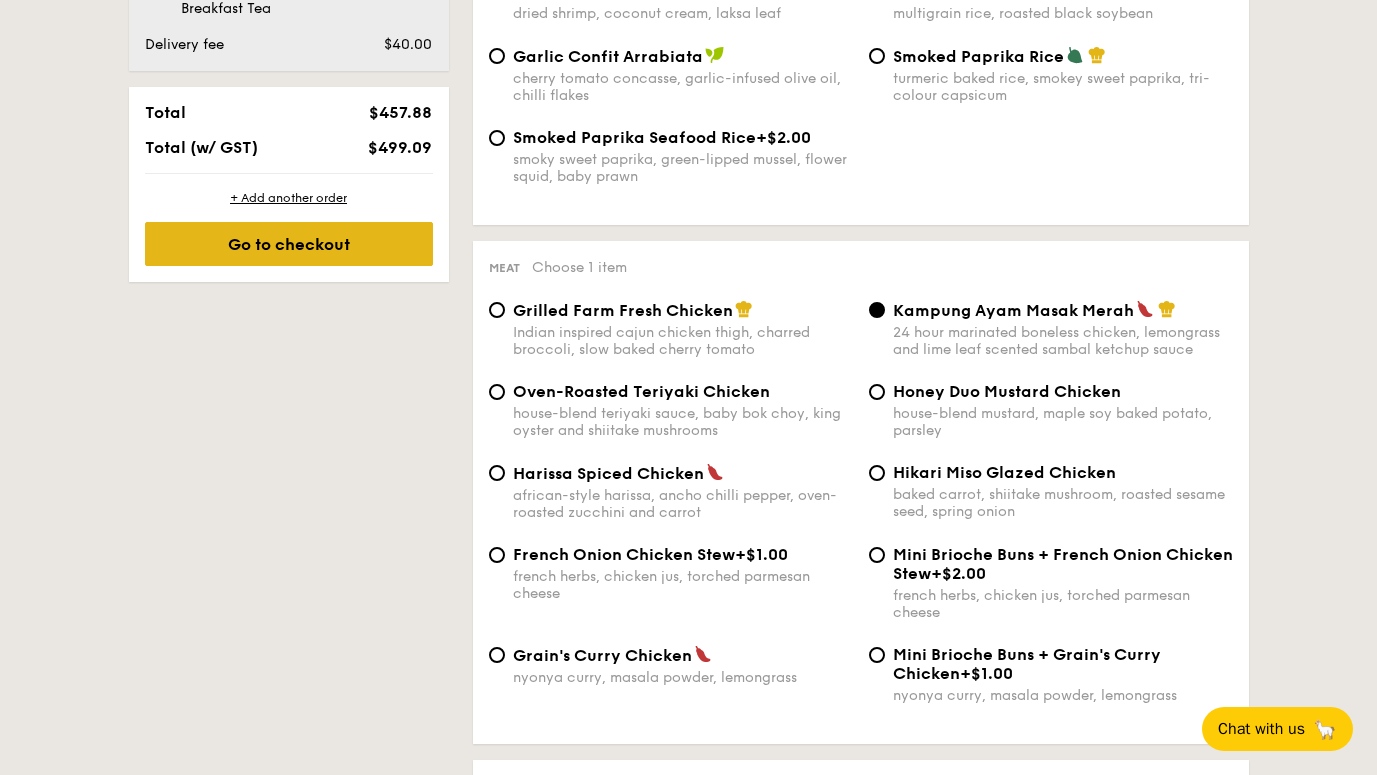 click on "Go to checkout" at bounding box center [289, 244] 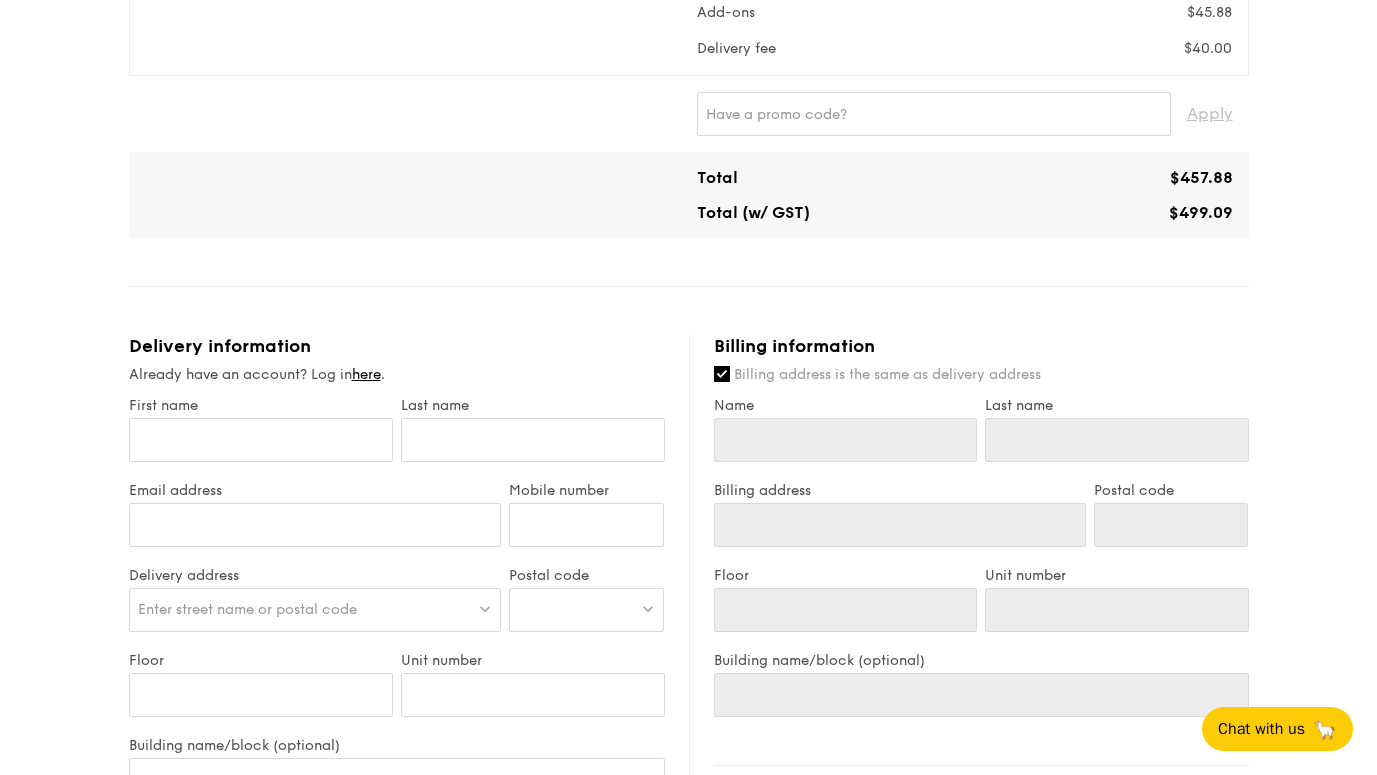 scroll, scrollTop: 913, scrollLeft: 0, axis: vertical 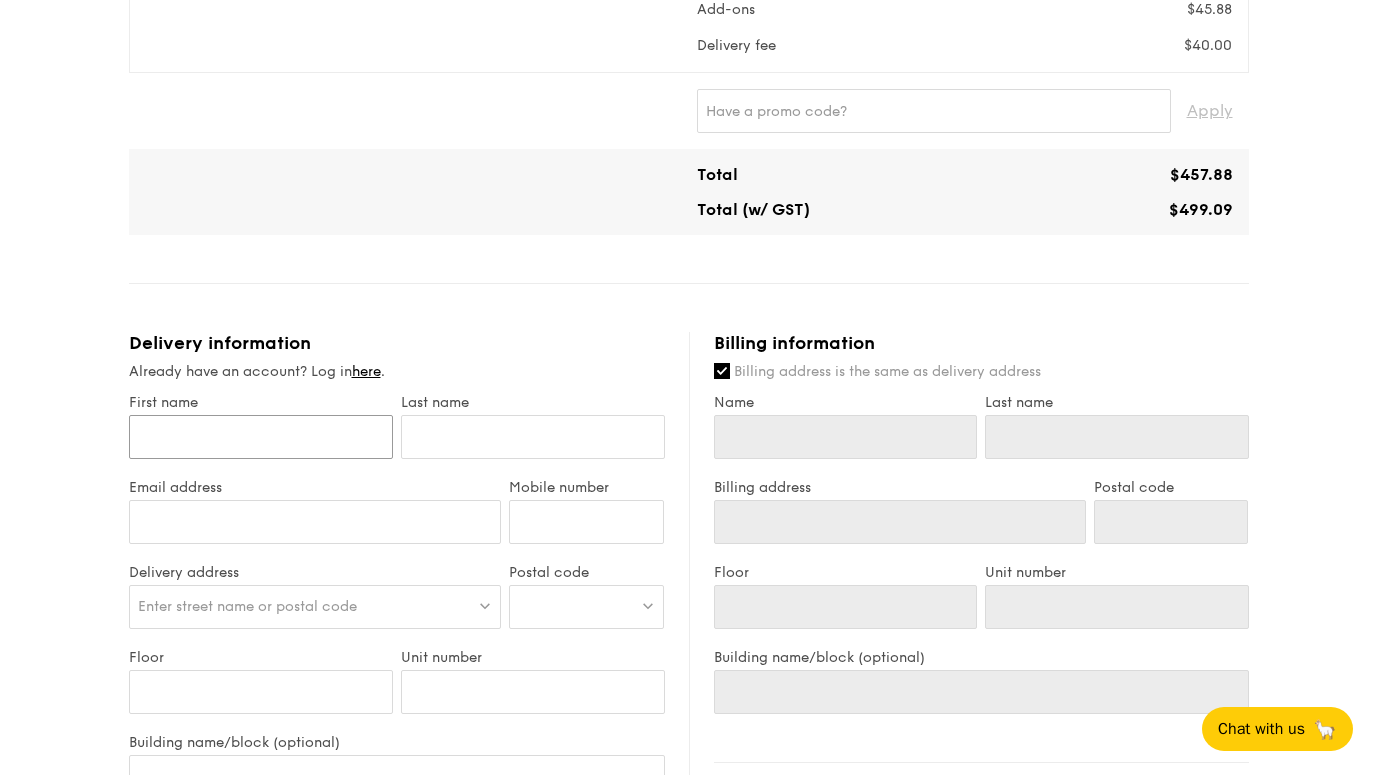 type on "A" 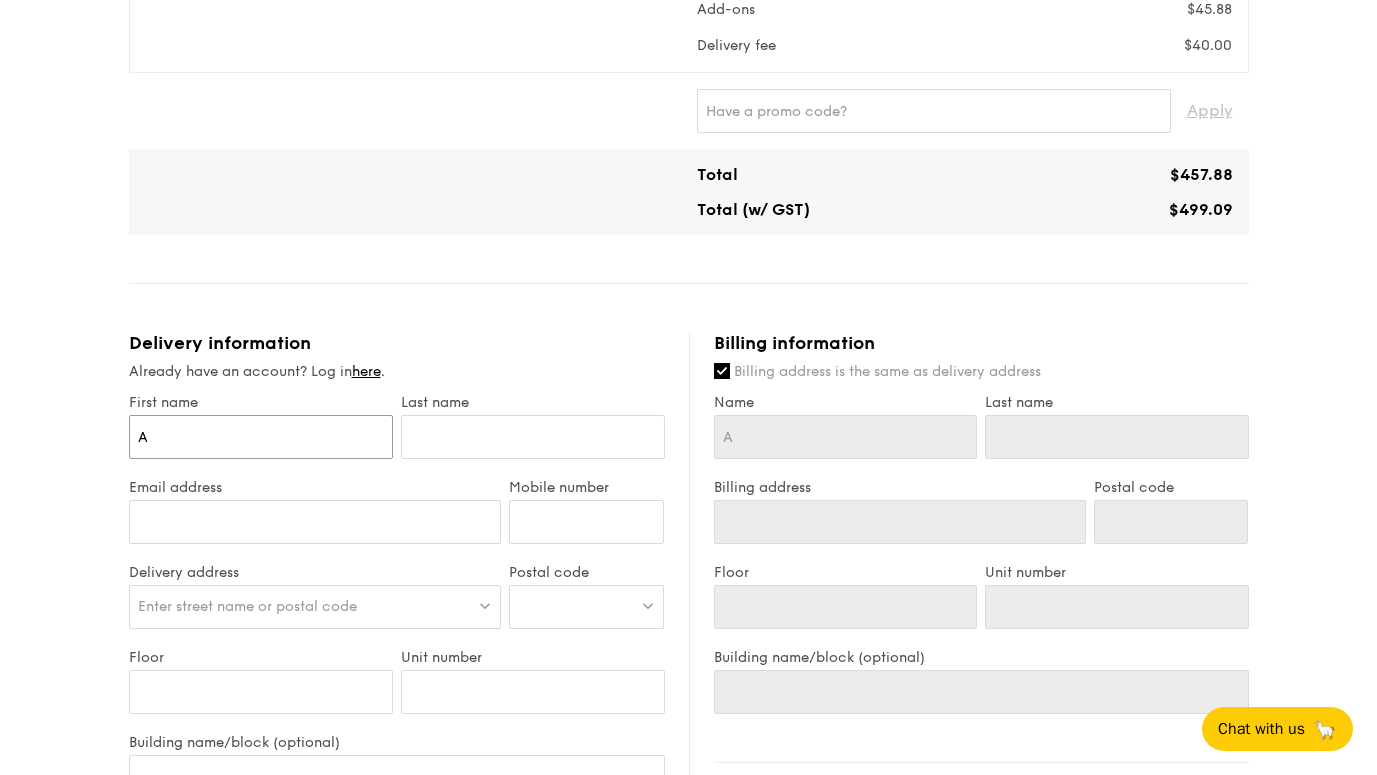 type on "Ab" 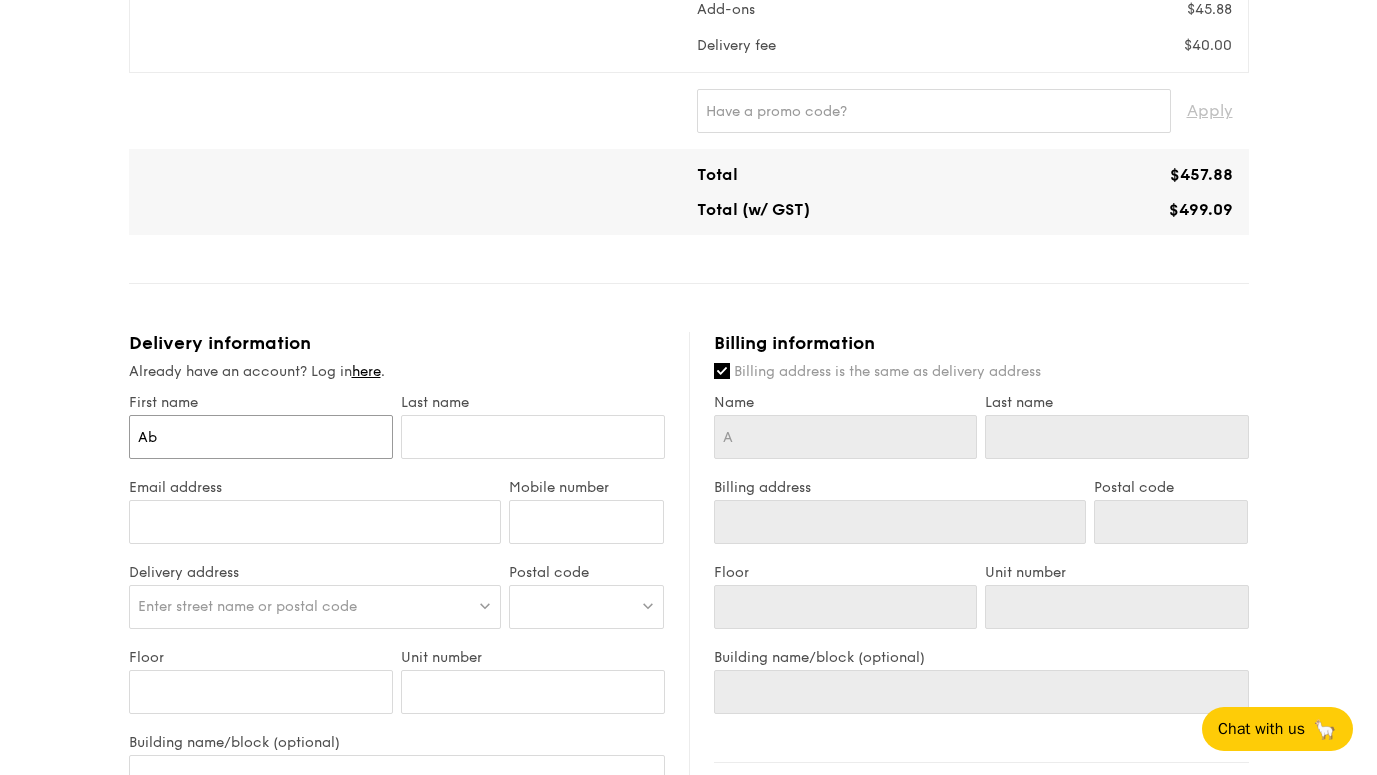 type on "Ab" 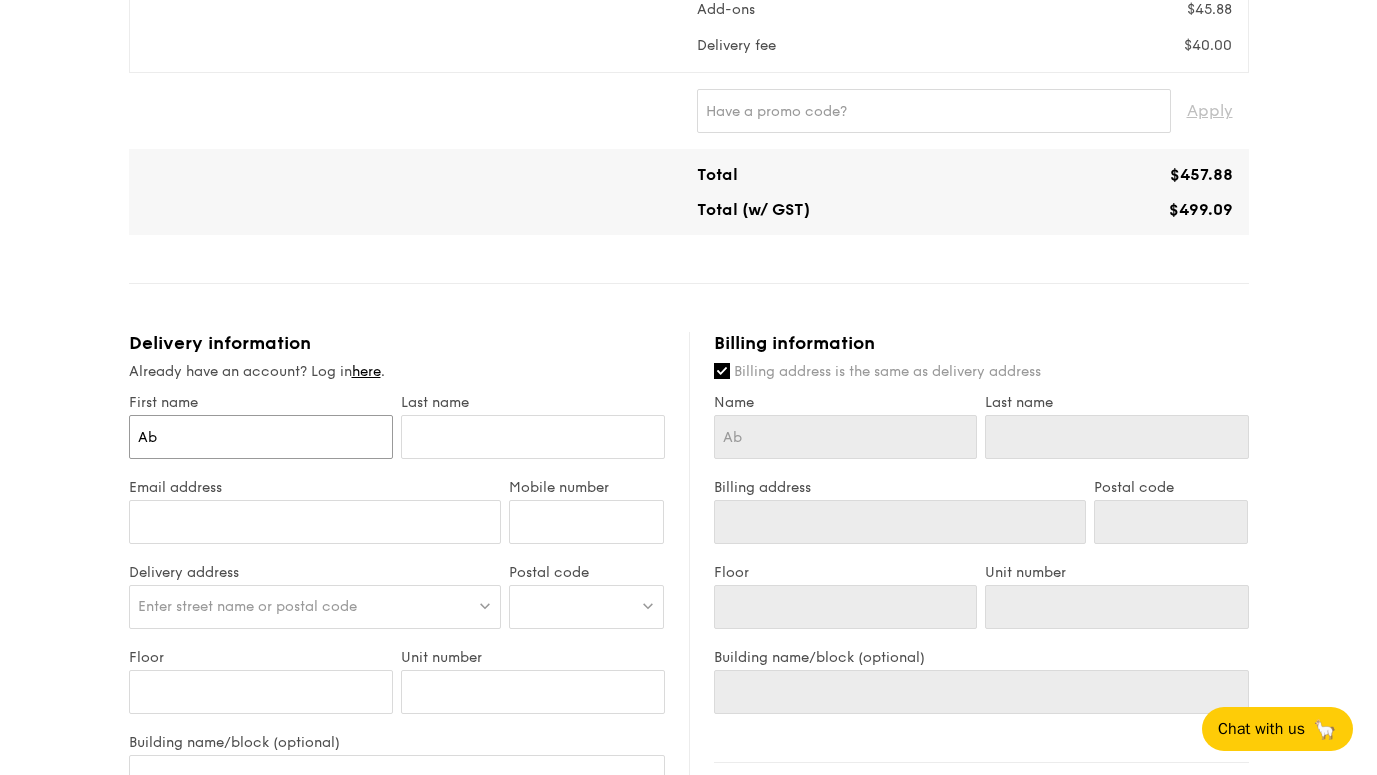 type on "A" 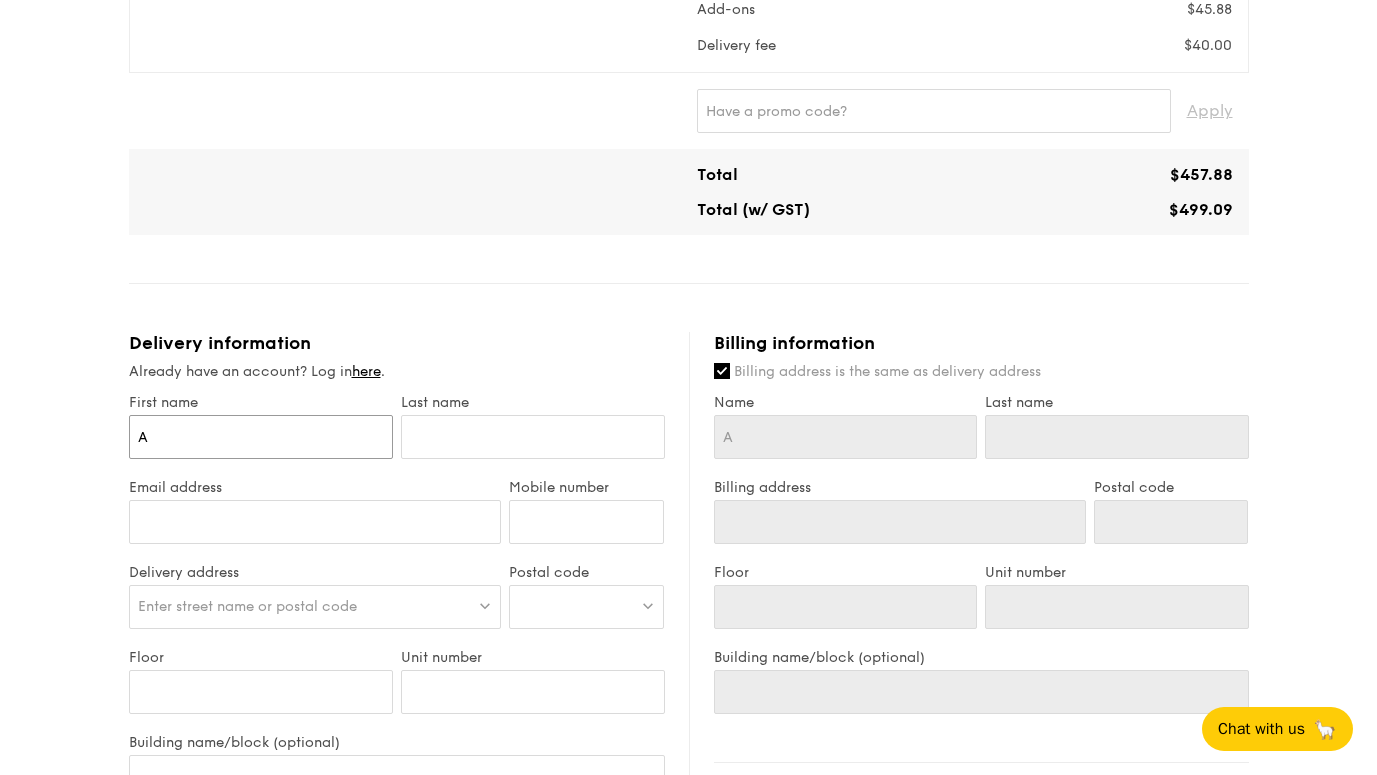 type on "An" 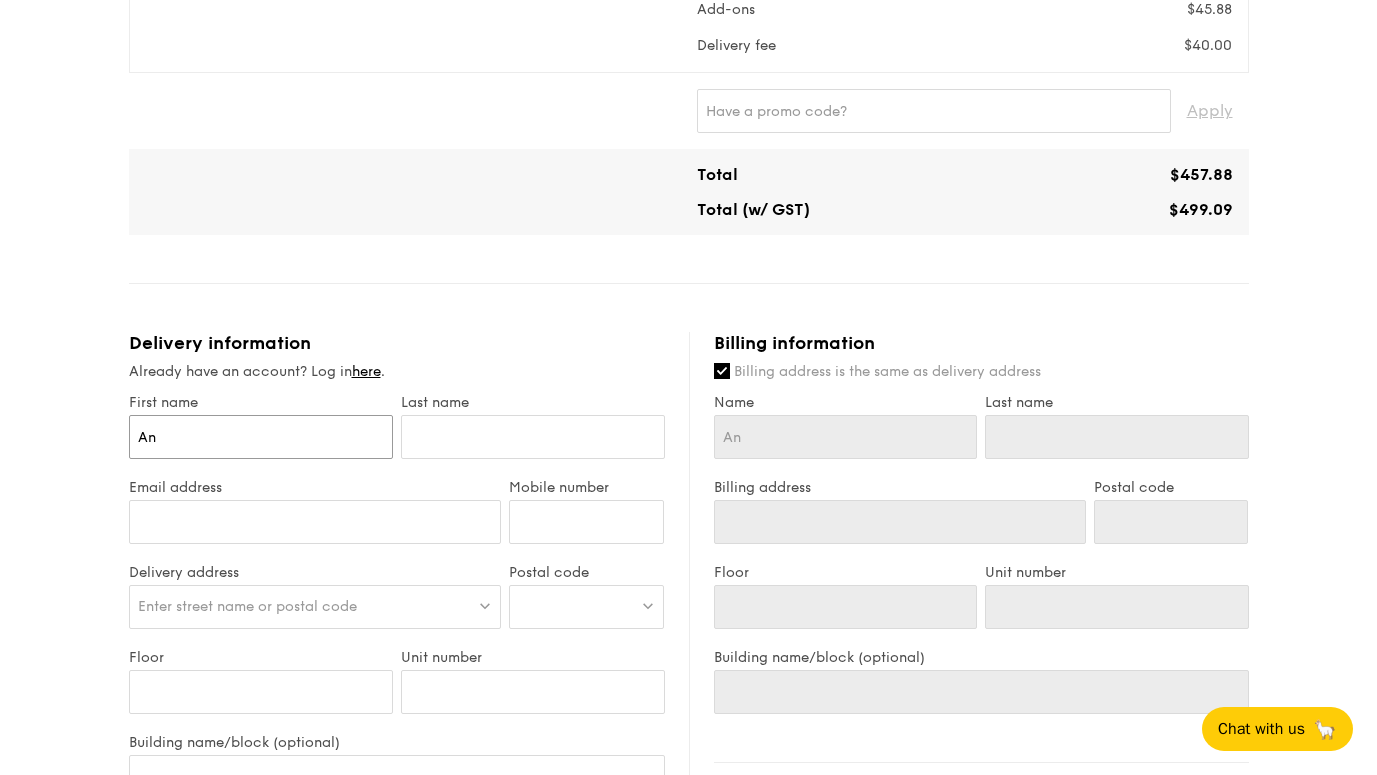 type on "And" 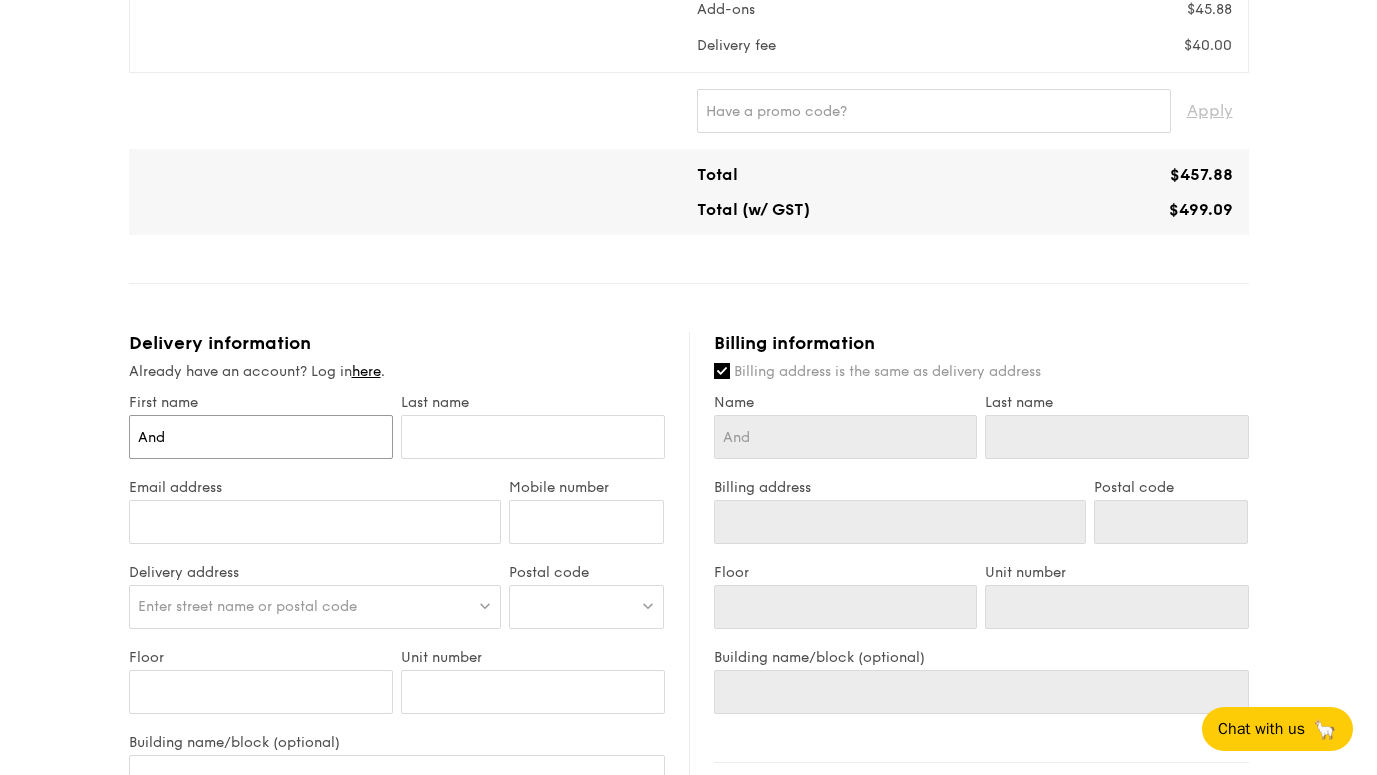 type on "Andre" 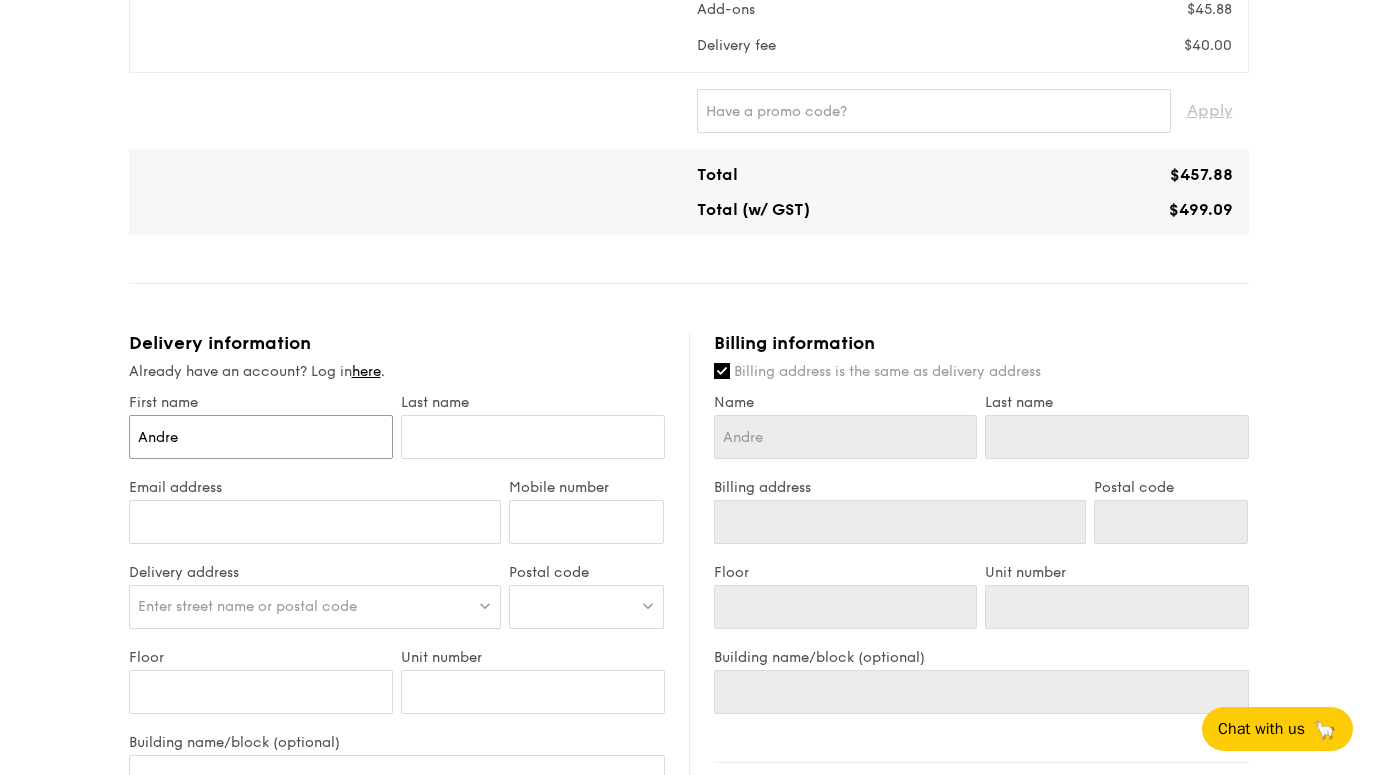 type on "Andre" 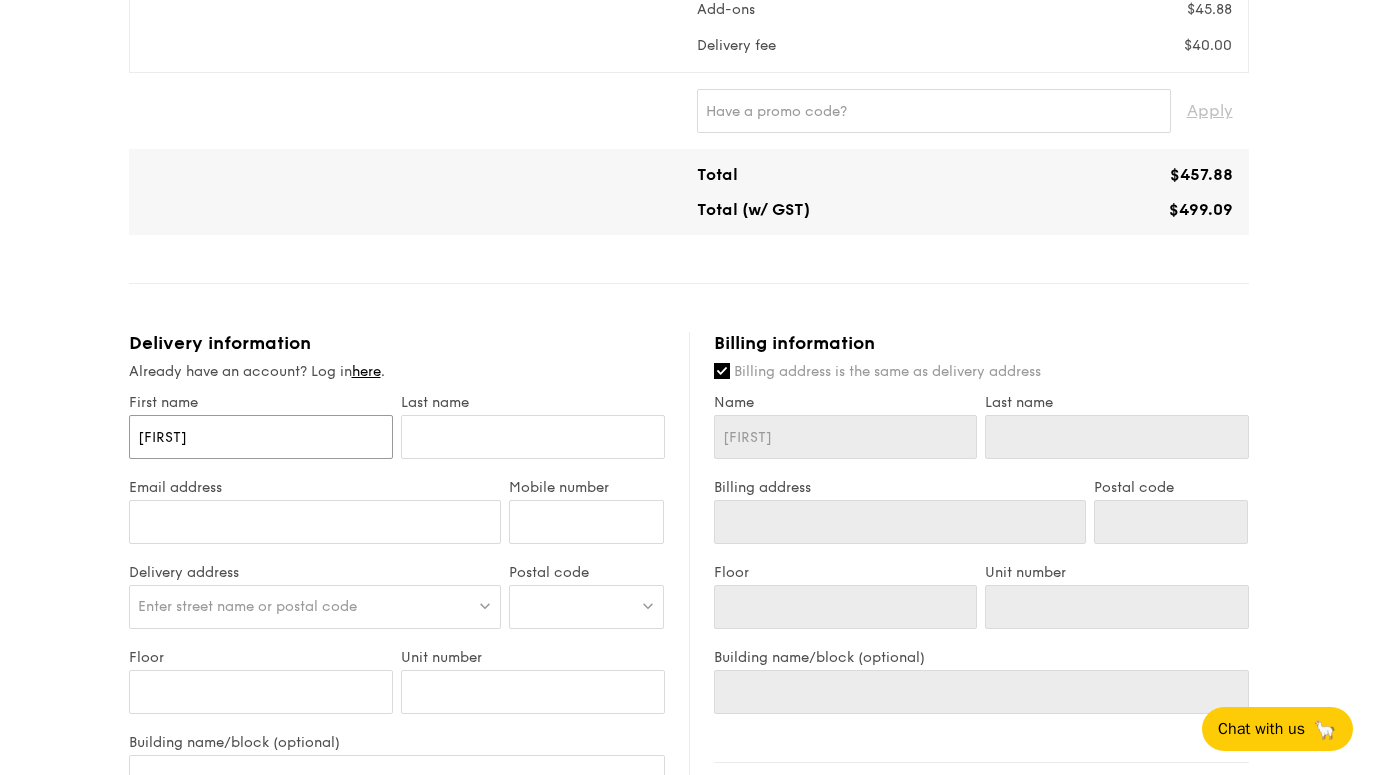 type on "[FIRST]" 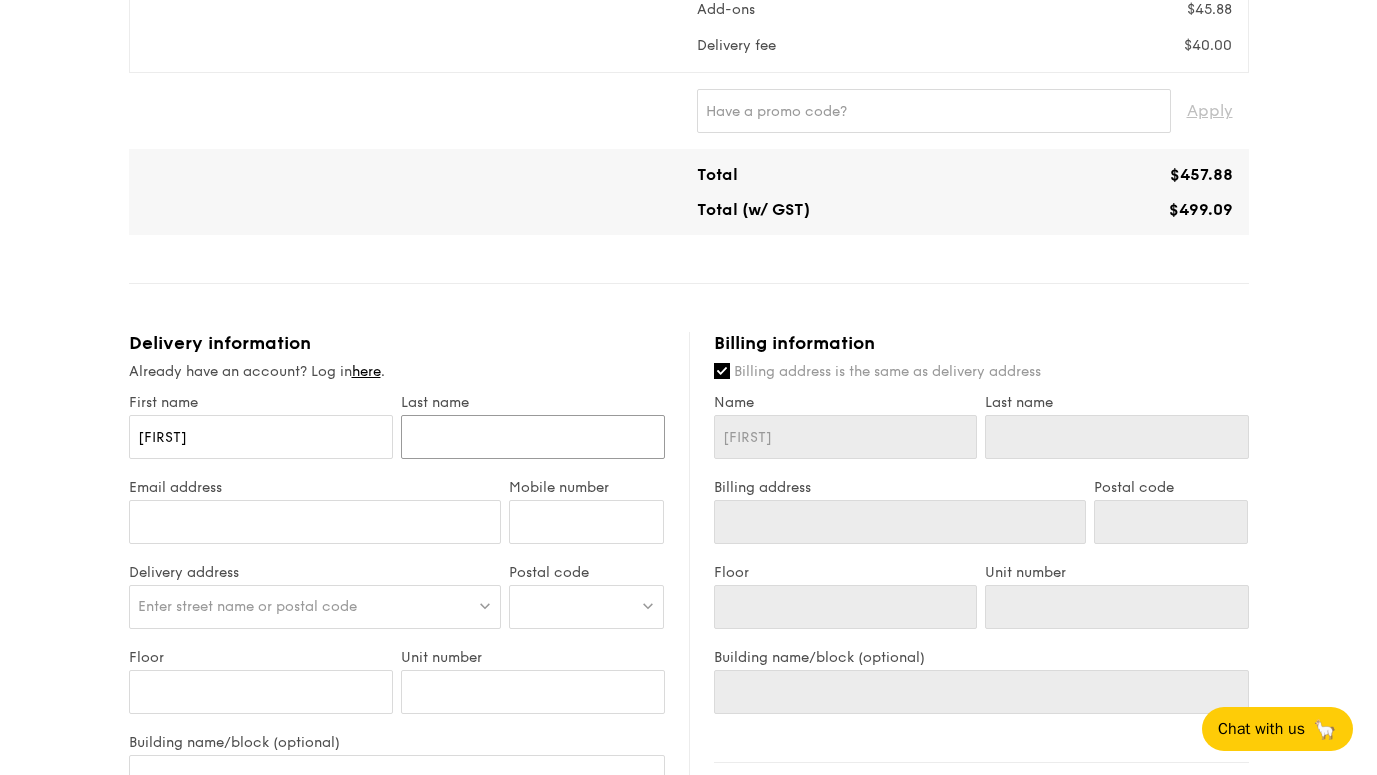 type on "K" 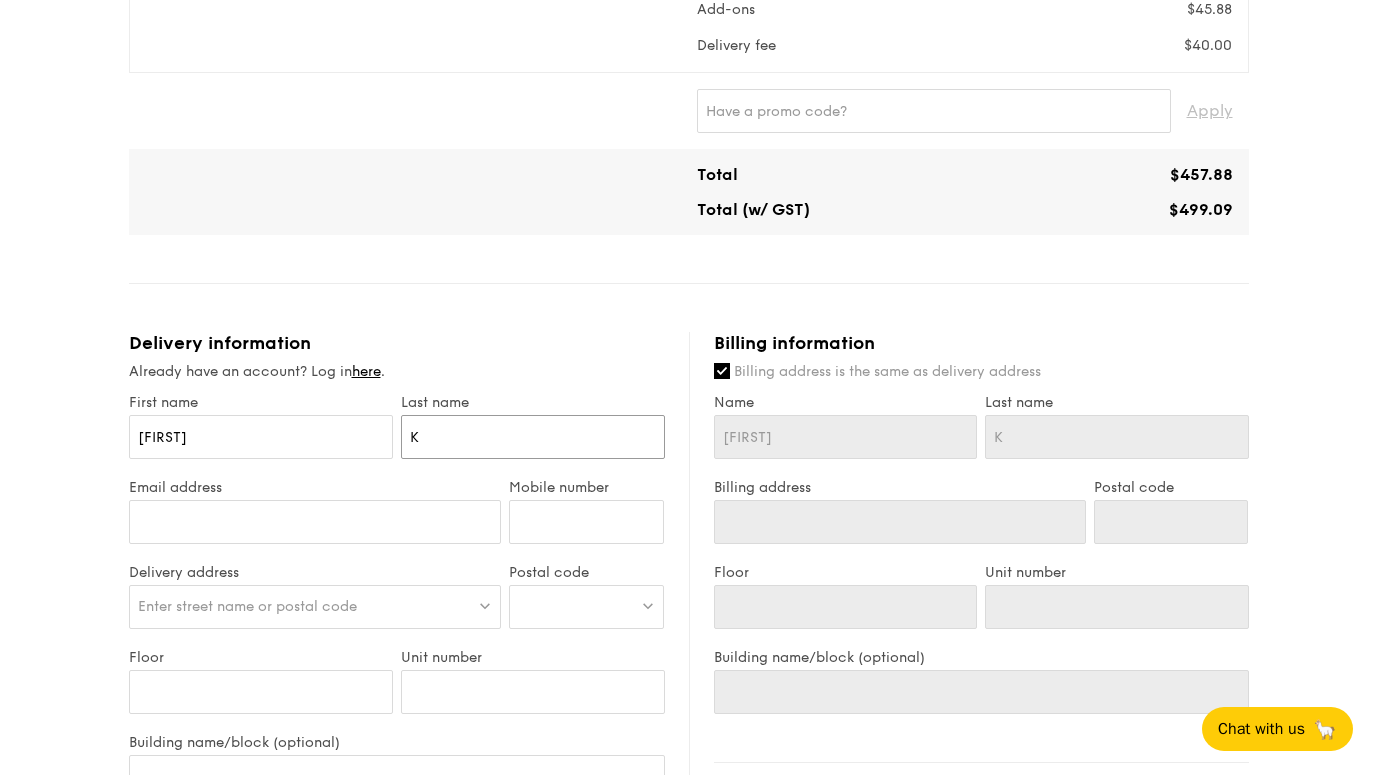 type 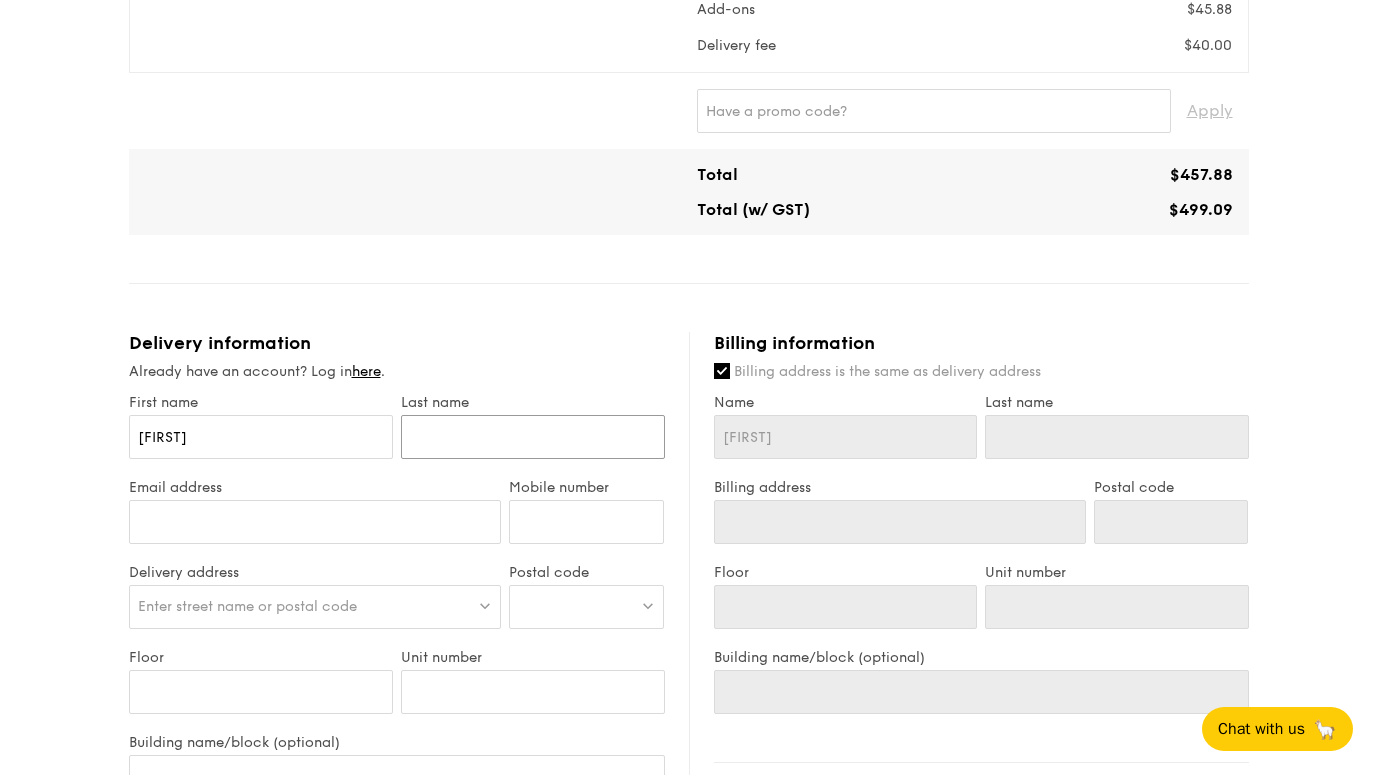 type on "L" 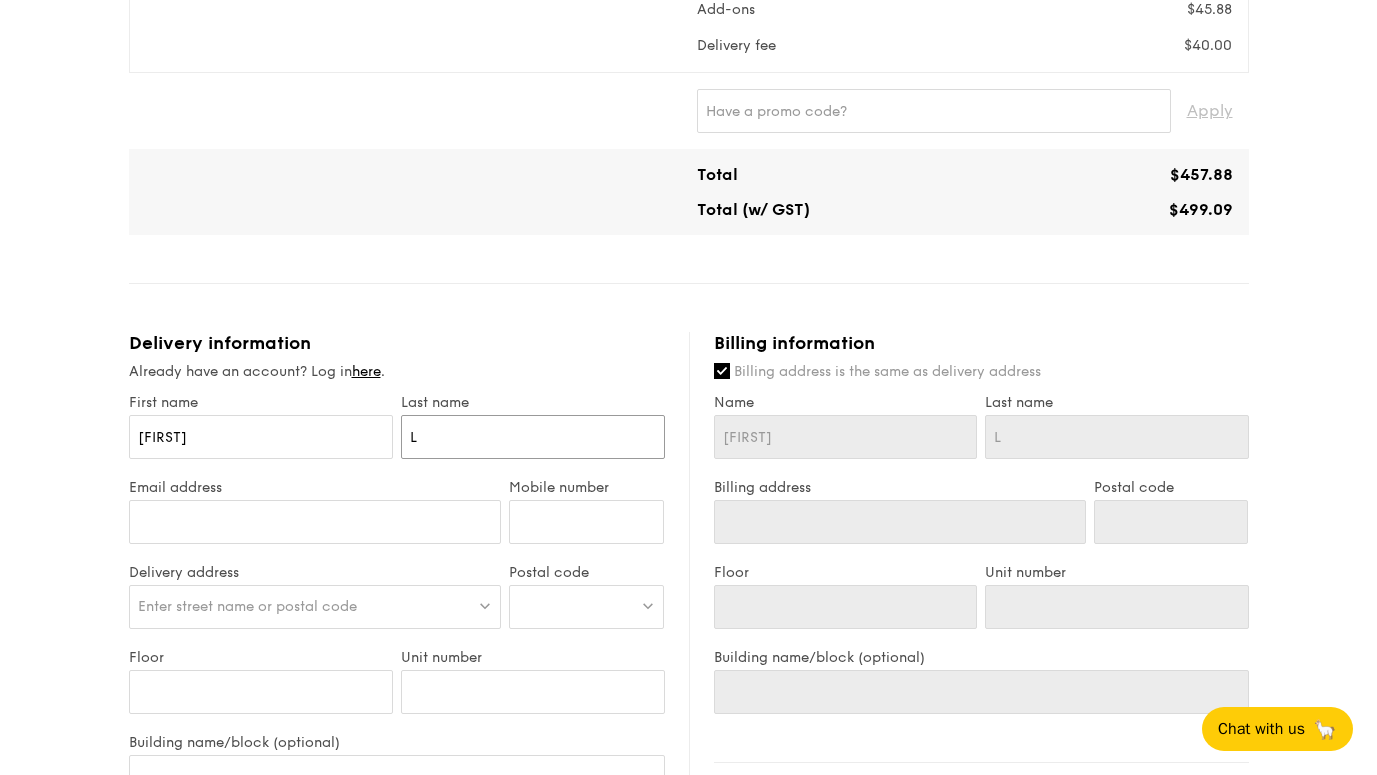 type on "Lo" 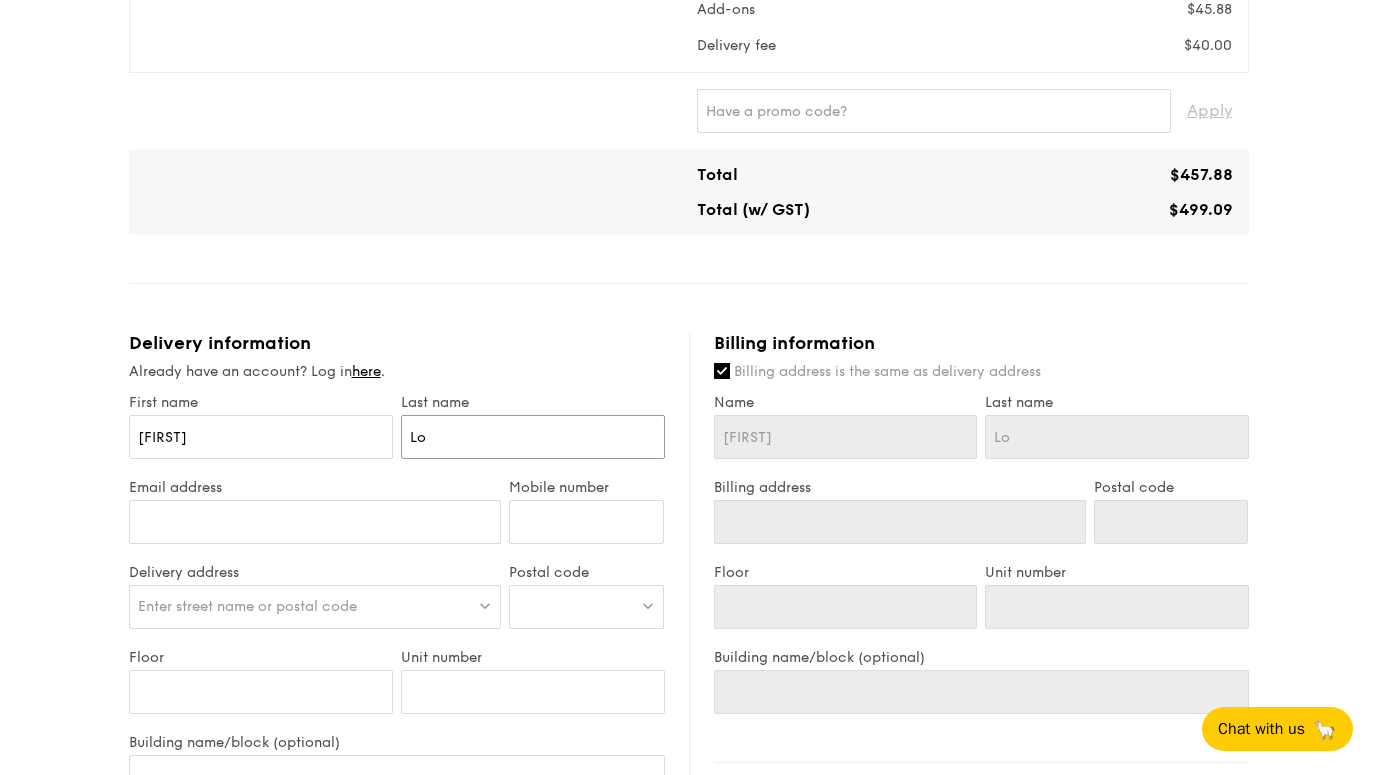 type on "[LAST]" 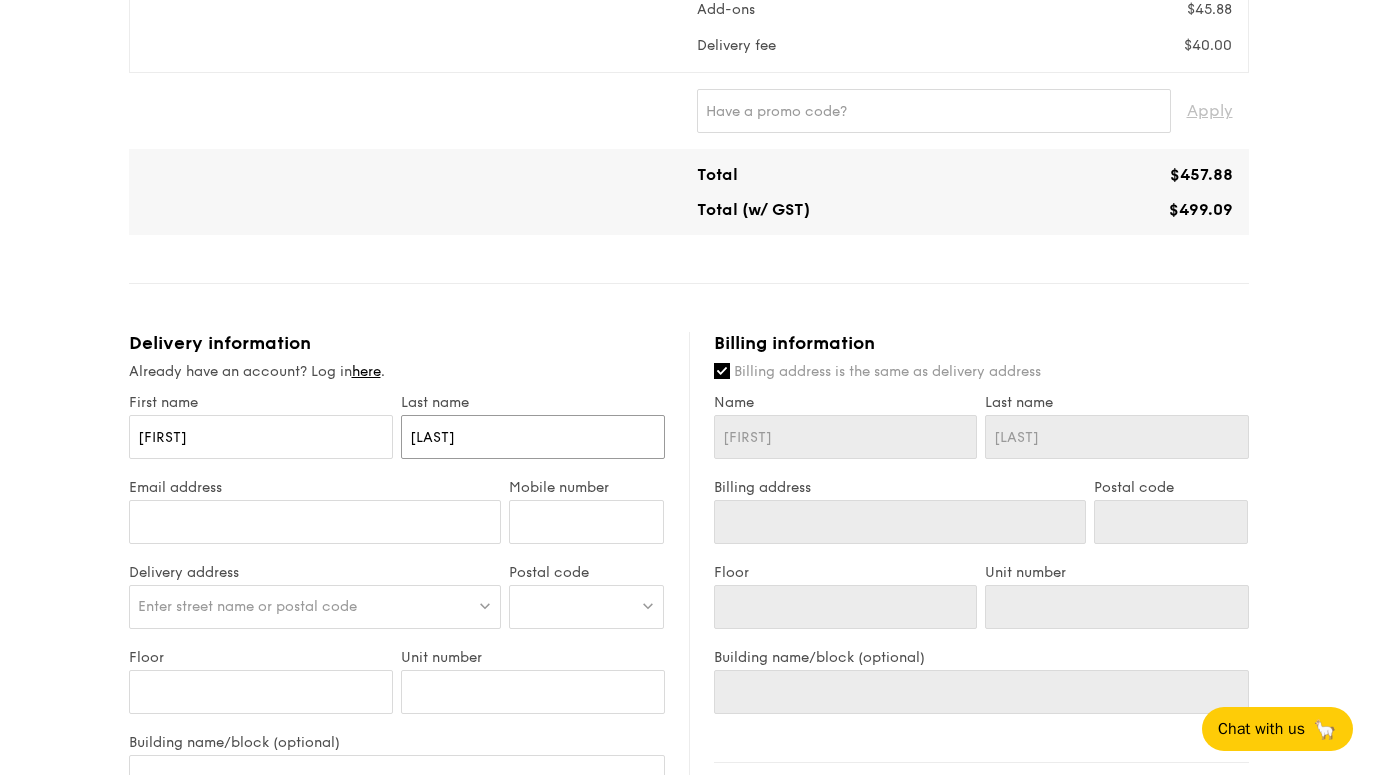 type on "[LAST]" 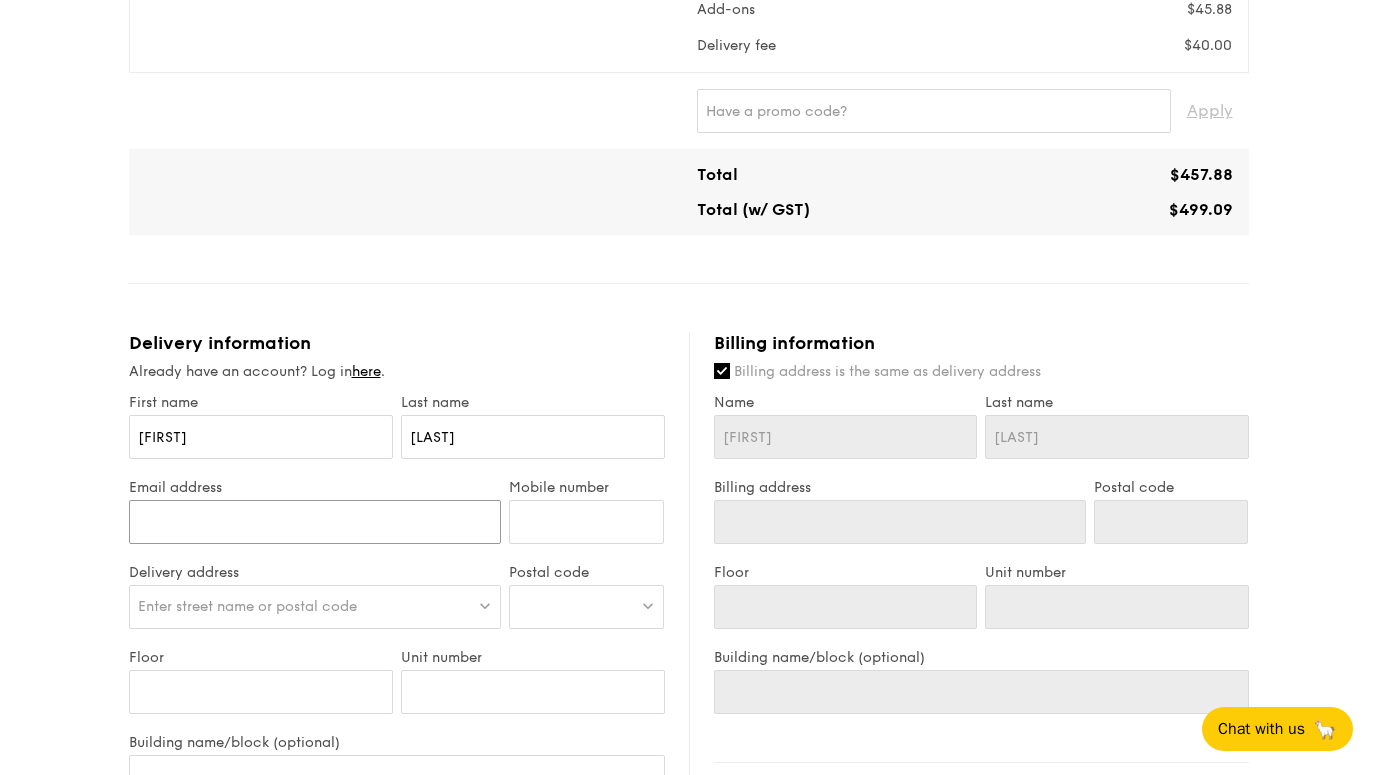 click on "Email address" at bounding box center (315, 522) 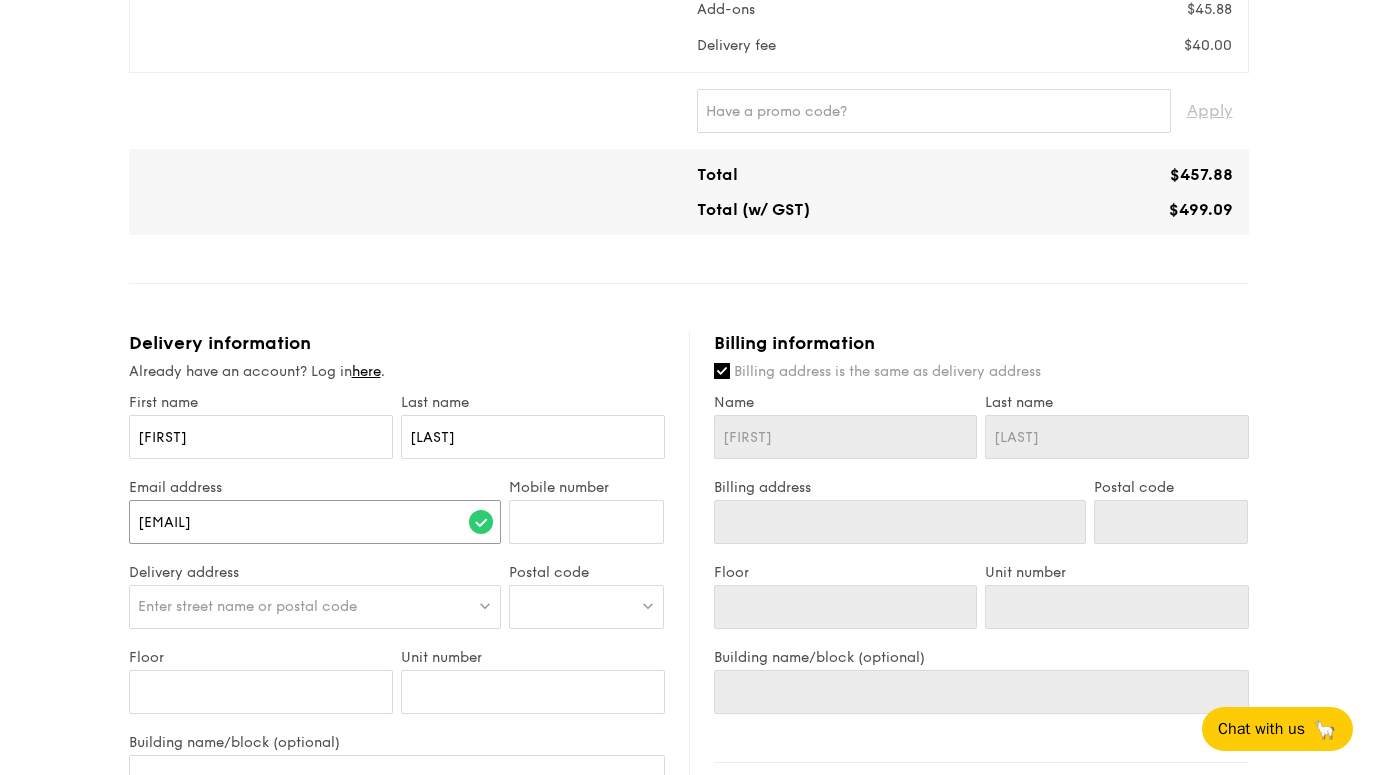 type on "[EMAIL]" 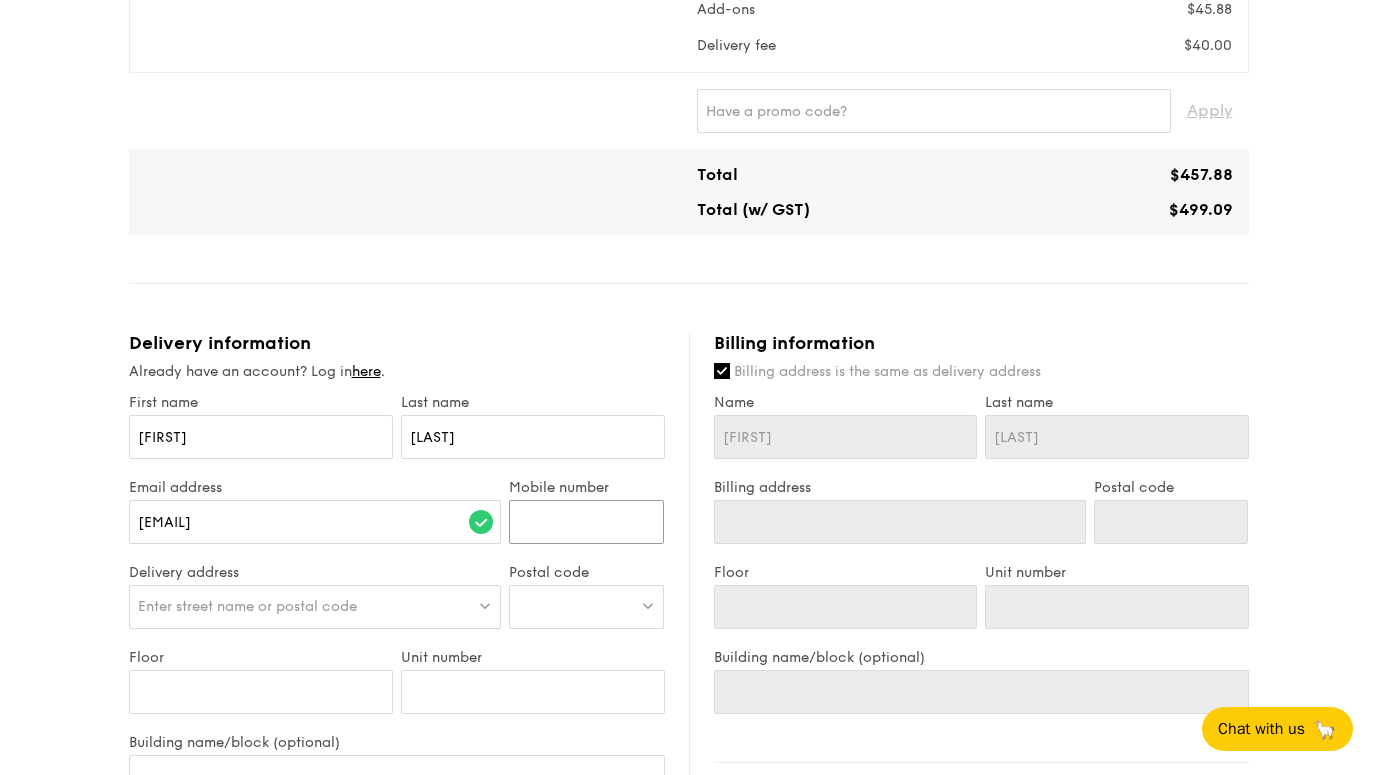 click on "Mobile number" at bounding box center (586, 522) 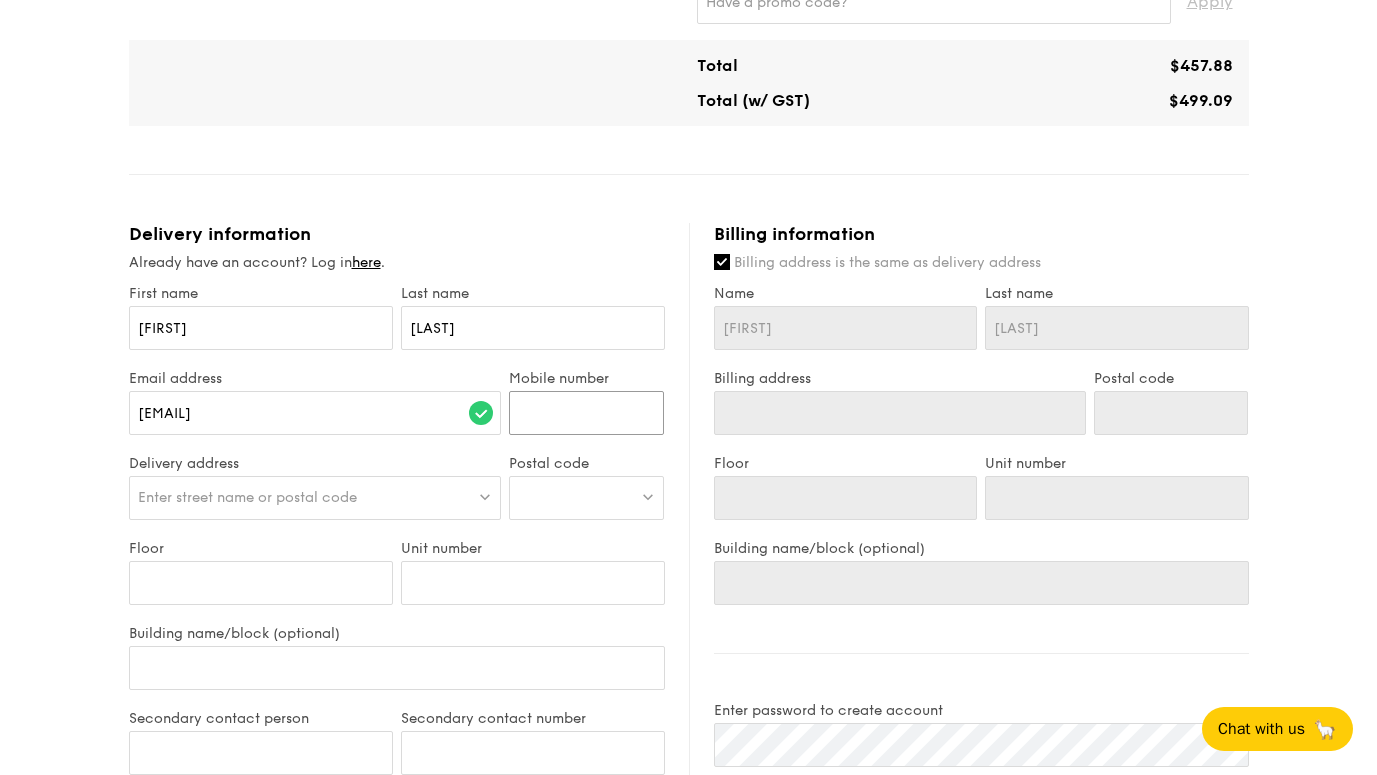 scroll, scrollTop: 1024, scrollLeft: 0, axis: vertical 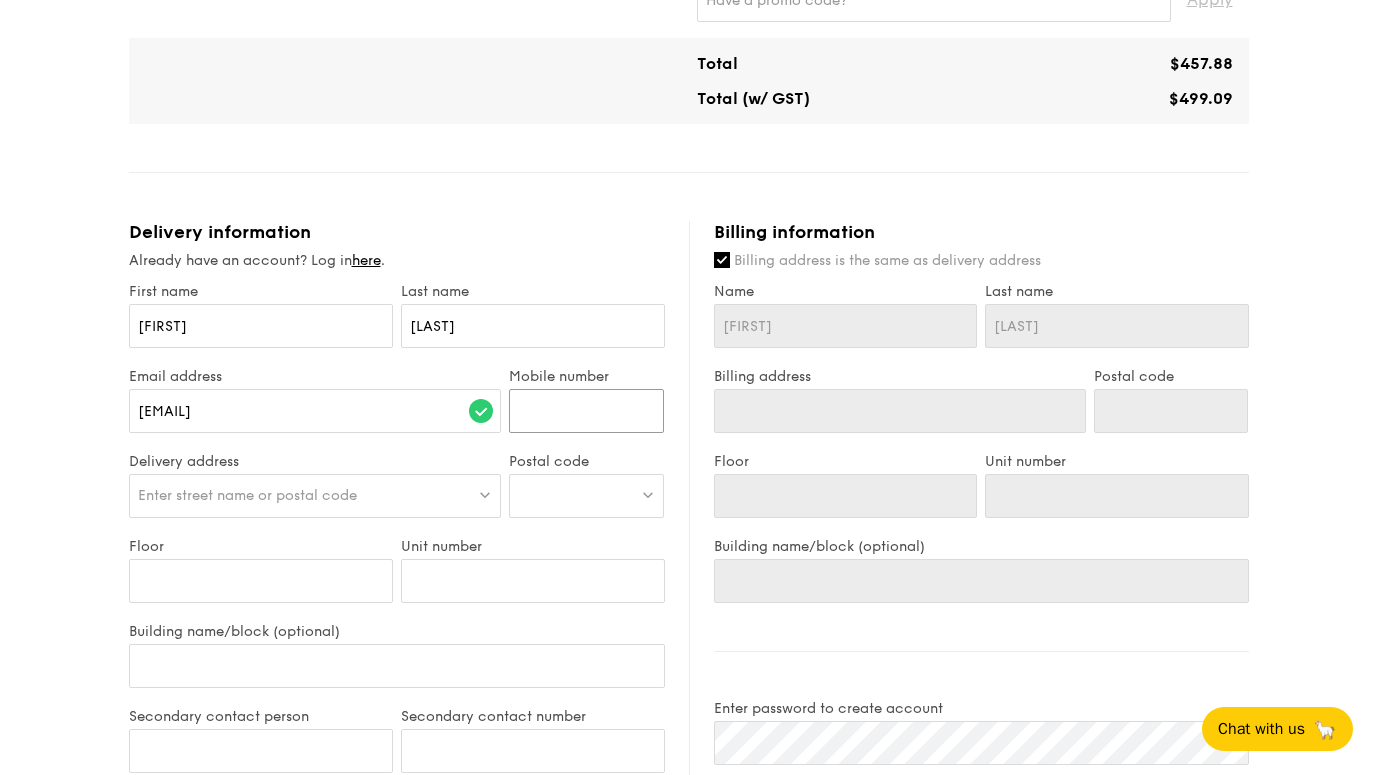 type on "[PHONE]" 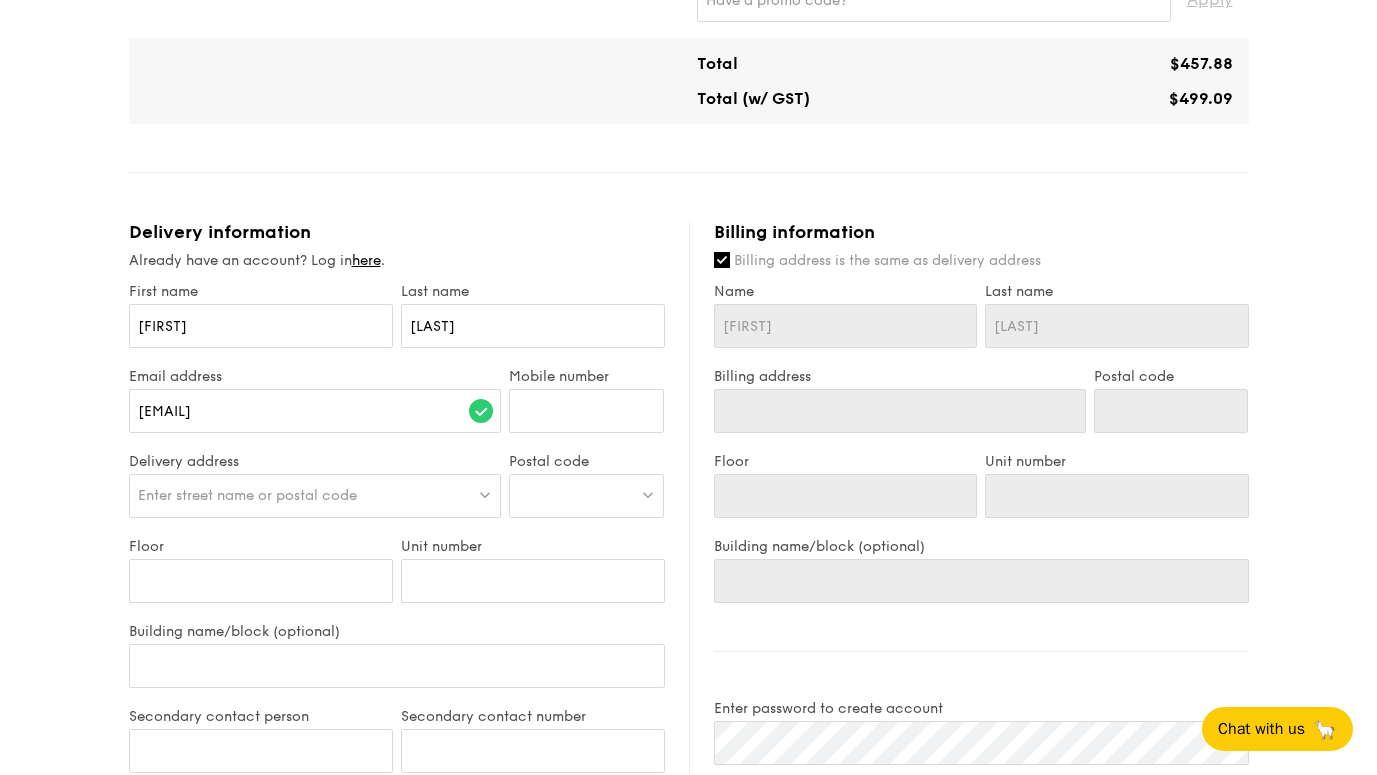 click on "Enter street name or postal code" at bounding box center (315, 496) 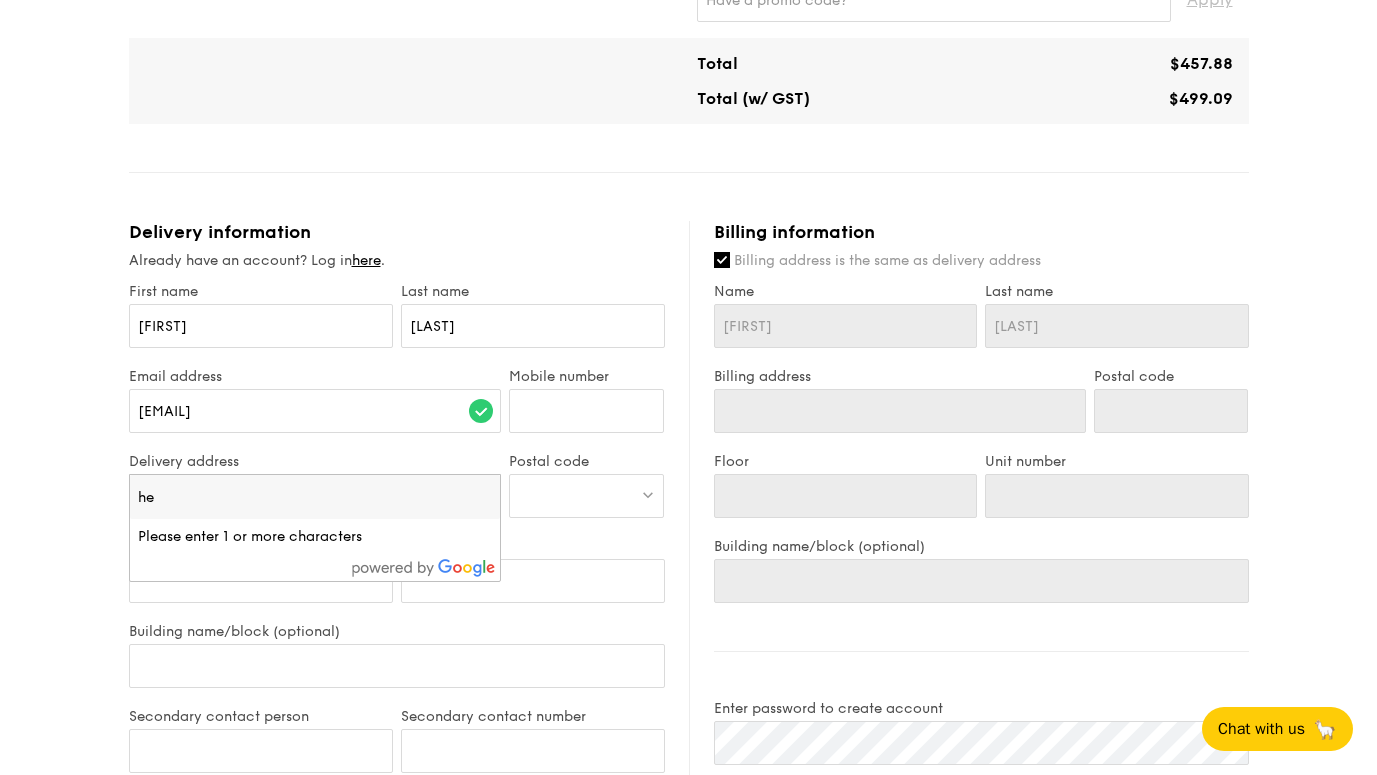 type on "h" 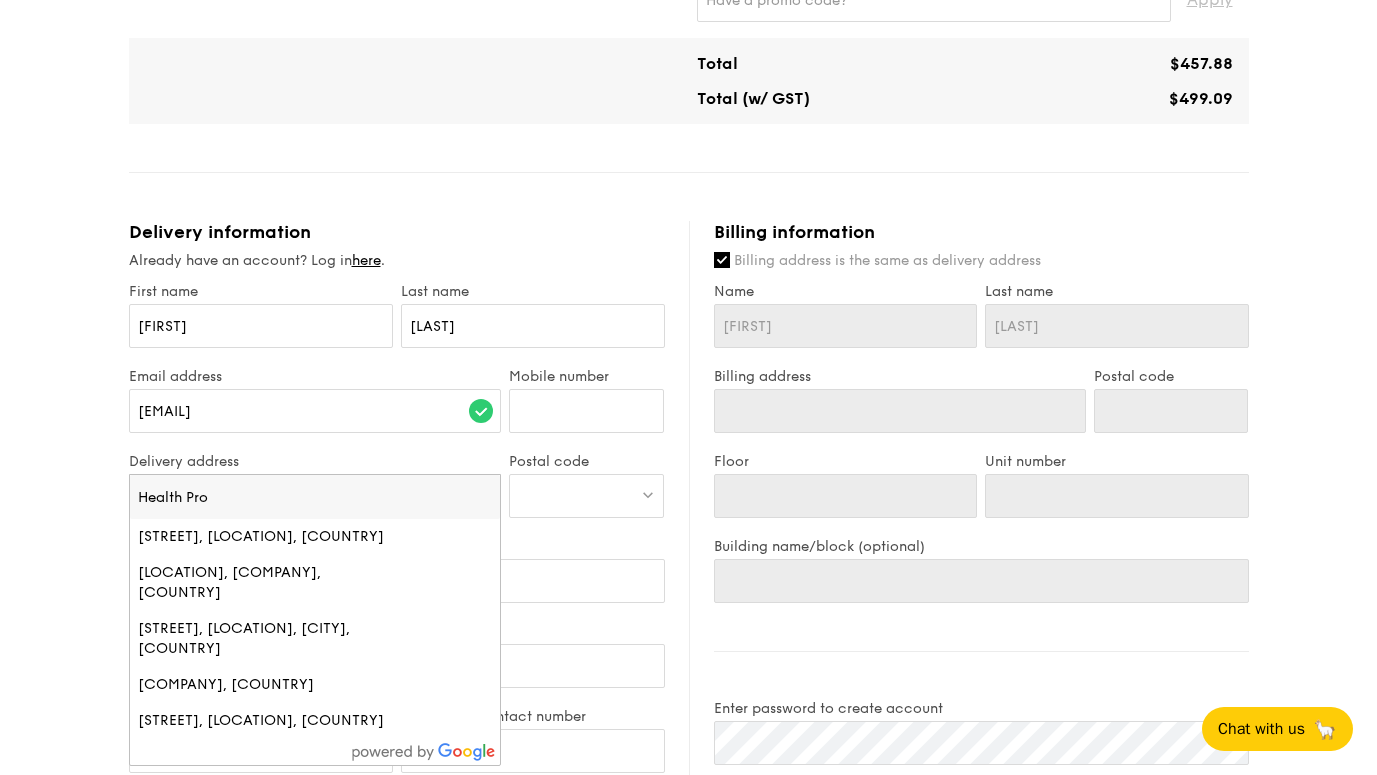 type on "Health Prom" 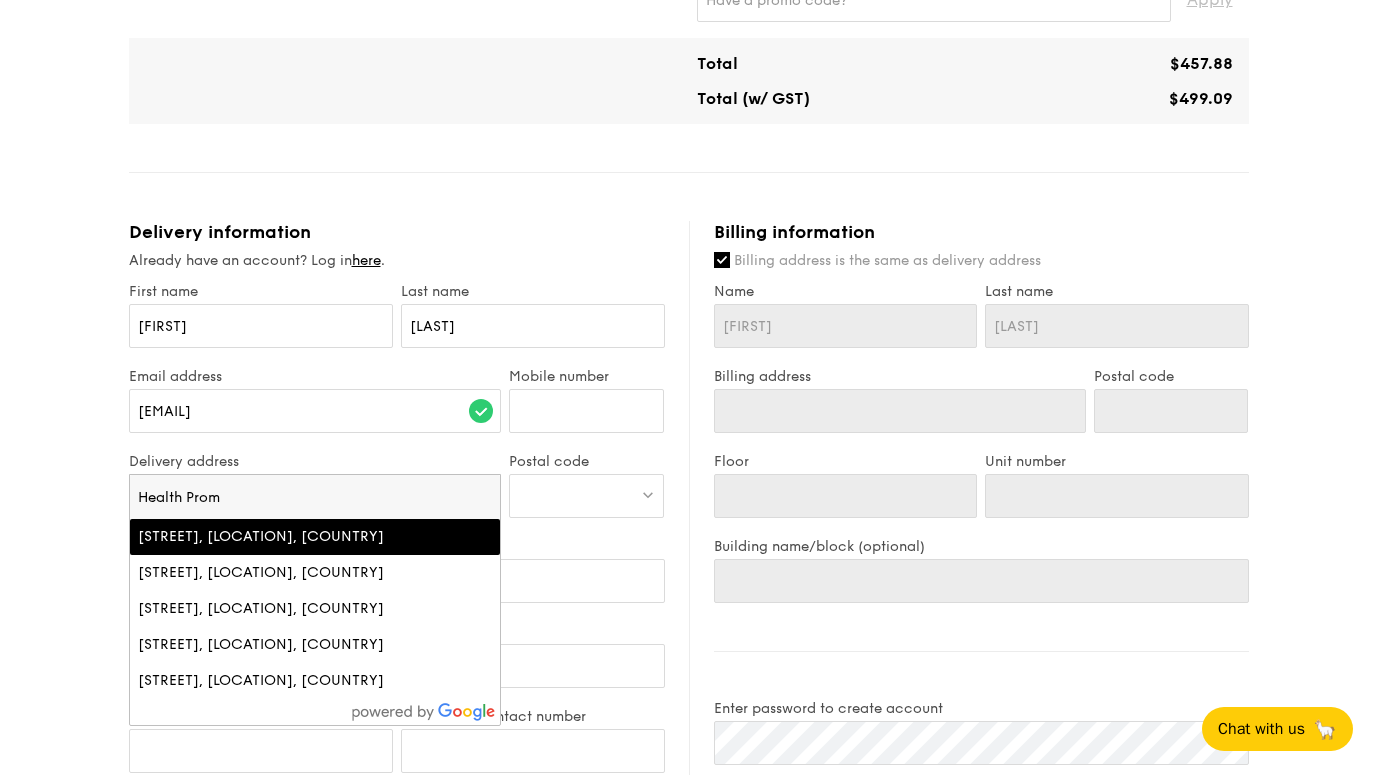 click on "[STREET], [LOCATION], [COUNTRY]" at bounding box center [271, 537] 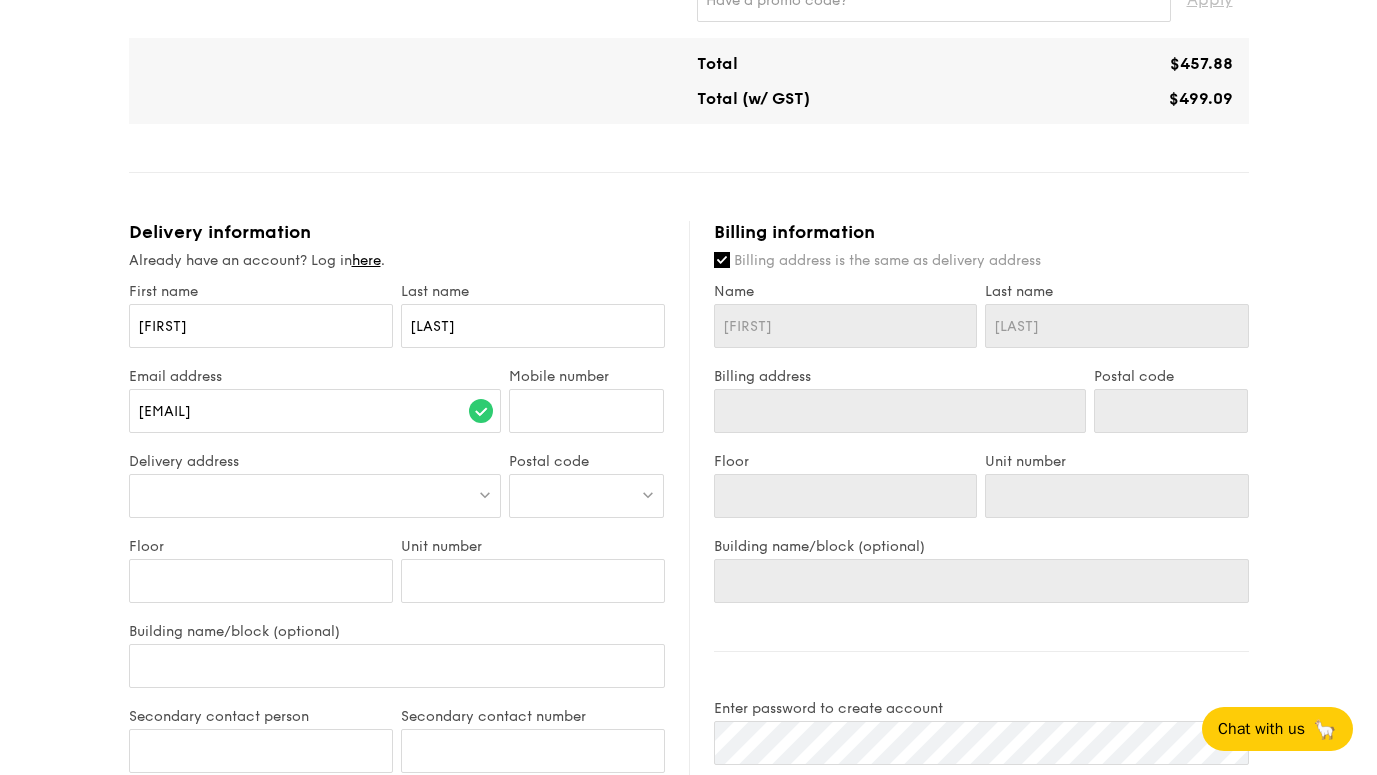 type on "[NUMBER] [STREET]" 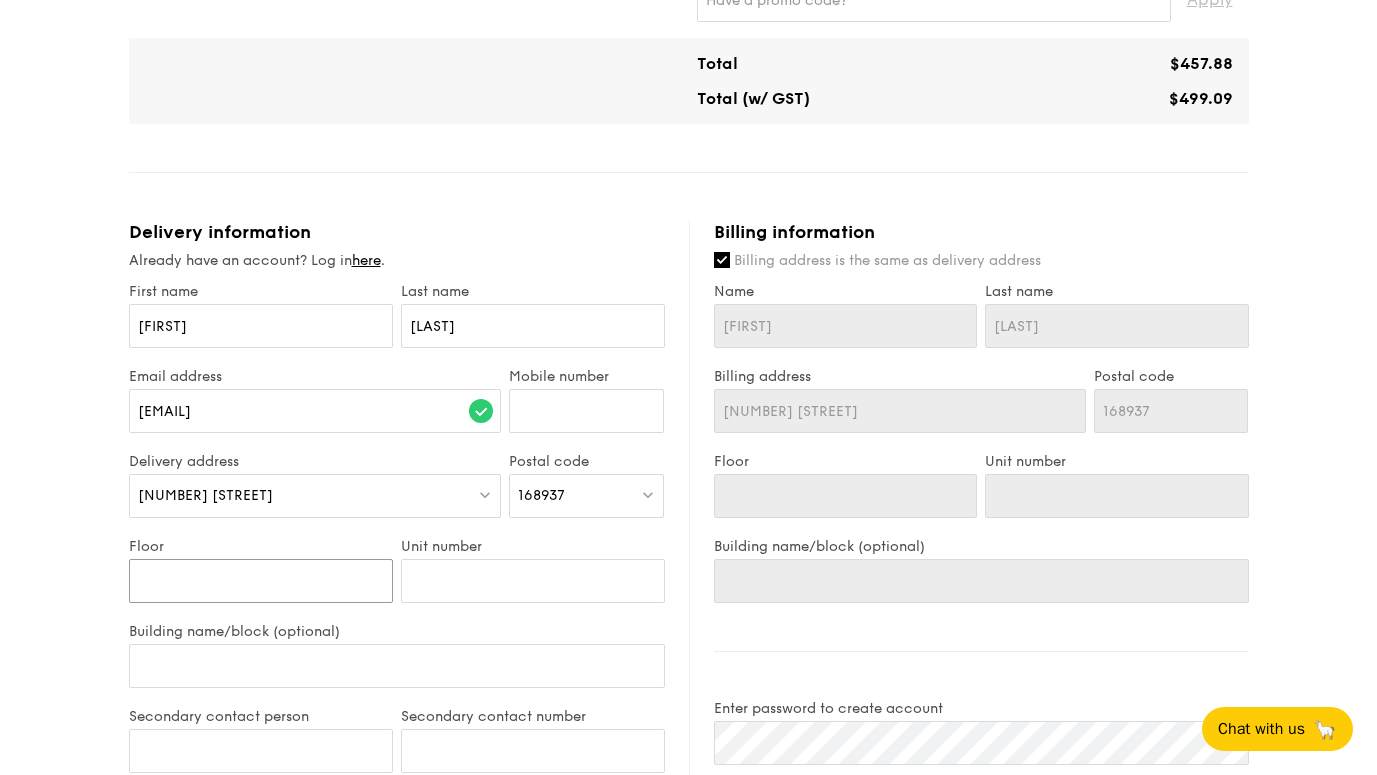 type on "3" 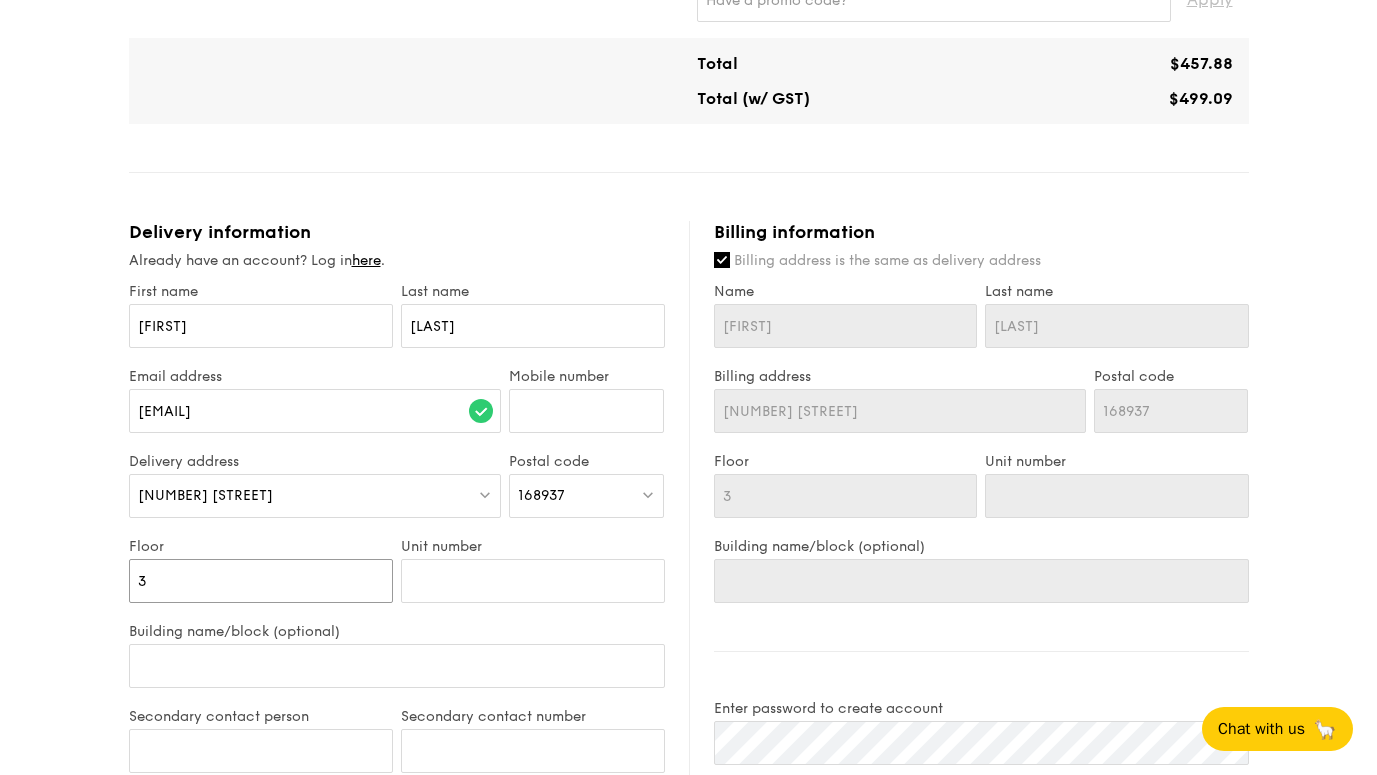 type on "3" 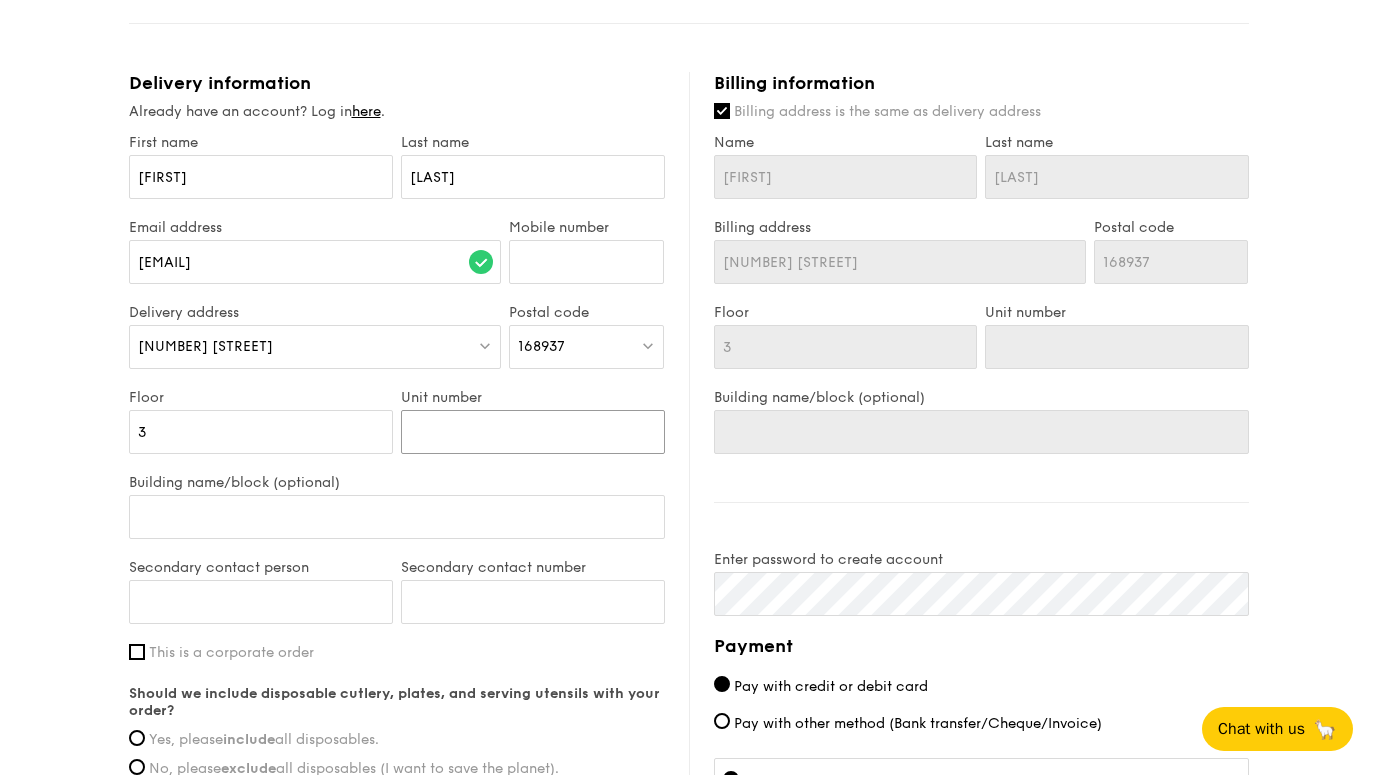 scroll, scrollTop: 1176, scrollLeft: 0, axis: vertical 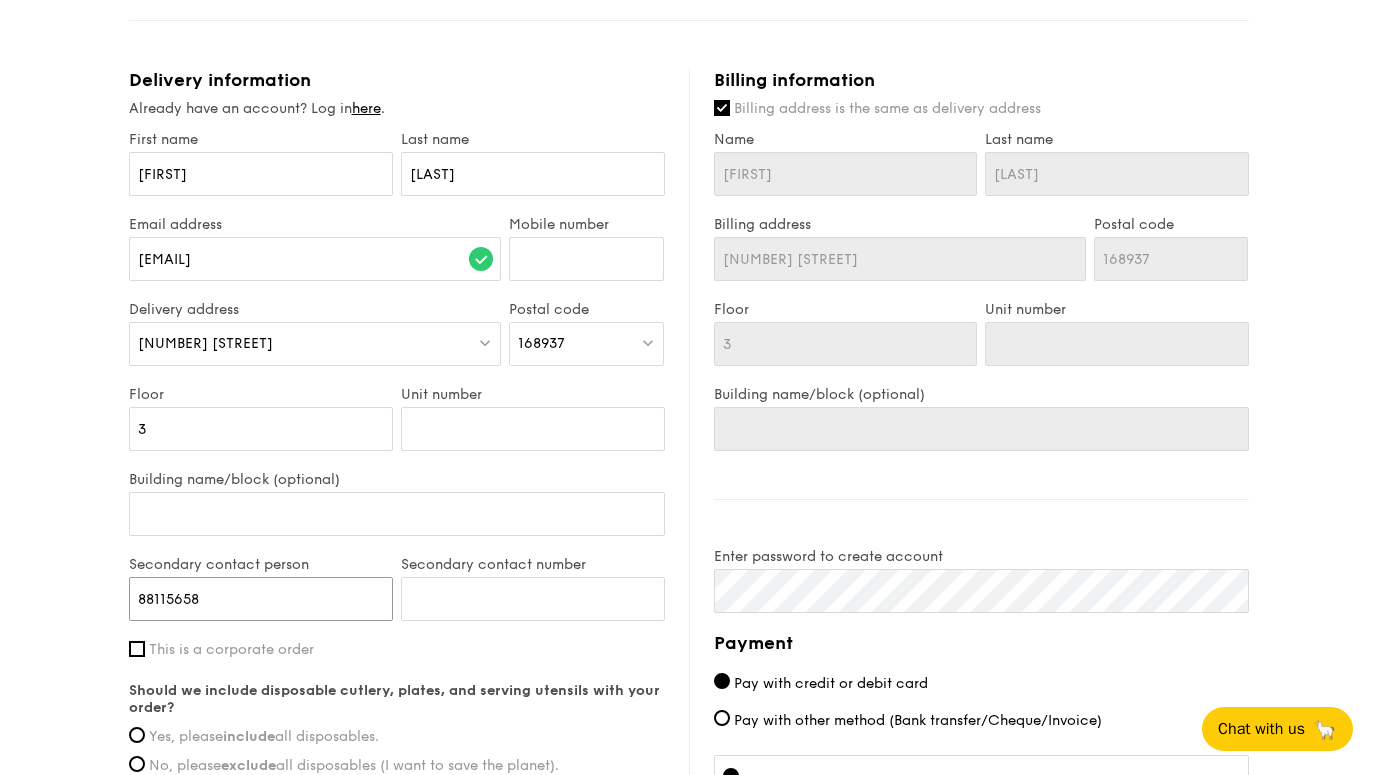 type on "88115658" 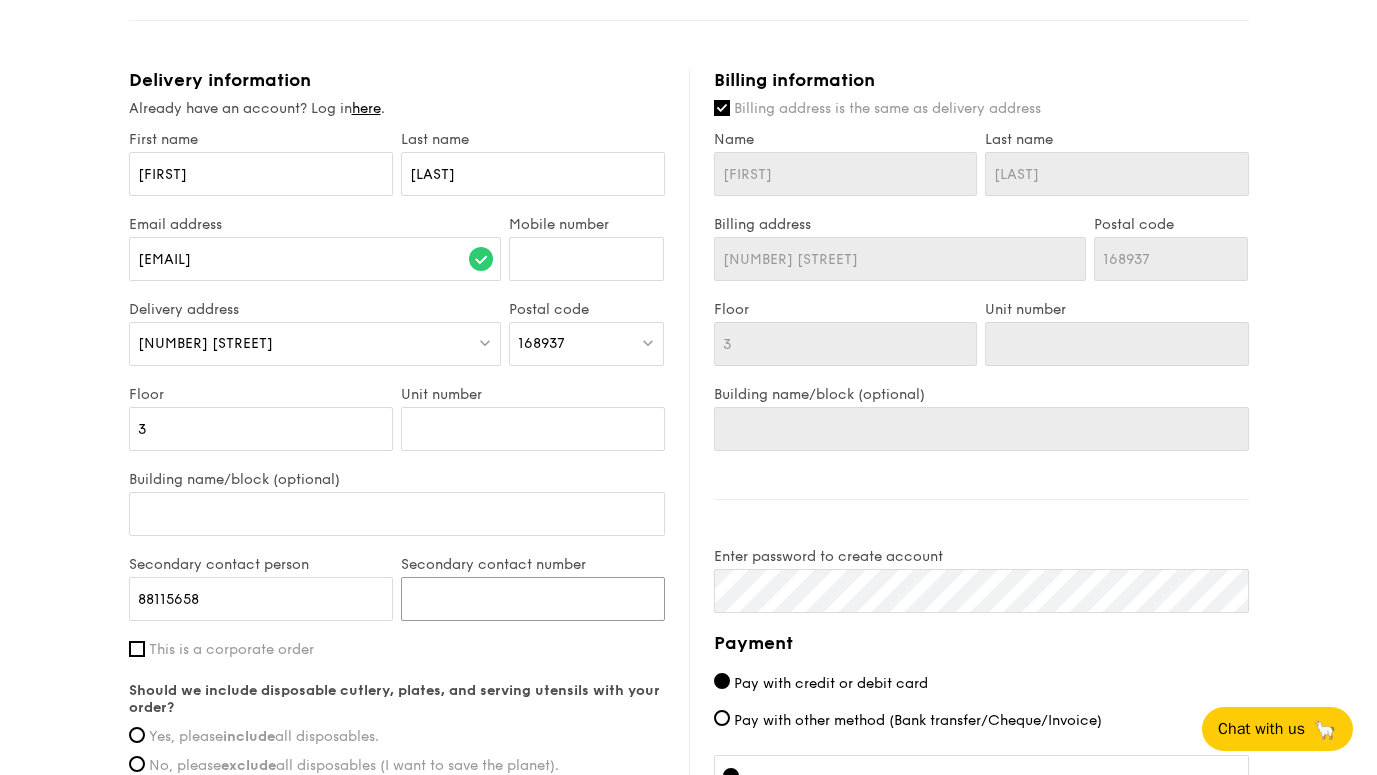 click on "Secondary contact number" at bounding box center (533, 599) 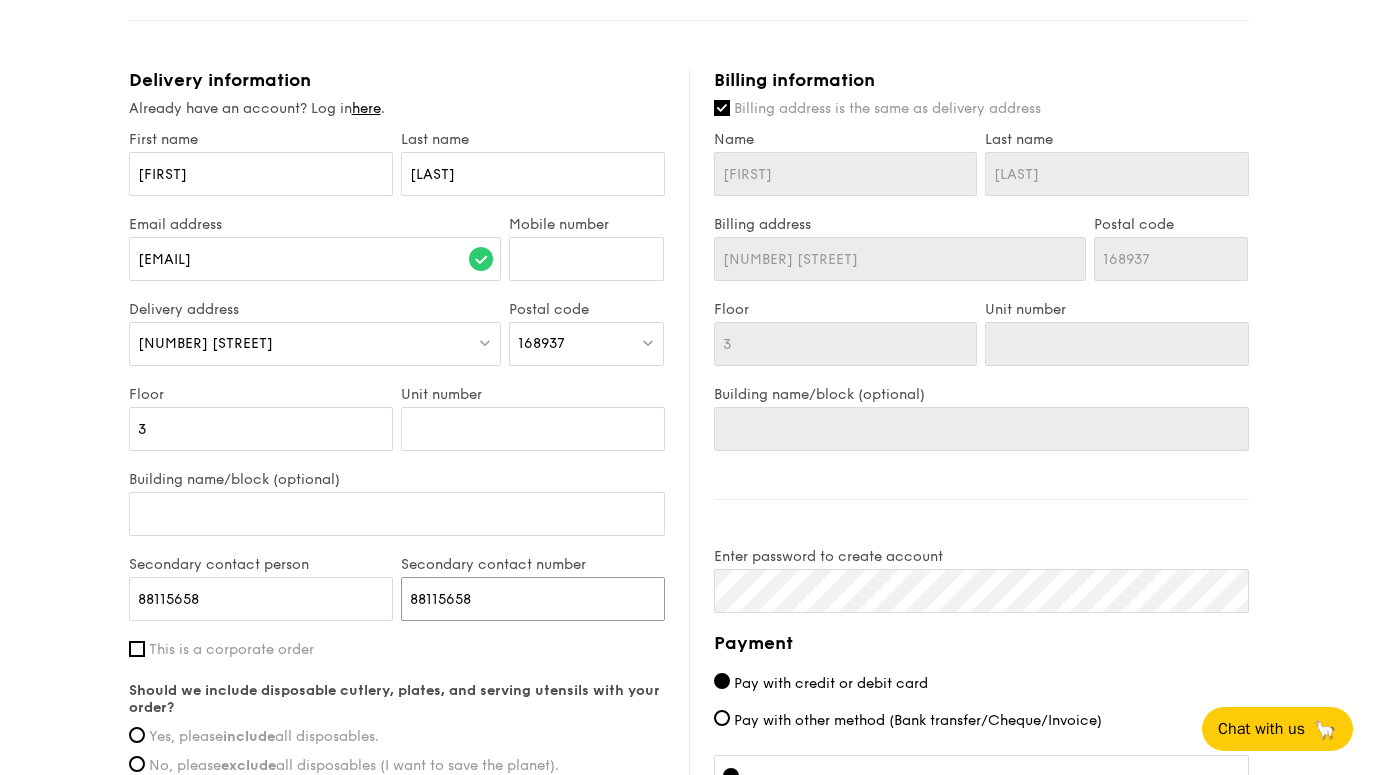 type on "88115658" 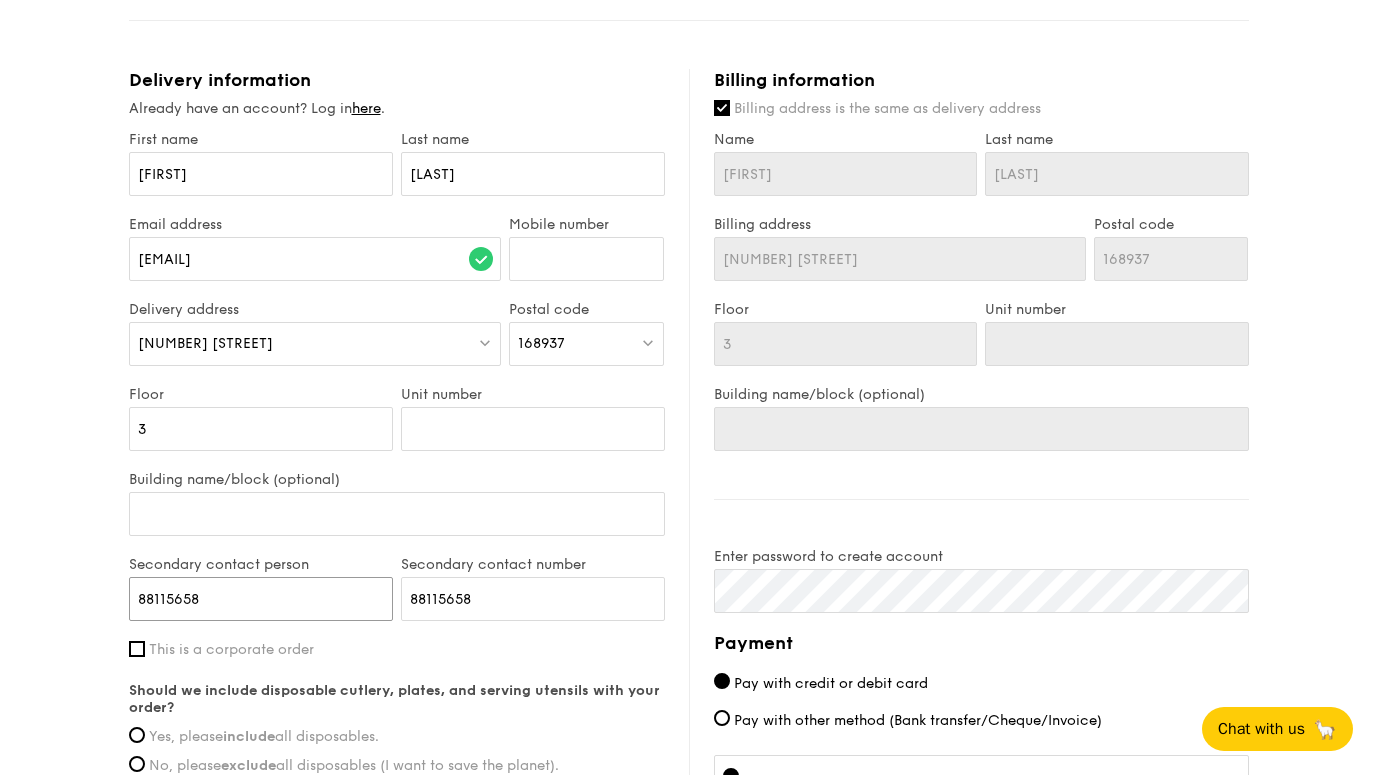 click on "88115658" at bounding box center [261, 599] 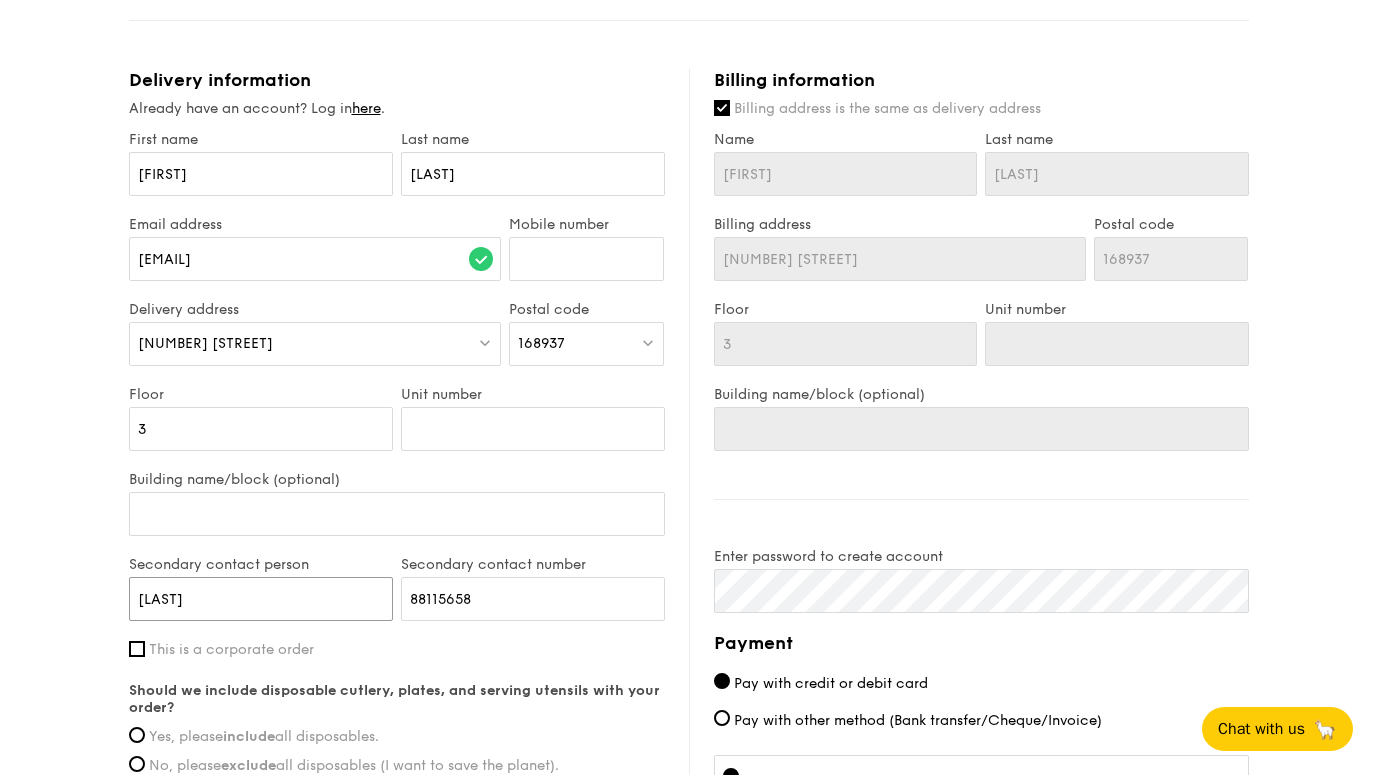 type on "[LAST]" 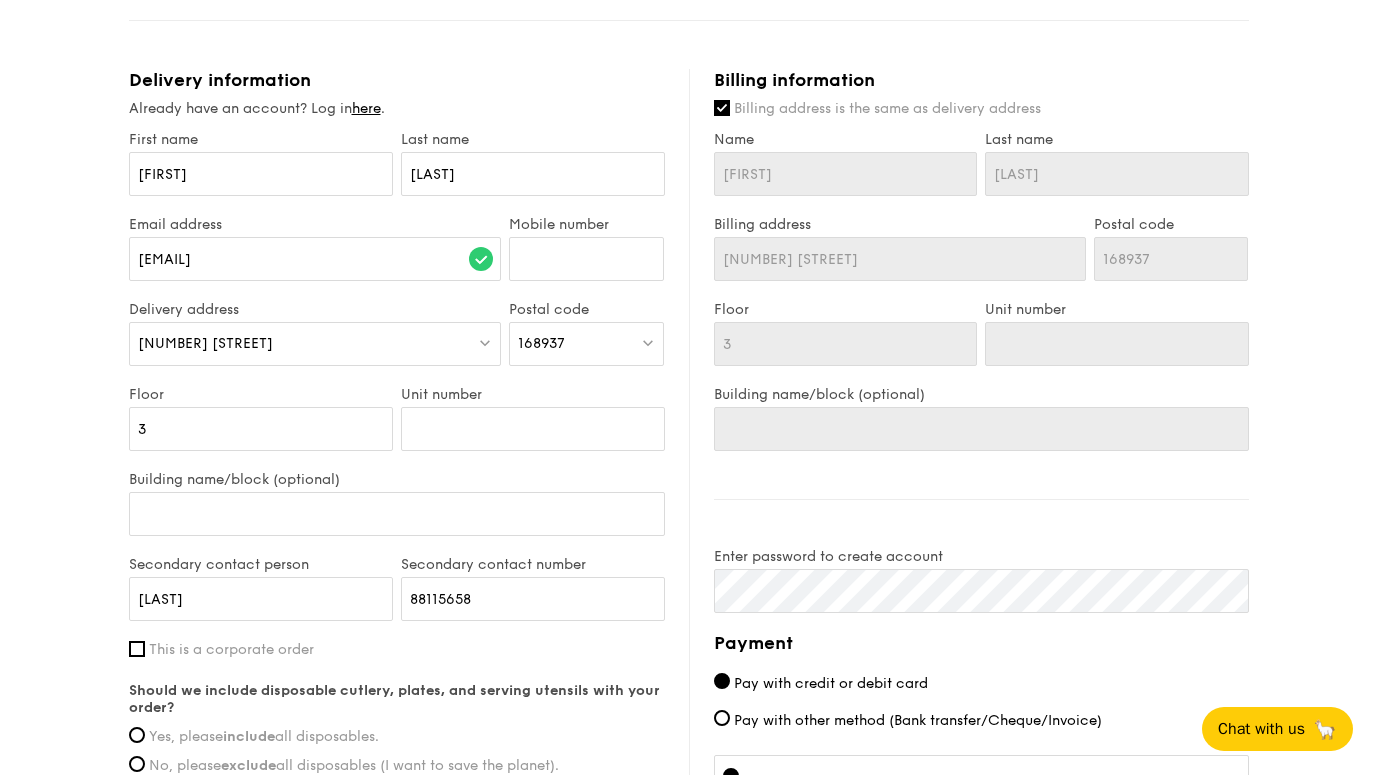 click on "This is a corporate order" at bounding box center [231, 649] 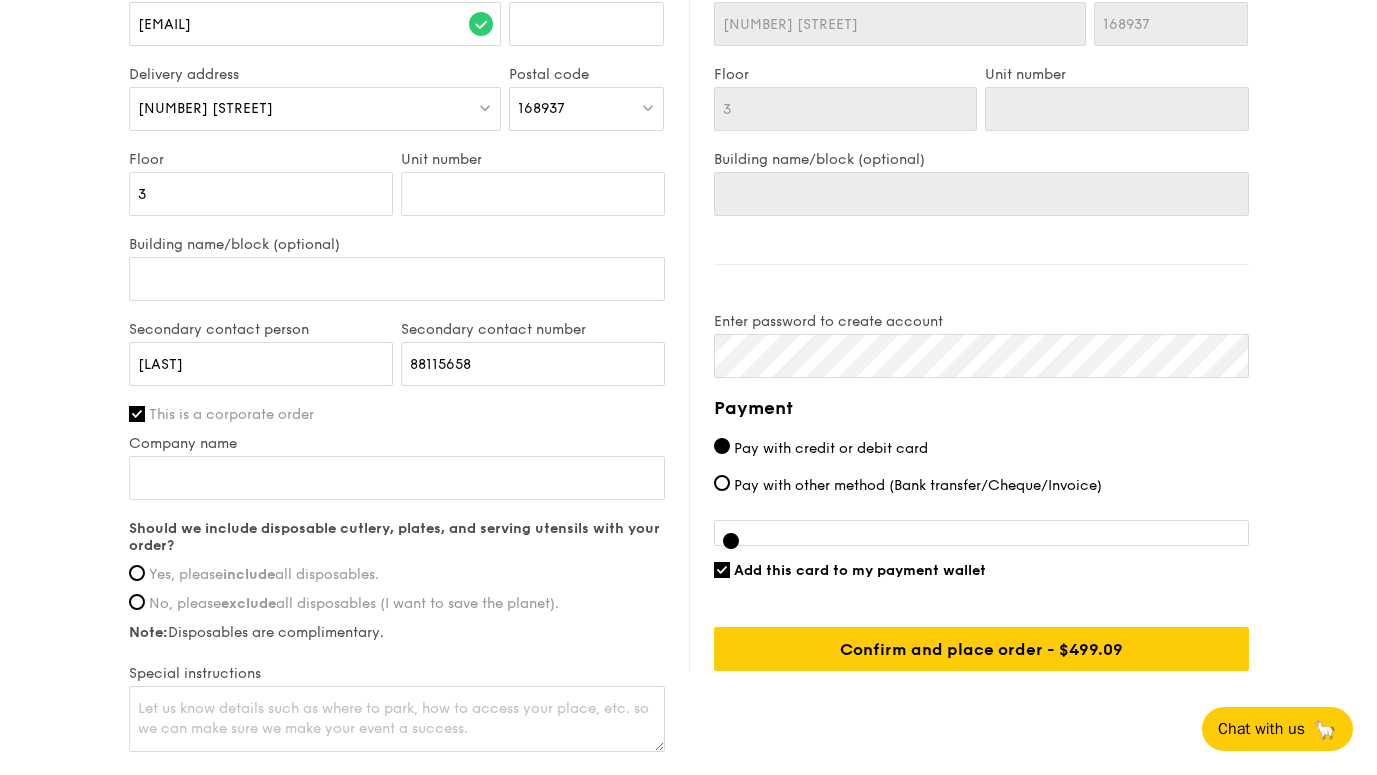scroll, scrollTop: 1415, scrollLeft: 0, axis: vertical 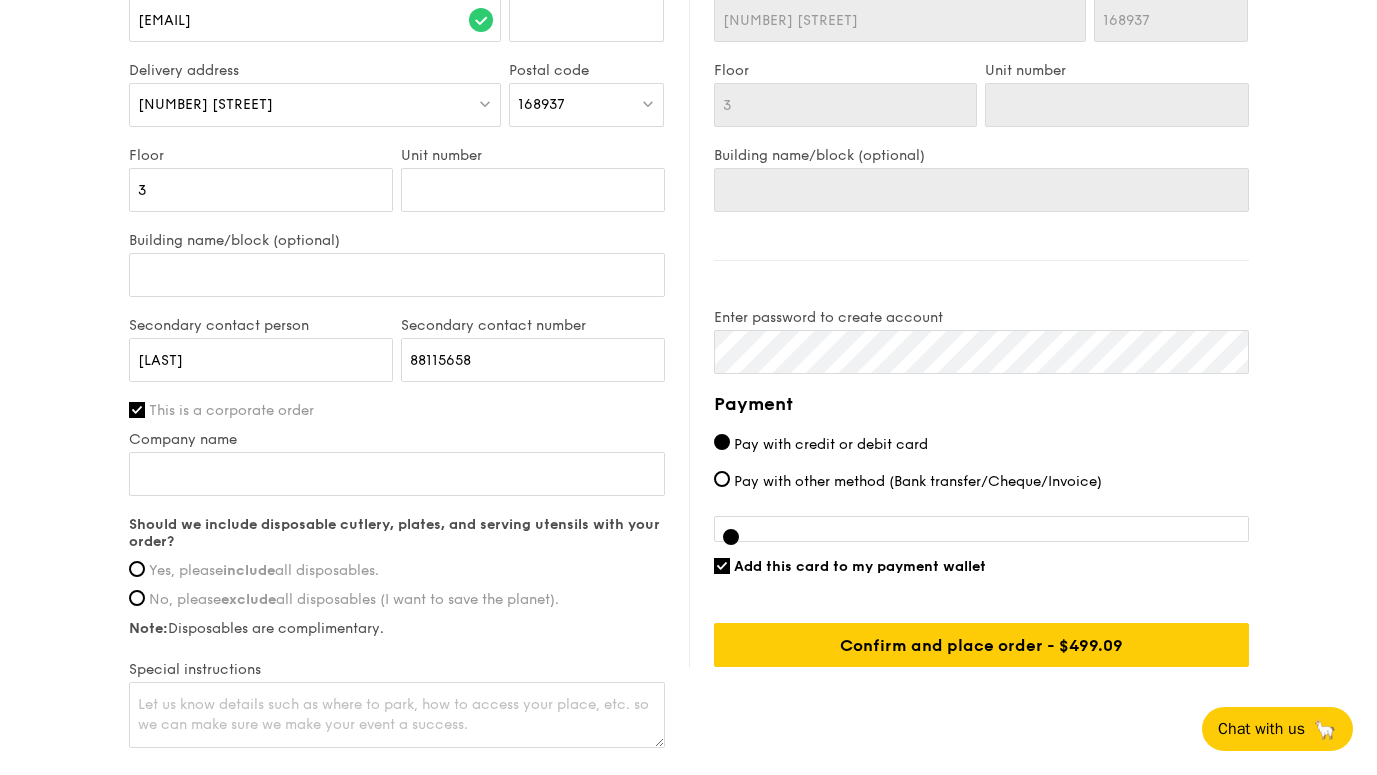 click on "Yes, please  include  all disposables." at bounding box center (264, 570) 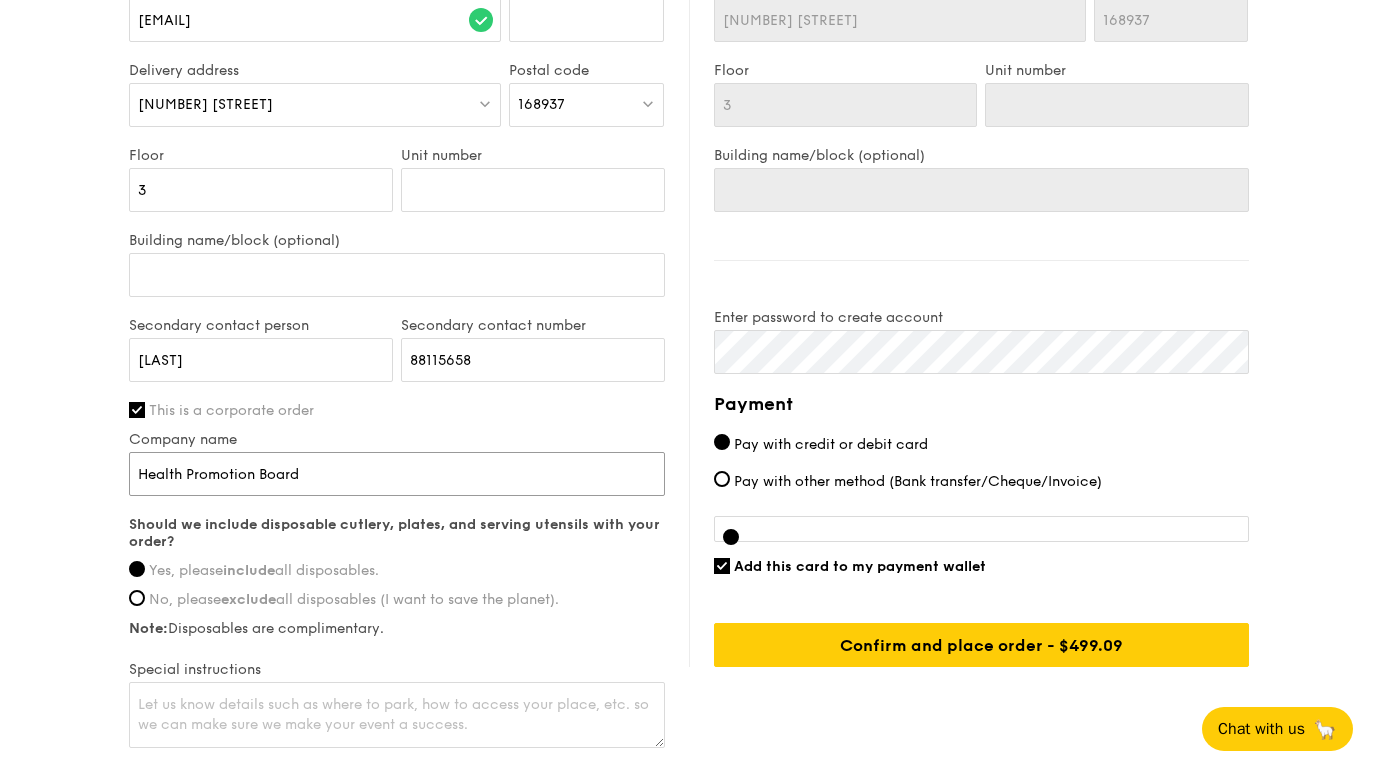 type on "Health Promotion Board" 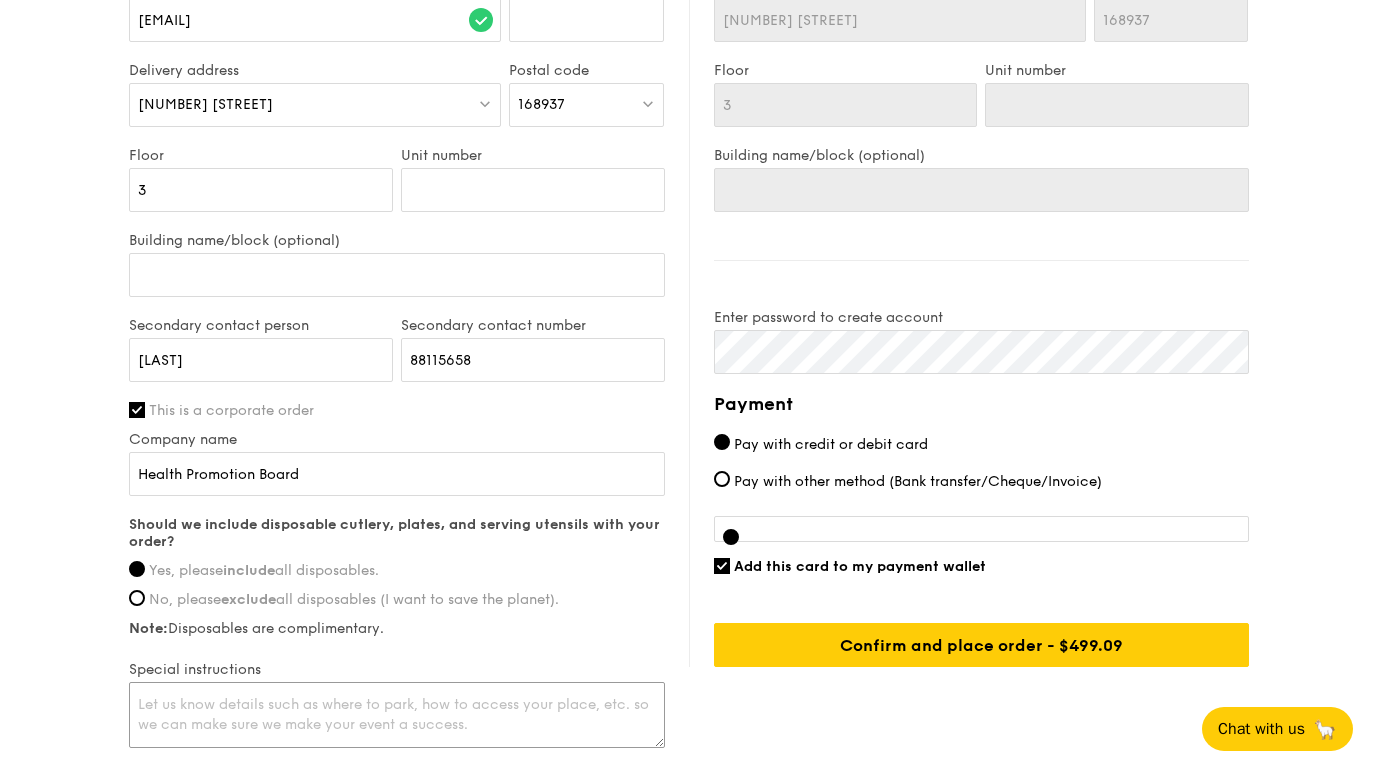 click at bounding box center (397, 715) 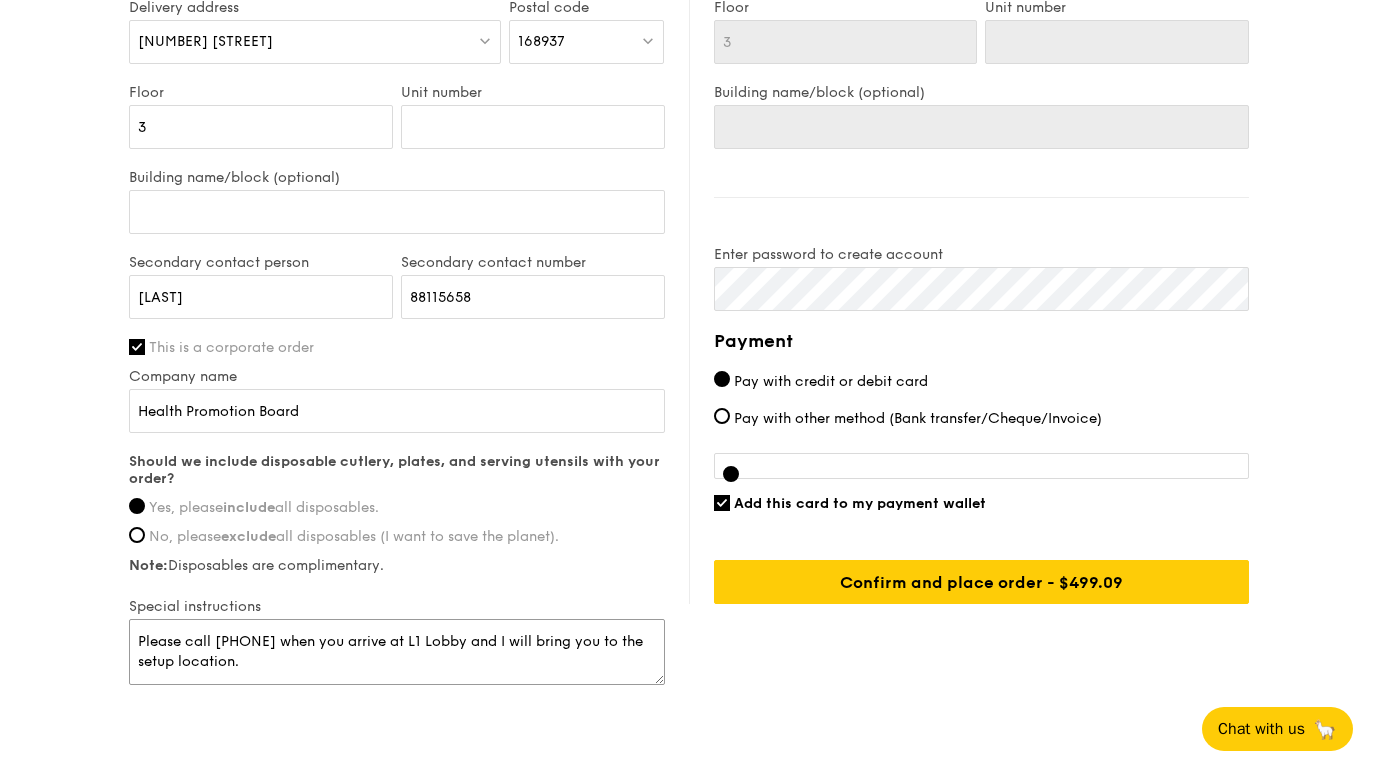 scroll, scrollTop: 1479, scrollLeft: 0, axis: vertical 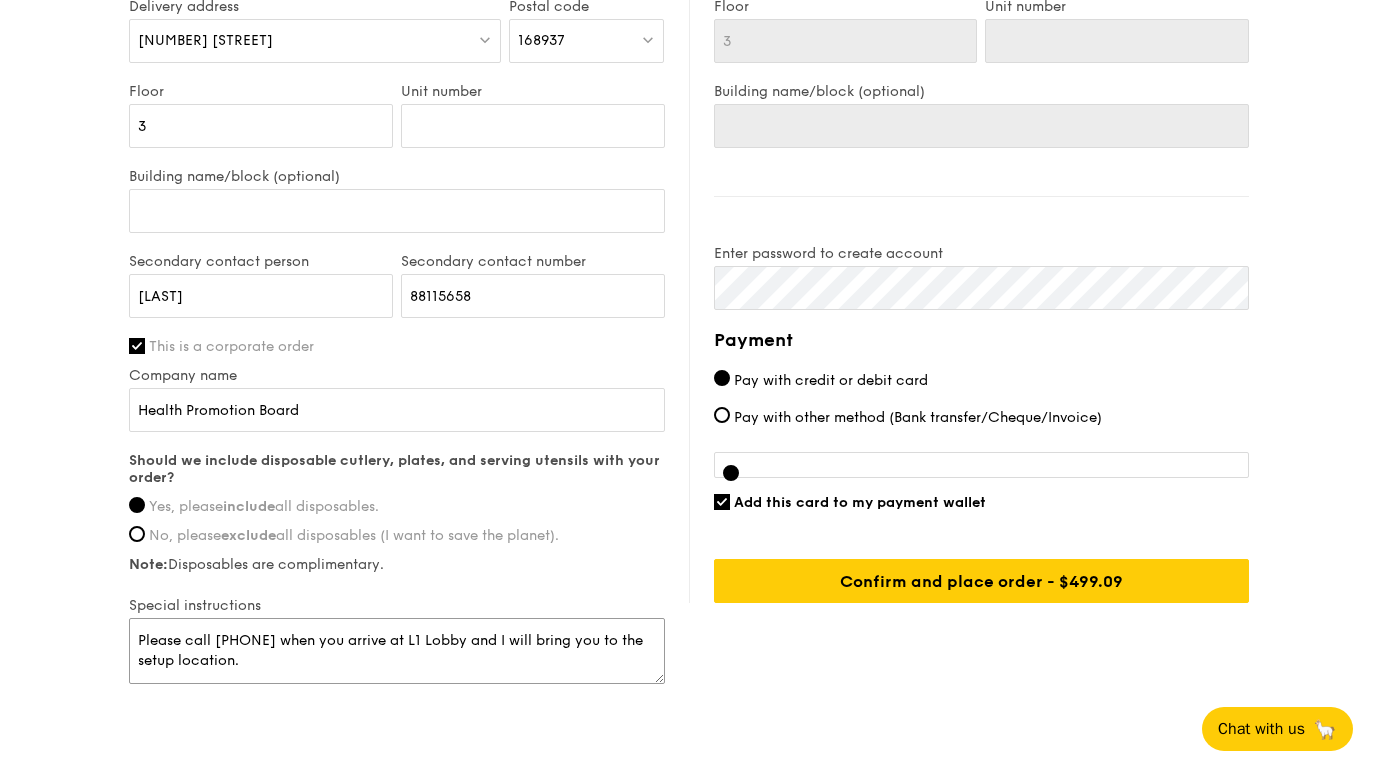 type on "Please call [PHONE] when you arrive at L1 Lobby and I will bring you to the setup location." 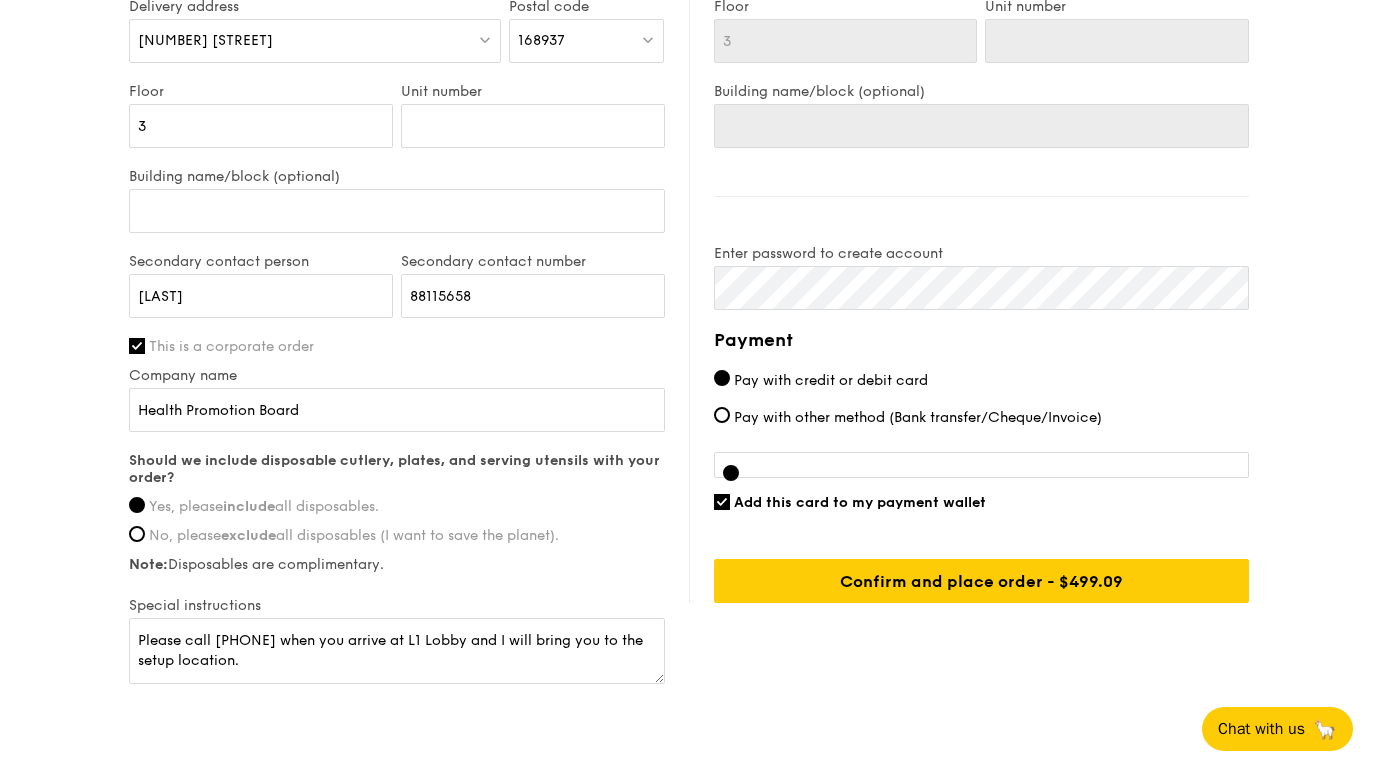 click at bounding box center (981, 465) 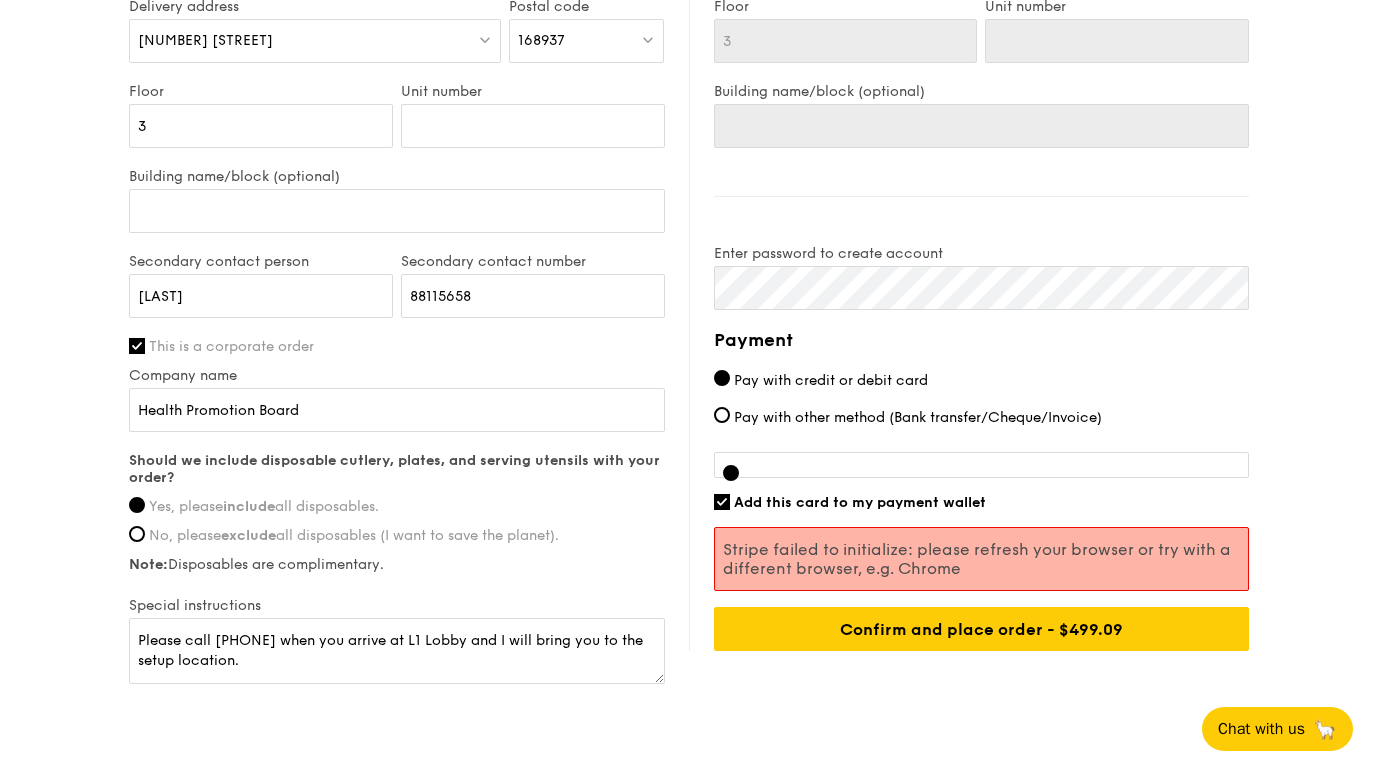 click at bounding box center (981, 465) 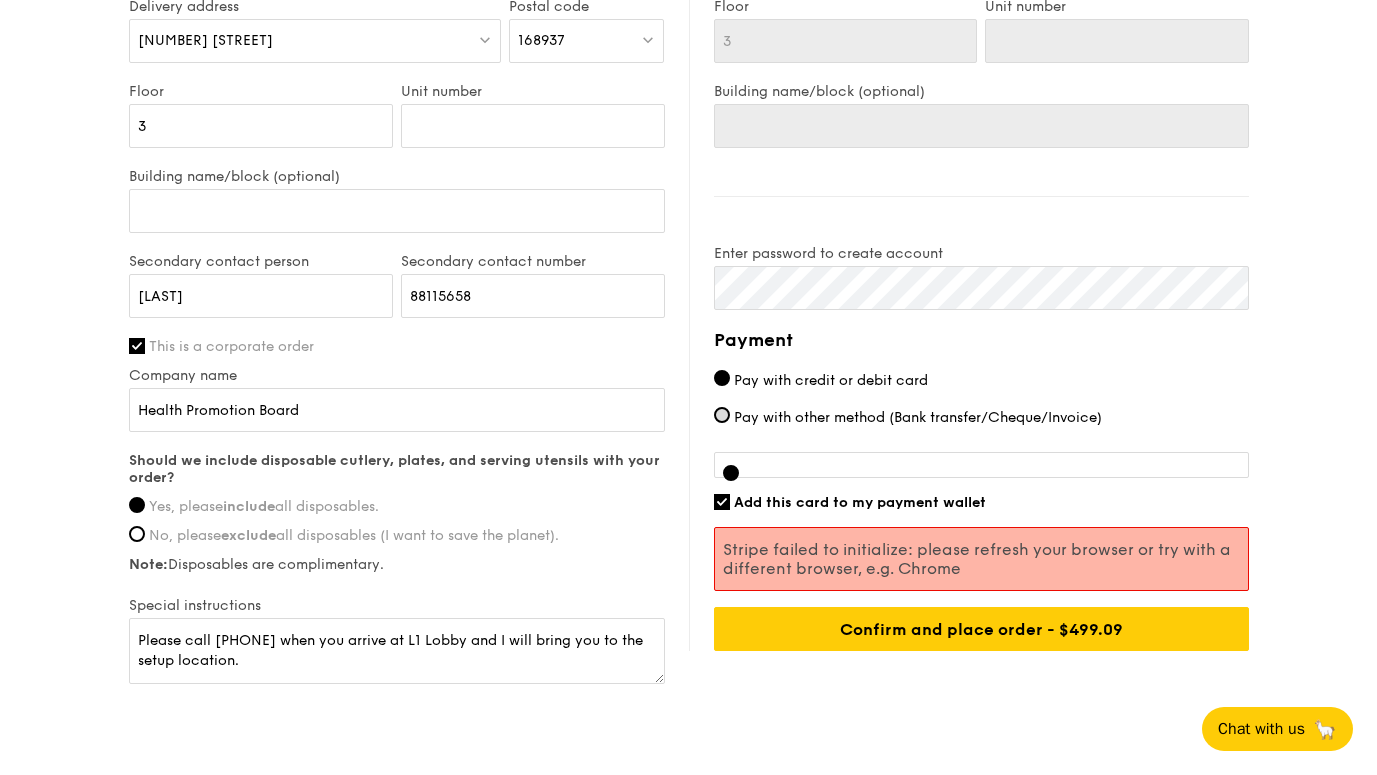 click on "Pay with other method (Bank transfer/Cheque/Invoice)" at bounding box center [722, 415] 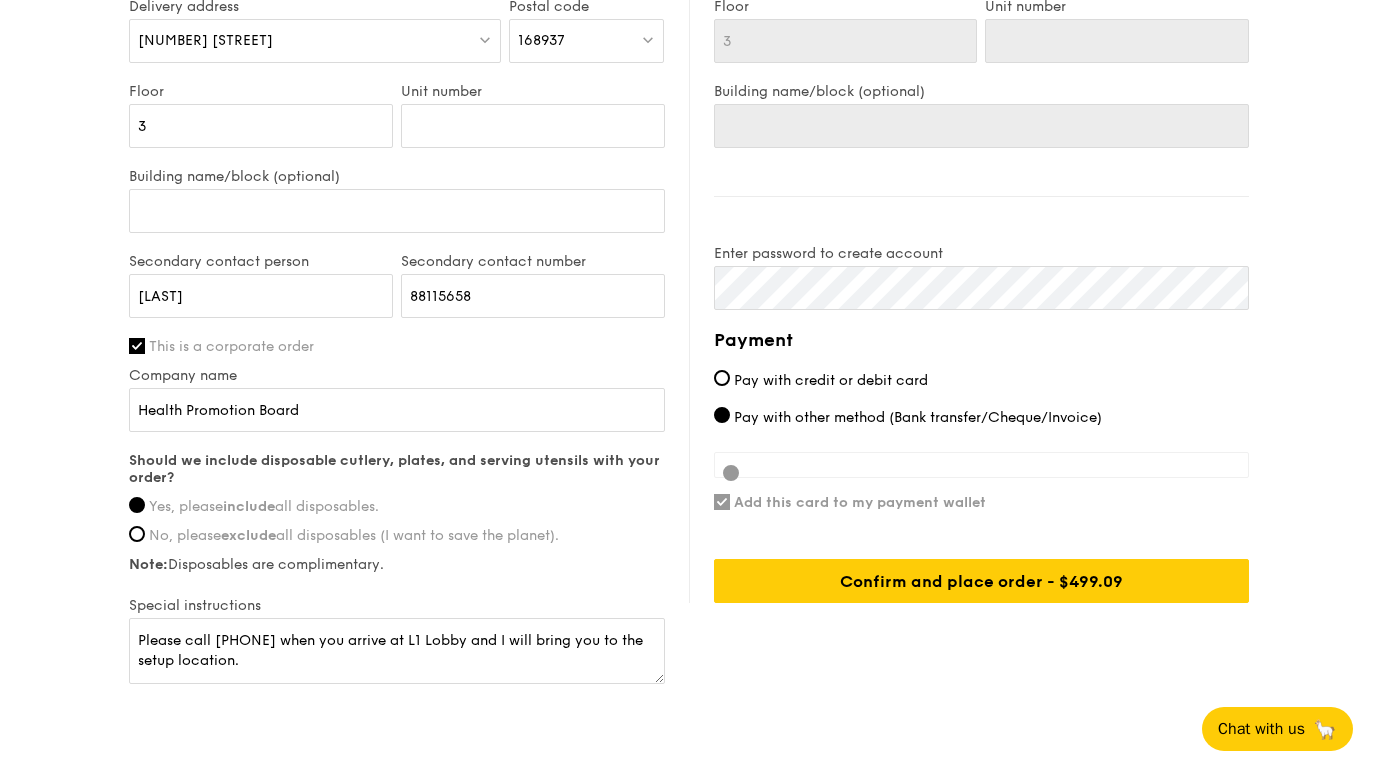 click on "Pay with credit or debit card" at bounding box center (831, 380) 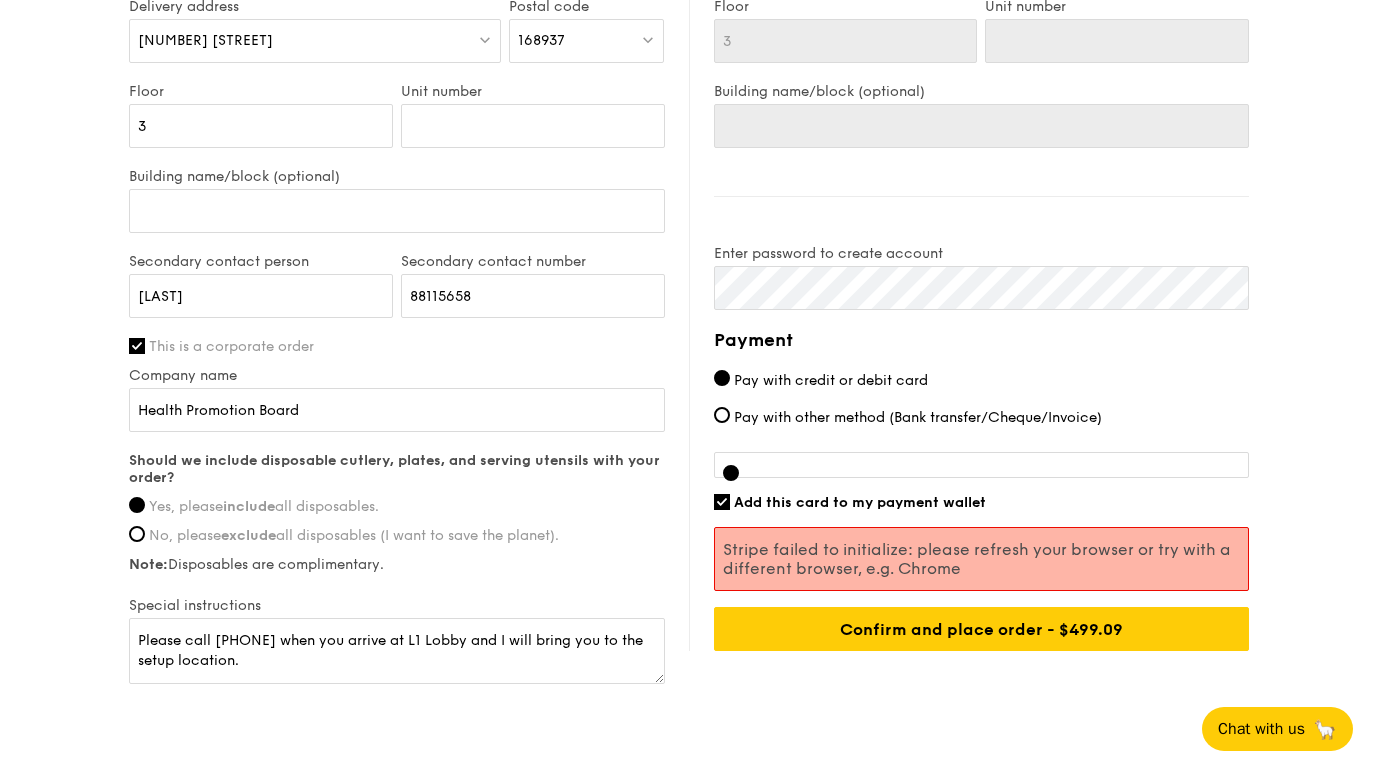 click on "Stripe failed to initialize: please refresh your browser or try with a different browser, e.g. Chrome" at bounding box center [981, 559] 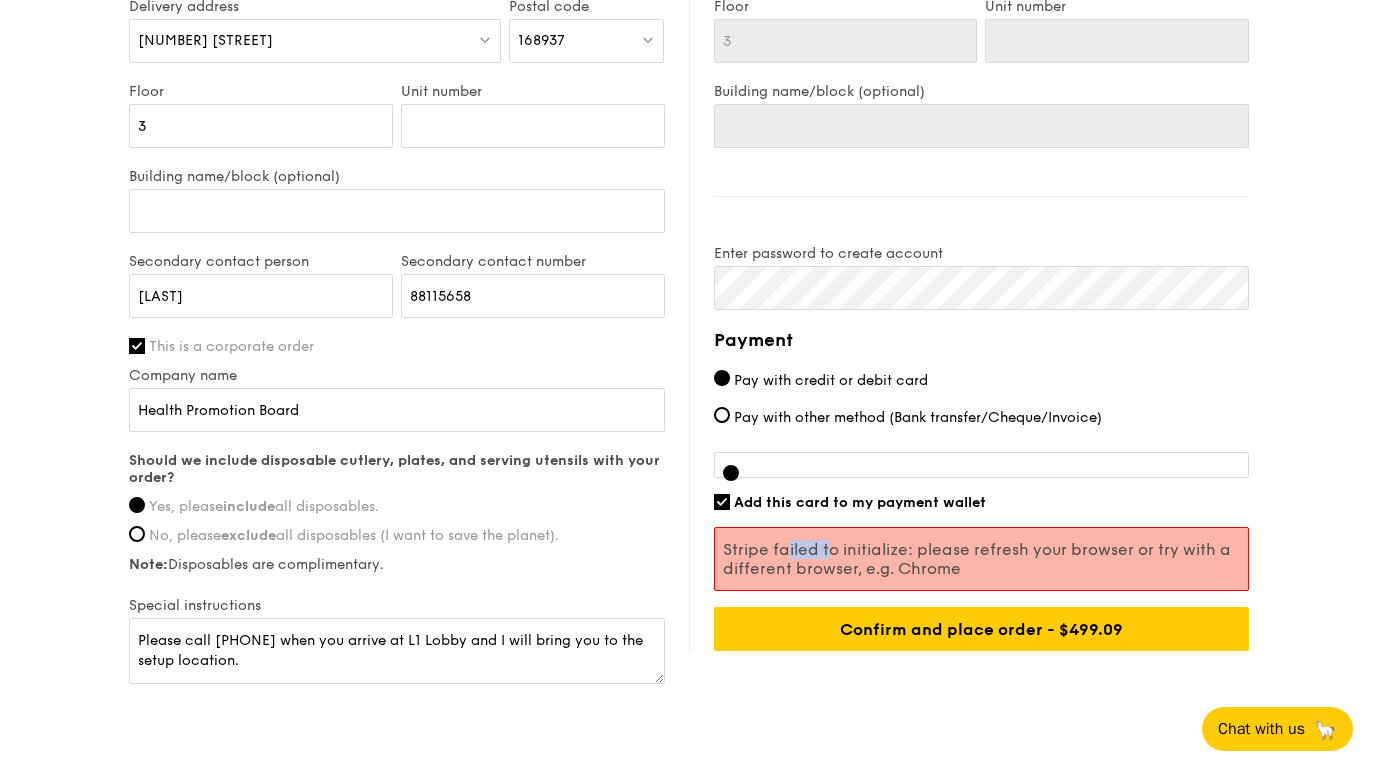 click on "Stripe failed to initialize: please refresh your browser or try with a different browser, e.g. Chrome" at bounding box center (981, 559) 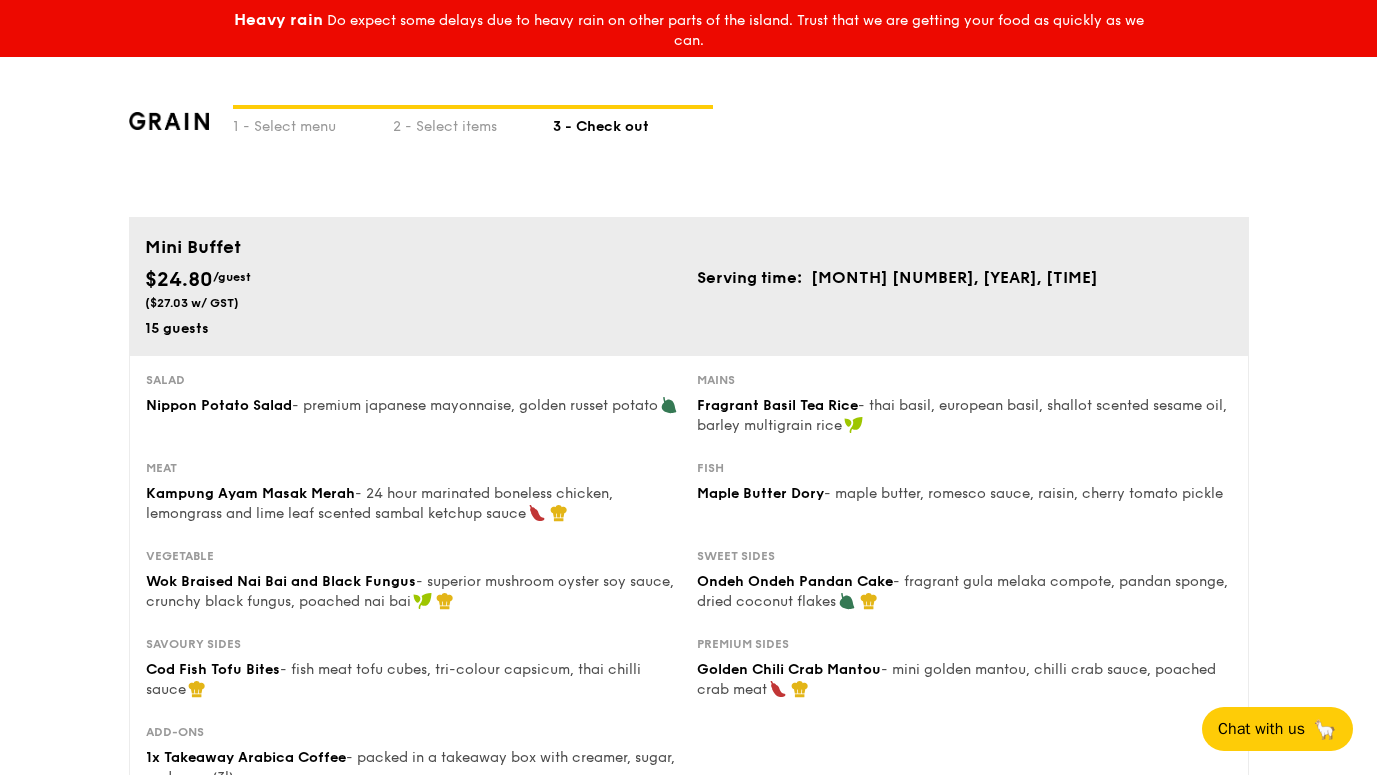 scroll, scrollTop: 1479, scrollLeft: 0, axis: vertical 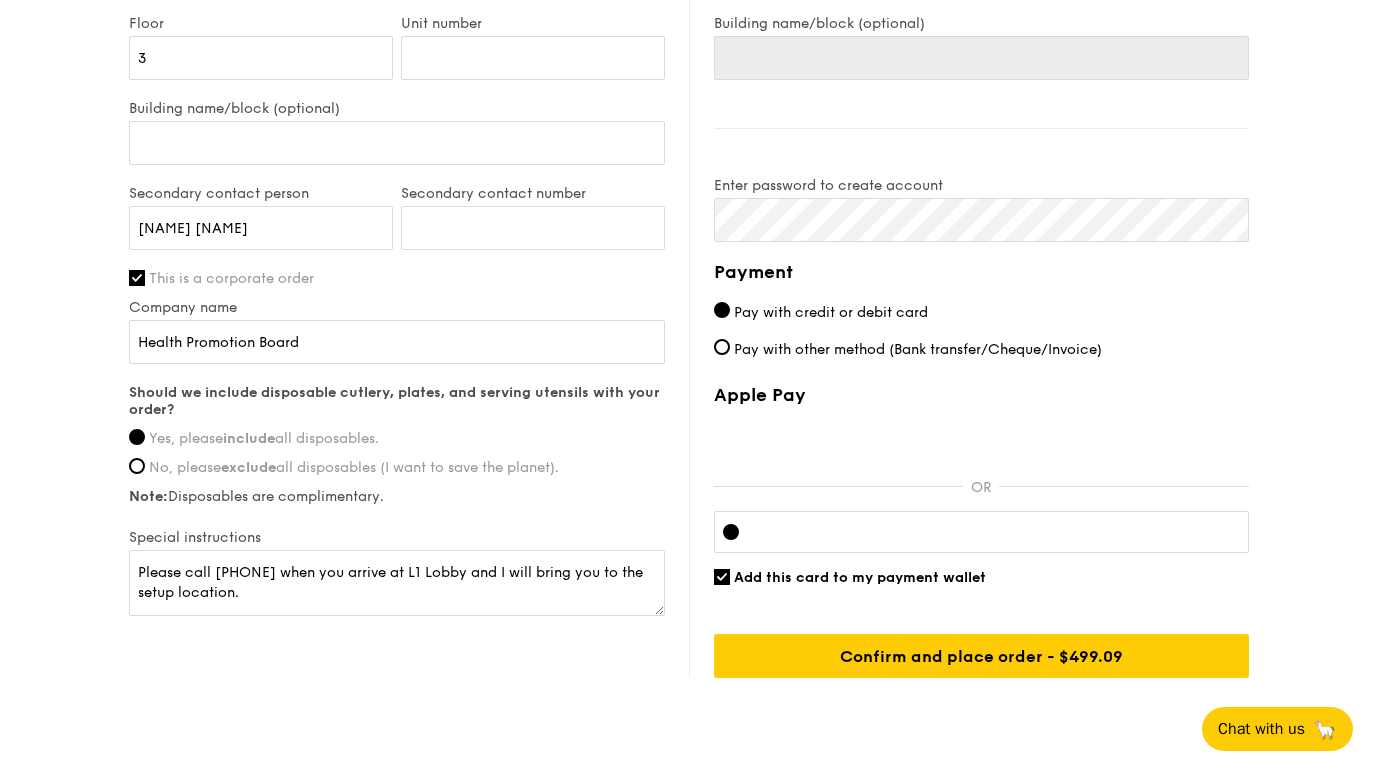 click at bounding box center [981, 532] 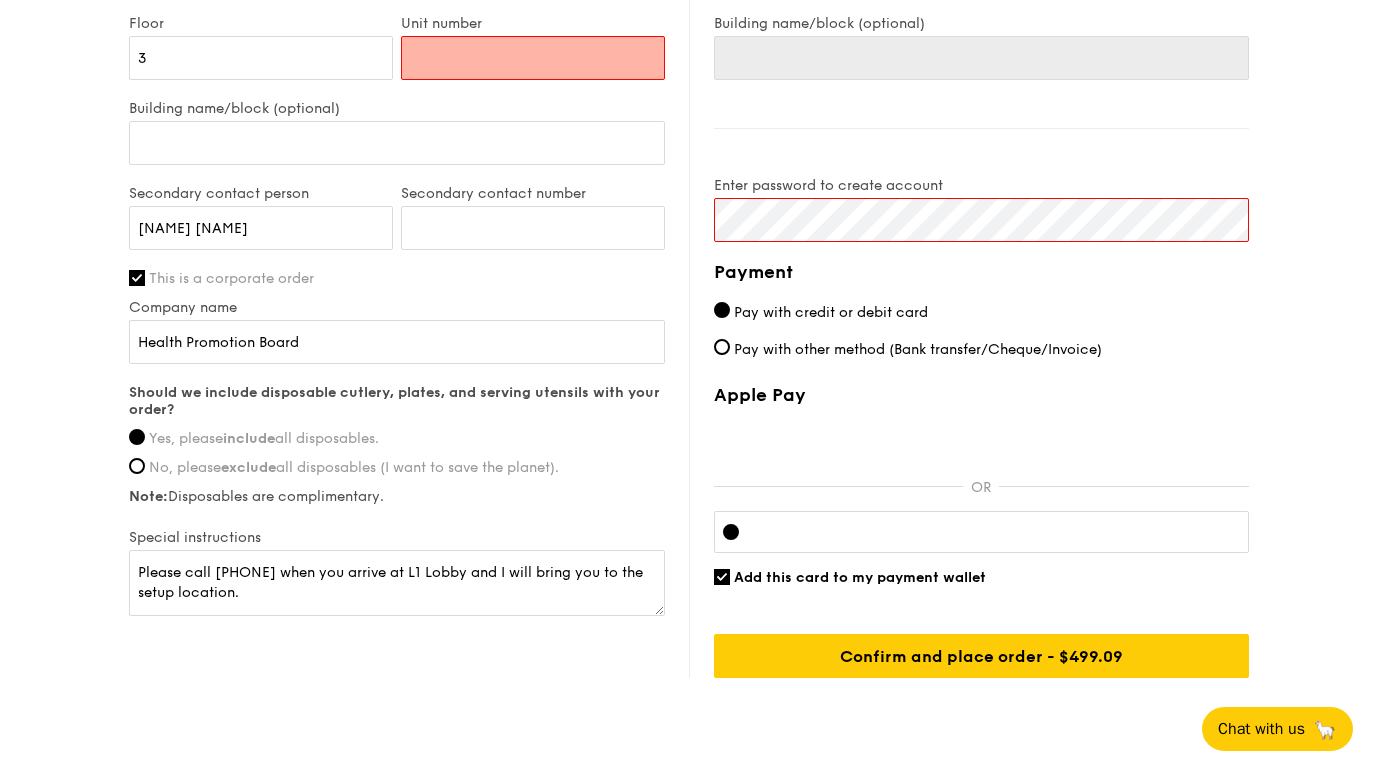 scroll, scrollTop: 1048, scrollLeft: 0, axis: vertical 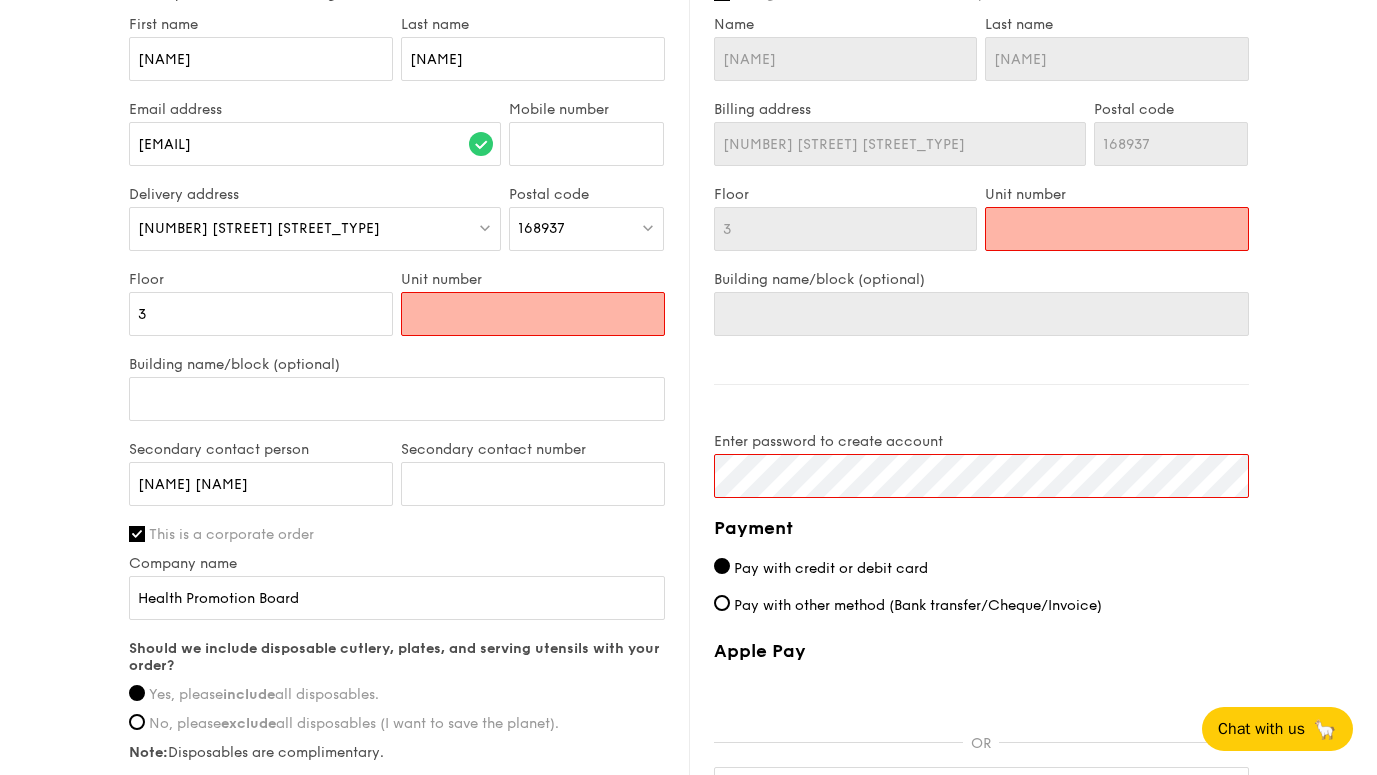 click on "Unit number" at bounding box center [533, 313] 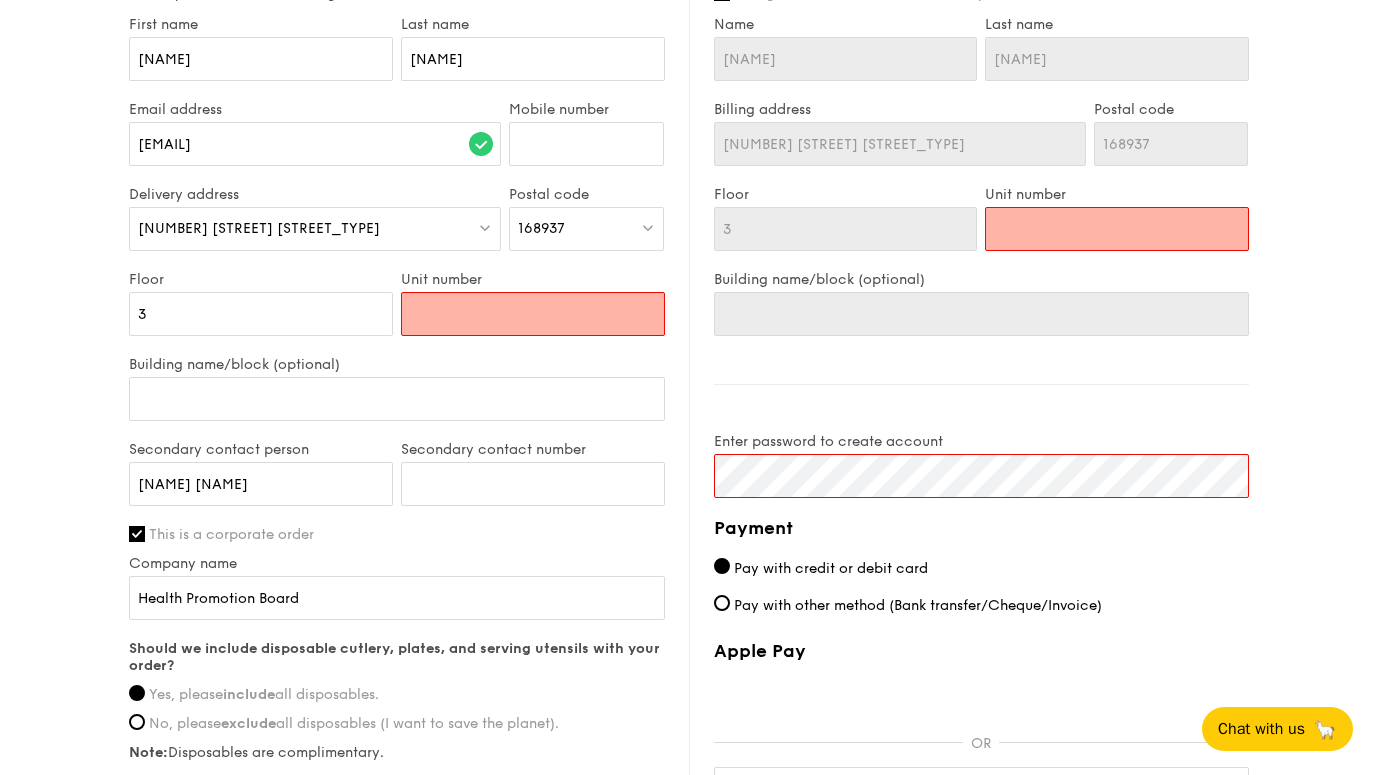 type on "0" 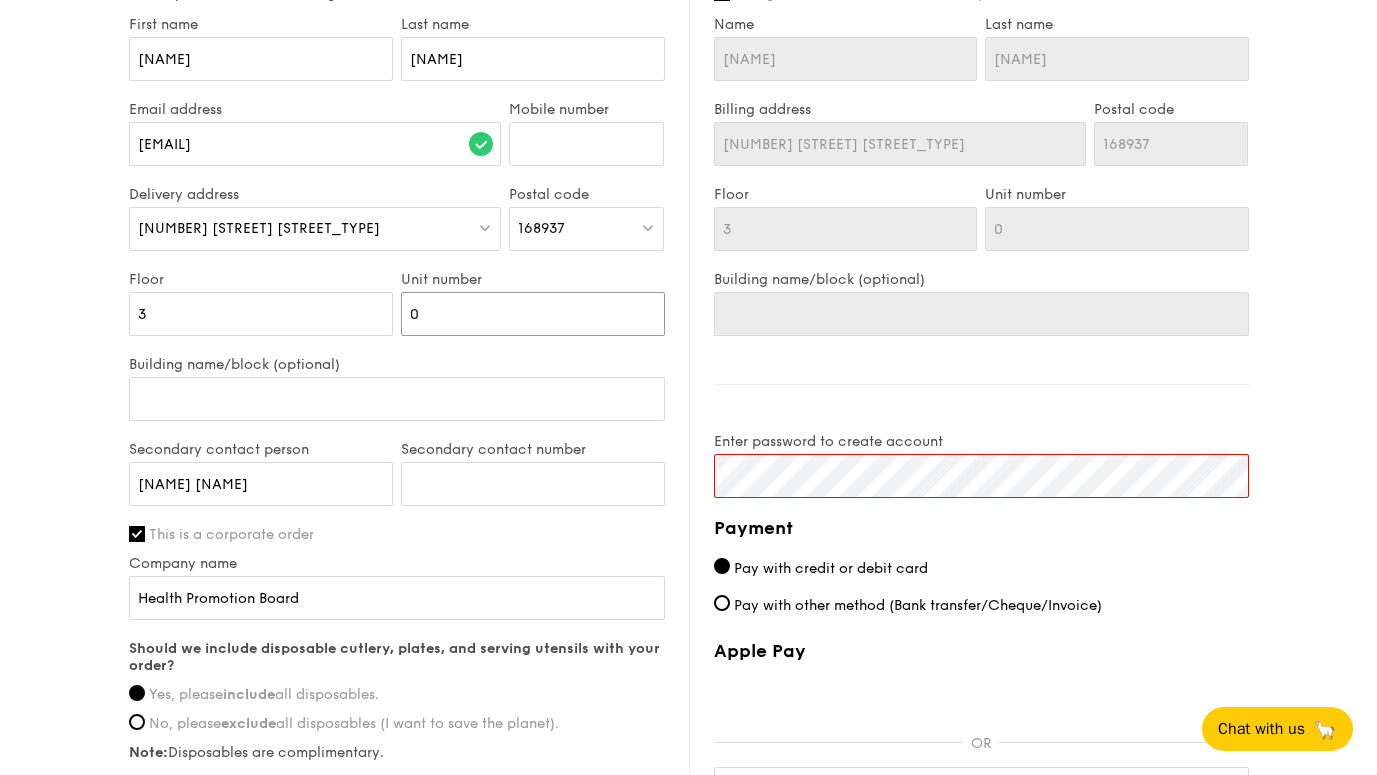 type on "01" 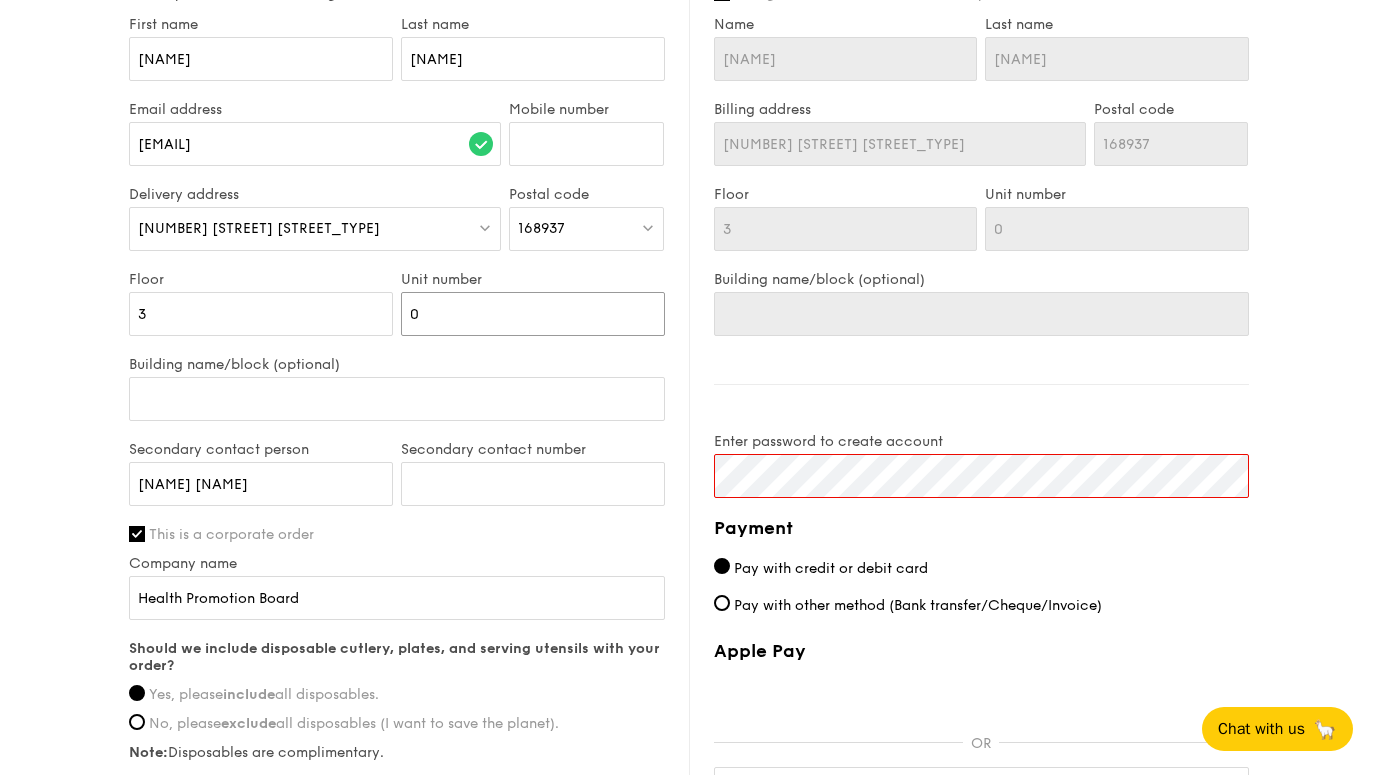 type on "01" 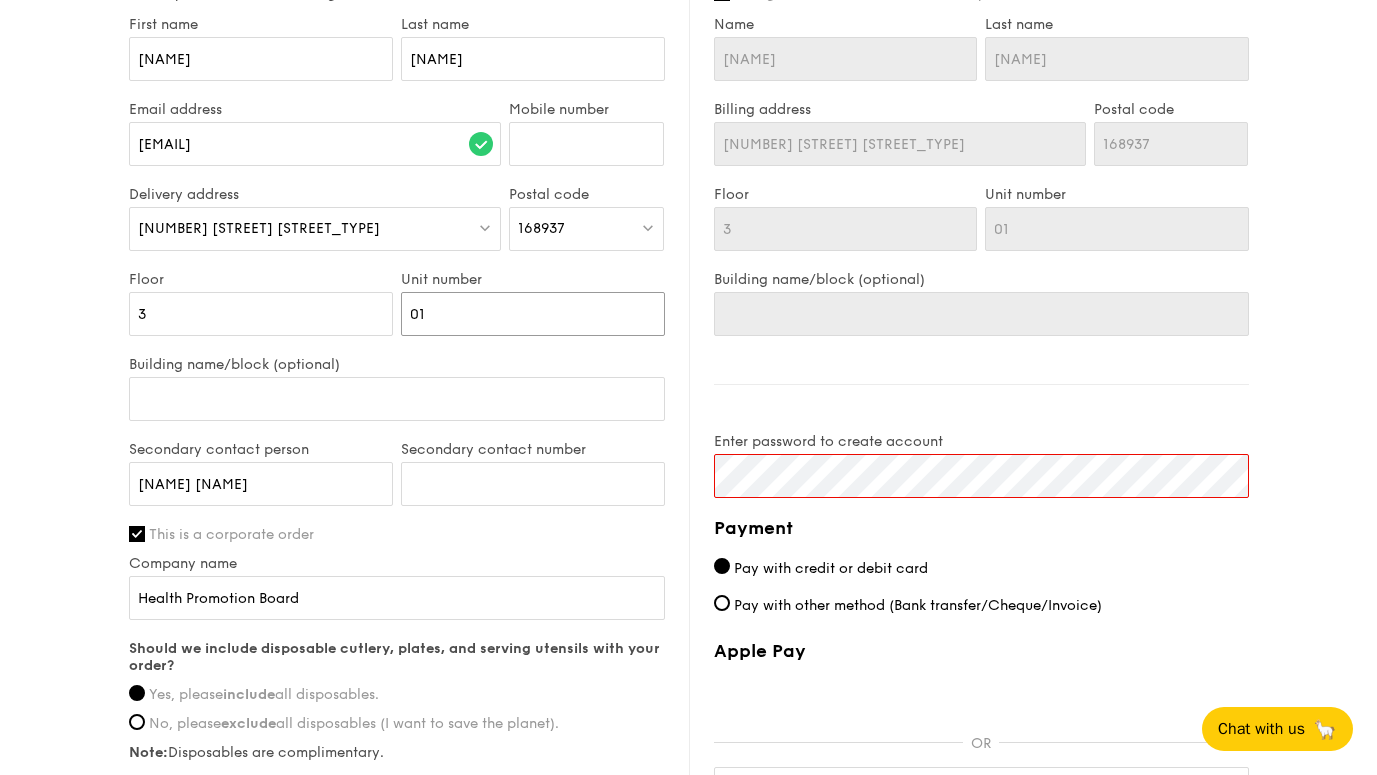 type on "01" 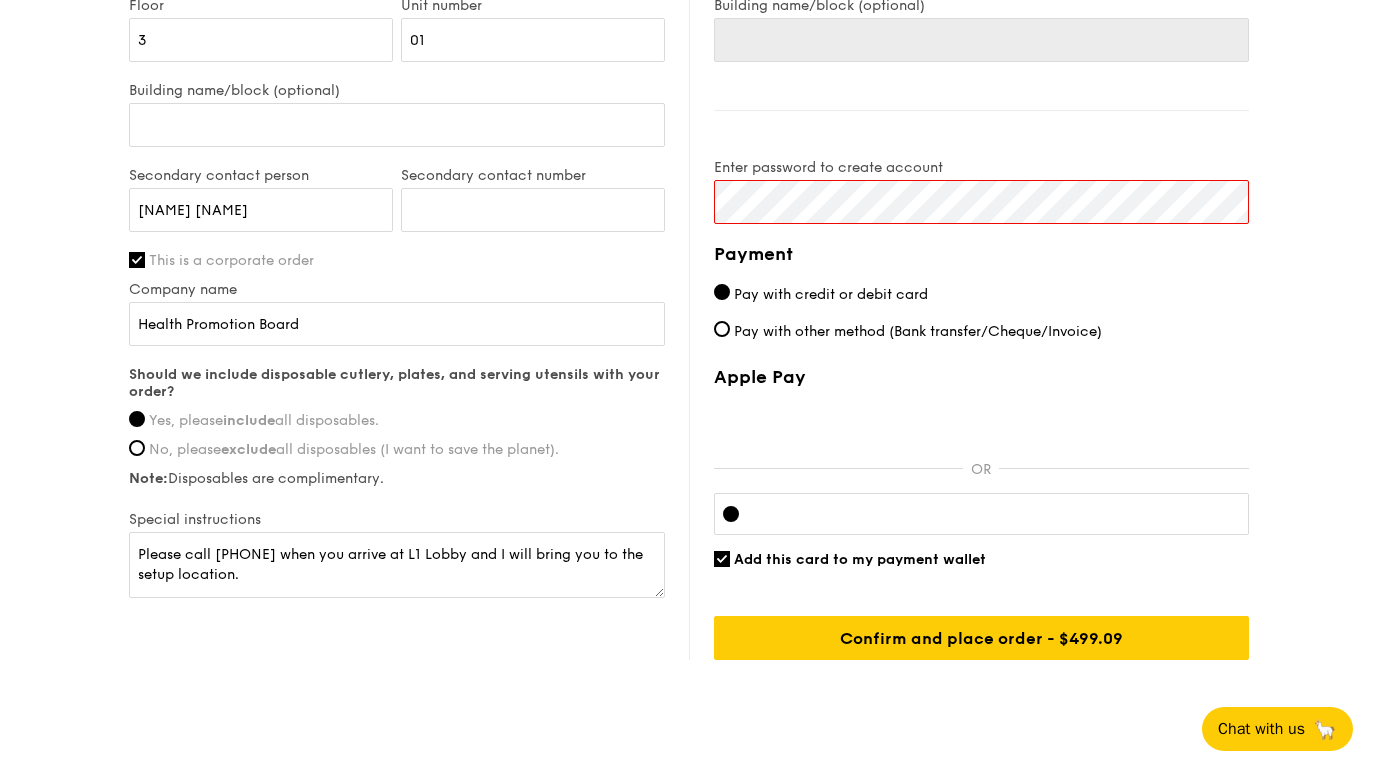 scroll, scrollTop: 1608, scrollLeft: 0, axis: vertical 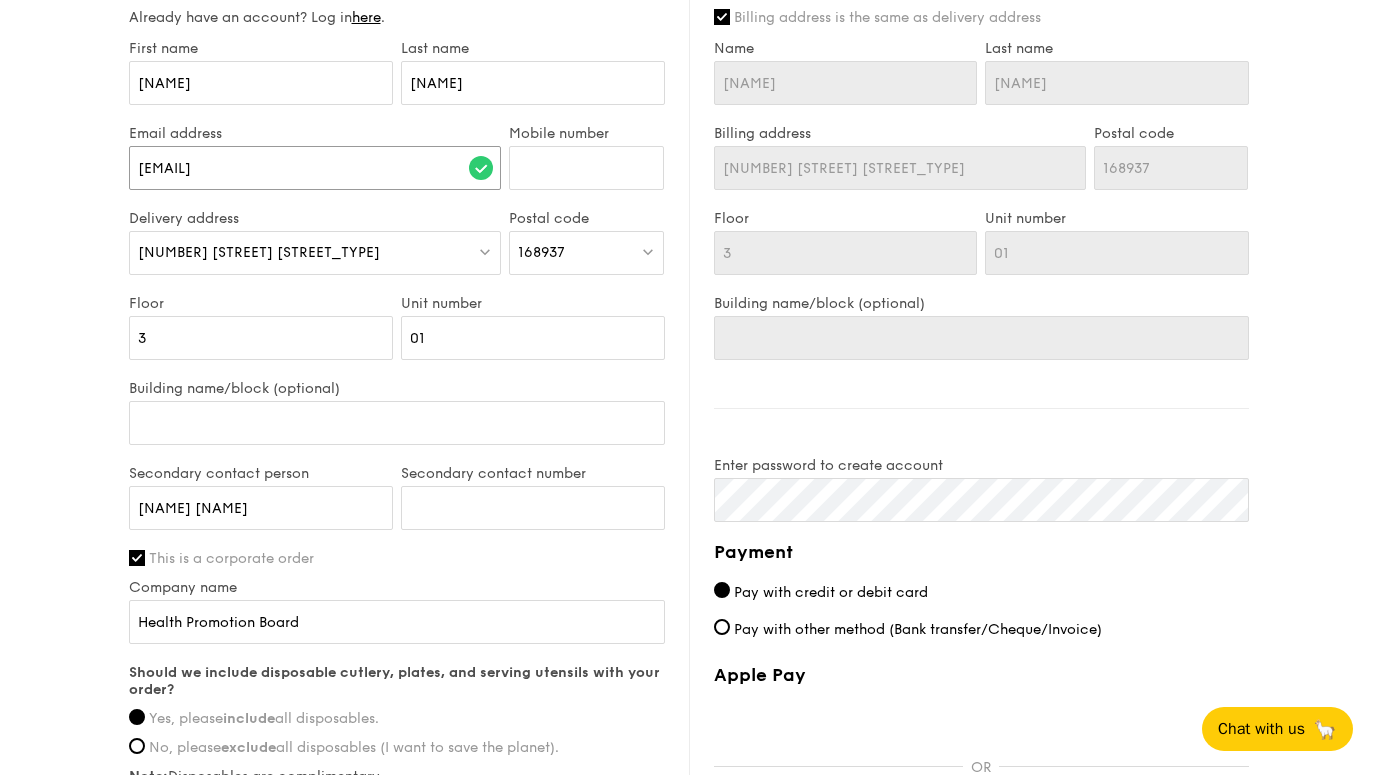 click on "[EMAIL]" at bounding box center (315, 168) 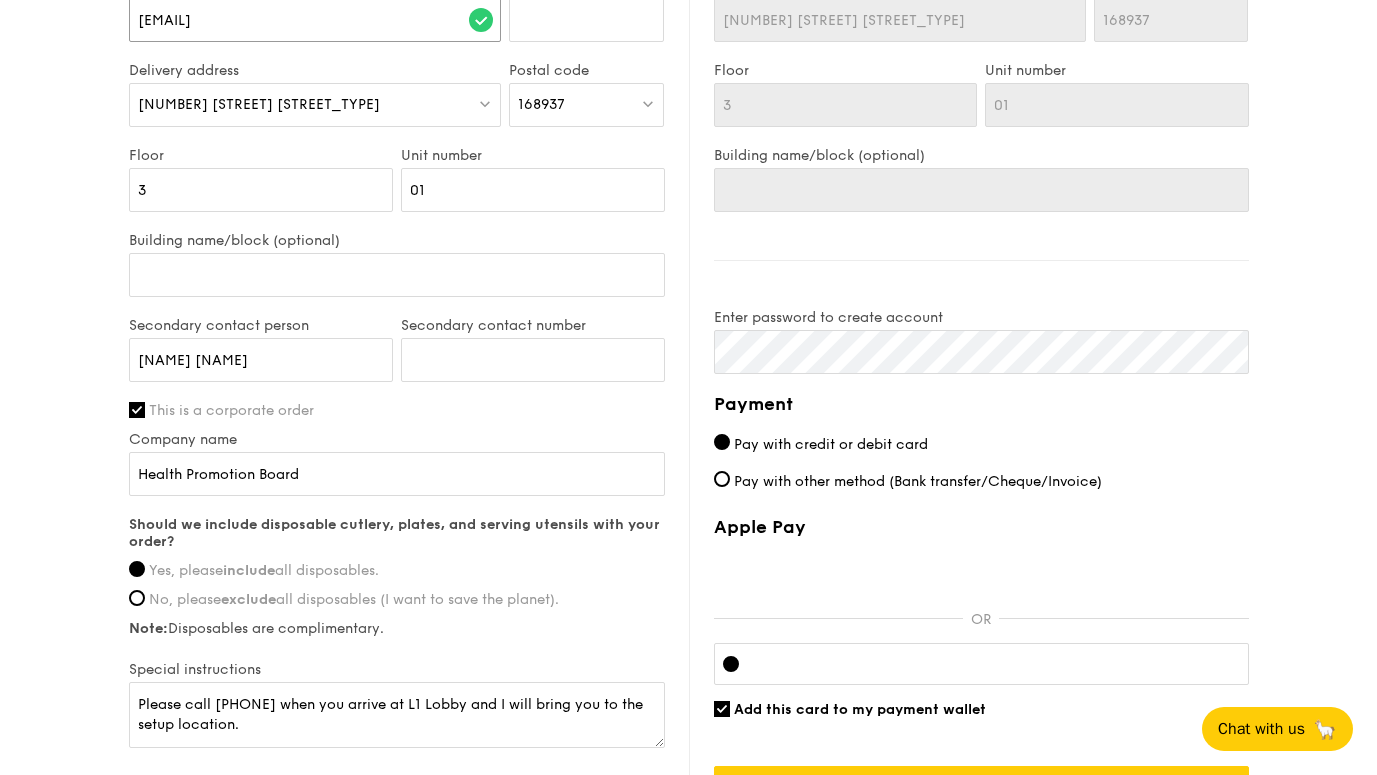 scroll, scrollTop: 1437, scrollLeft: 0, axis: vertical 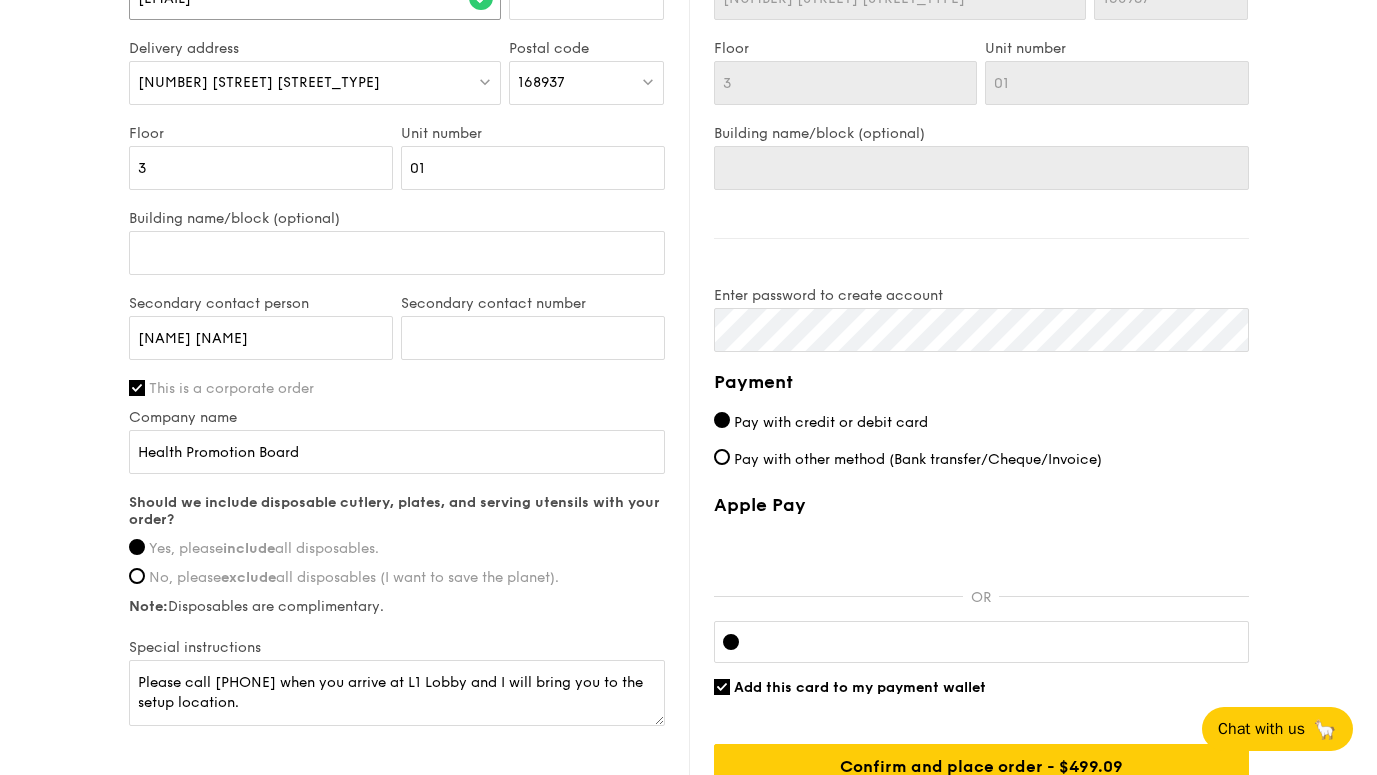 type on "andrea_lok@hpb.gov.sg" 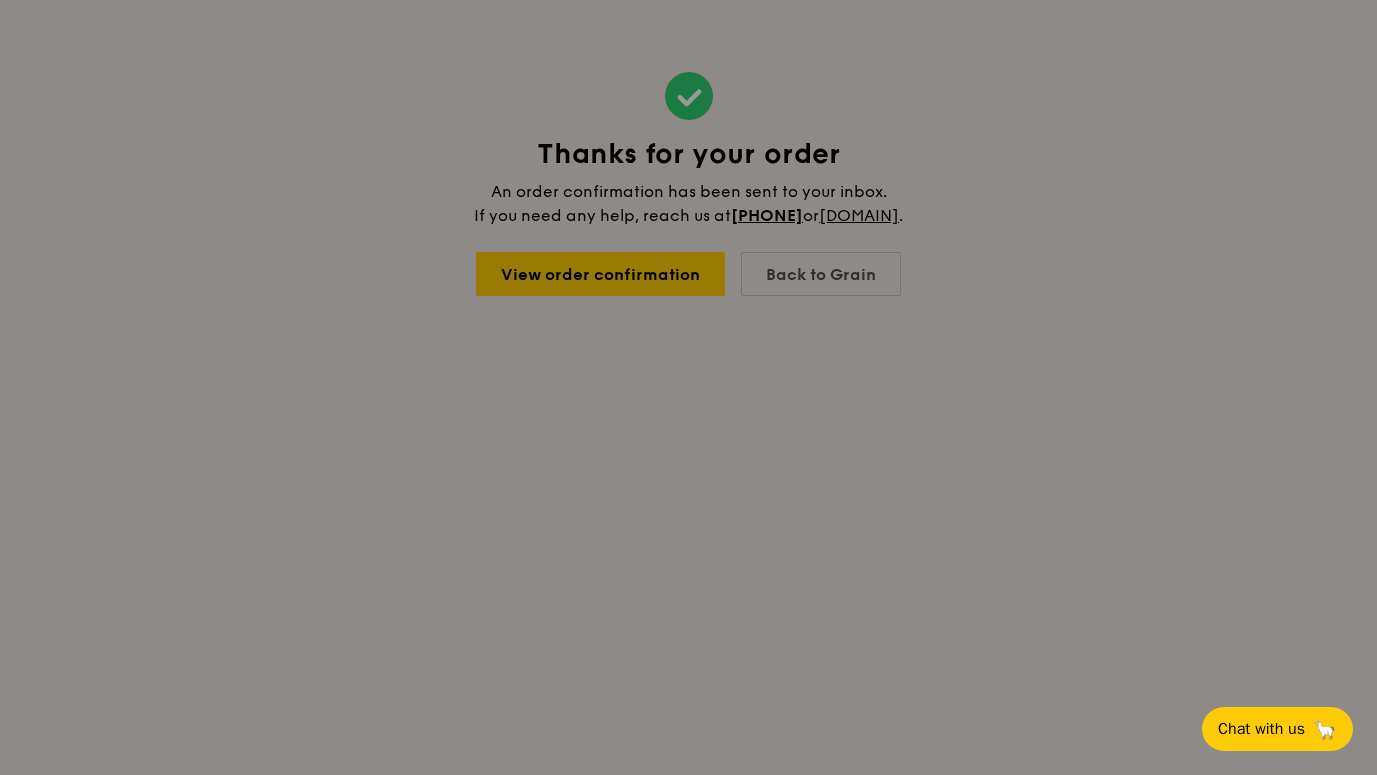 scroll, scrollTop: 0, scrollLeft: 0, axis: both 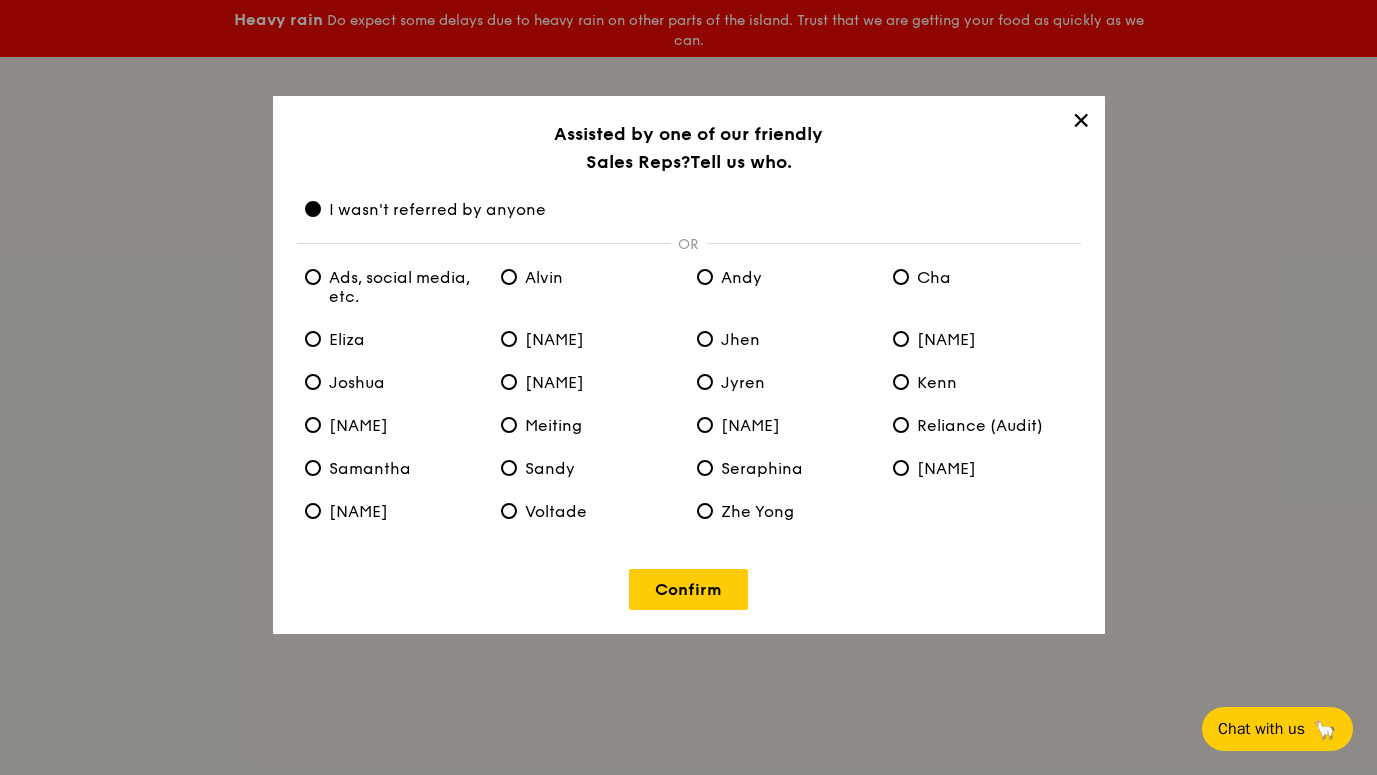 click on "✕" at bounding box center (1081, 124) 